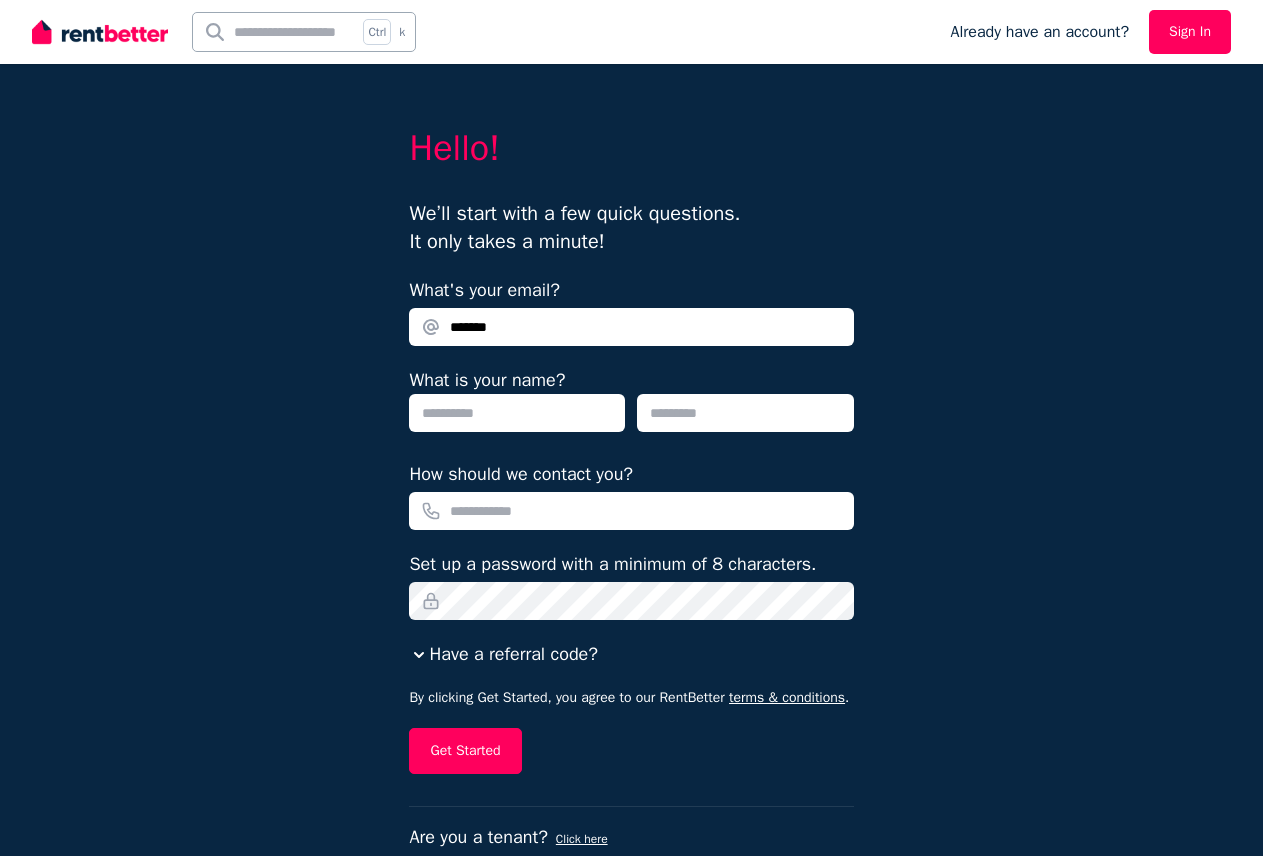 scroll, scrollTop: 0, scrollLeft: 0, axis: both 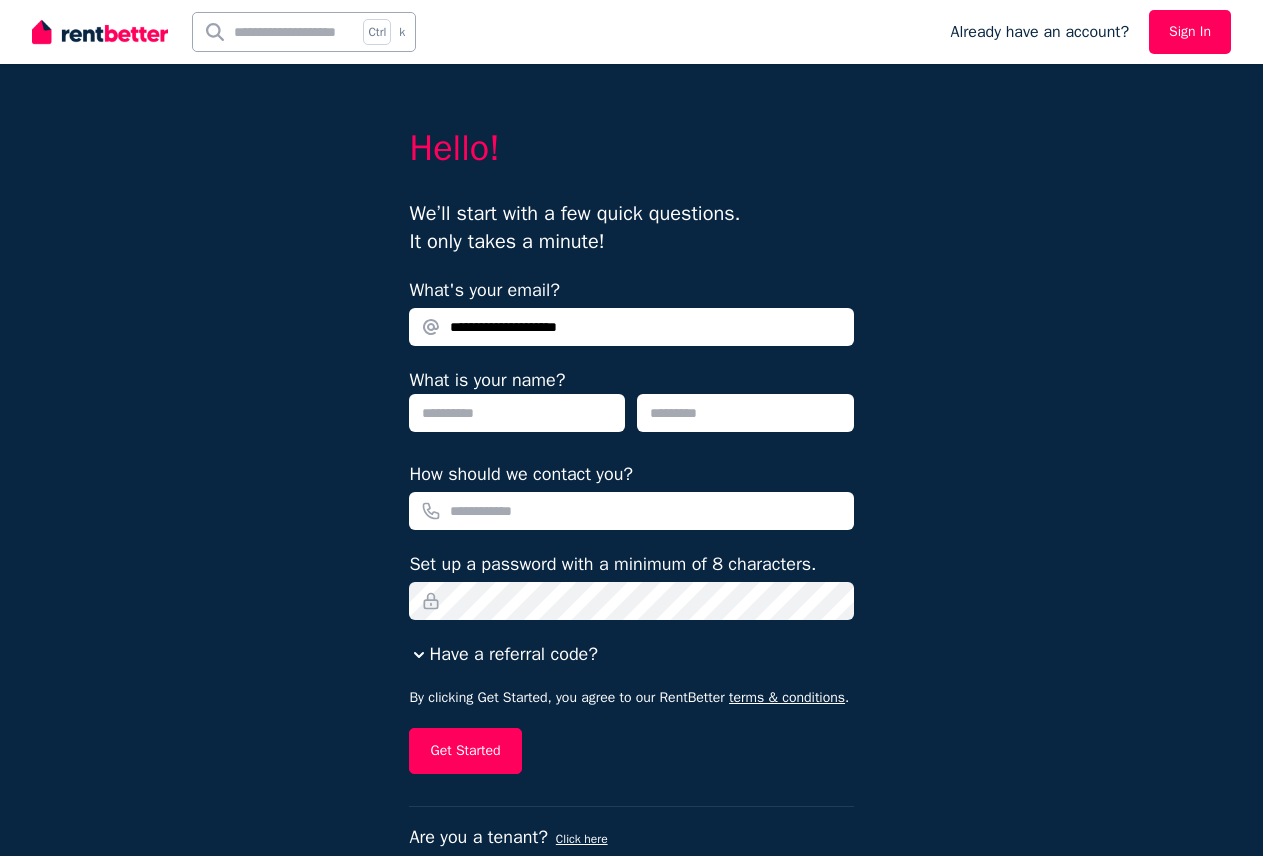 click at bounding box center [517, 413] 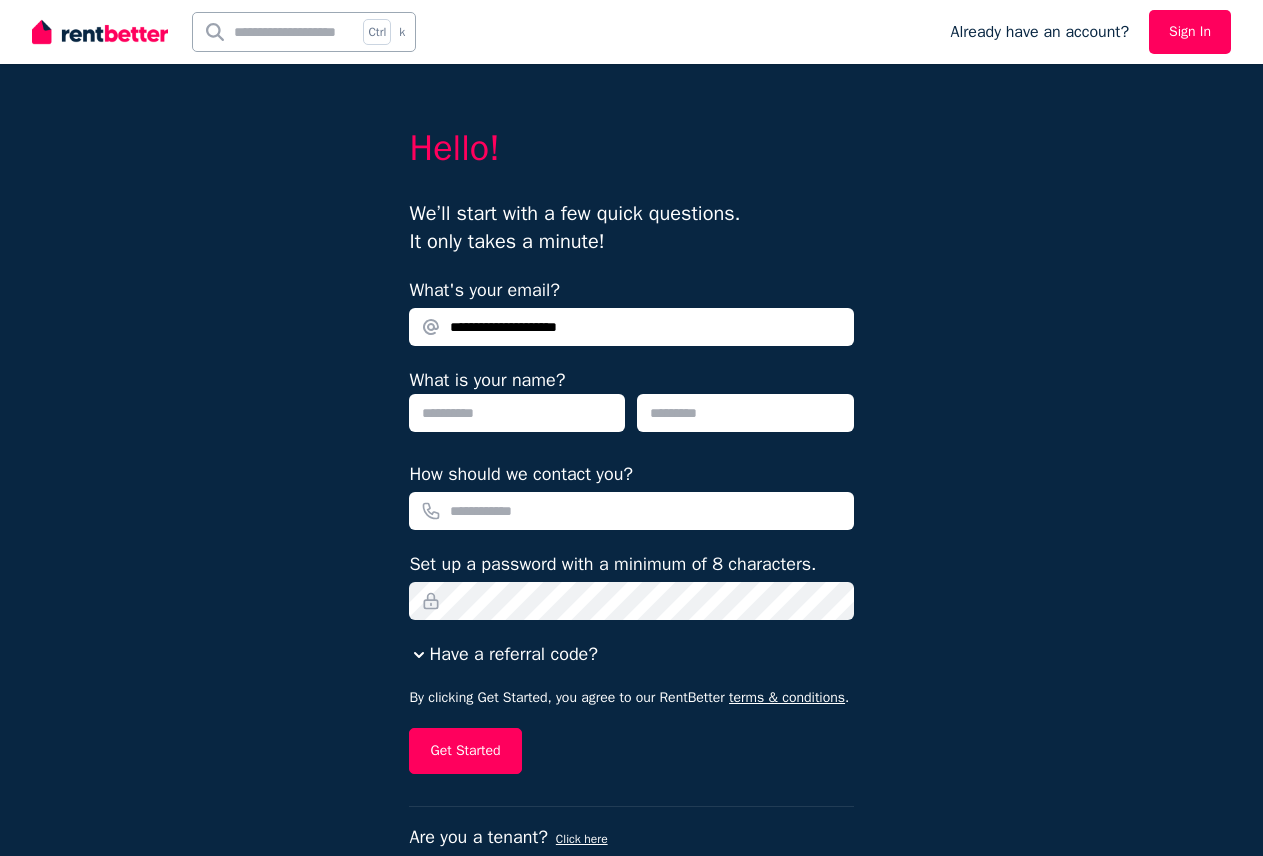 drag, startPoint x: 627, startPoint y: 330, endPoint x: 400, endPoint y: 331, distance: 227.0022 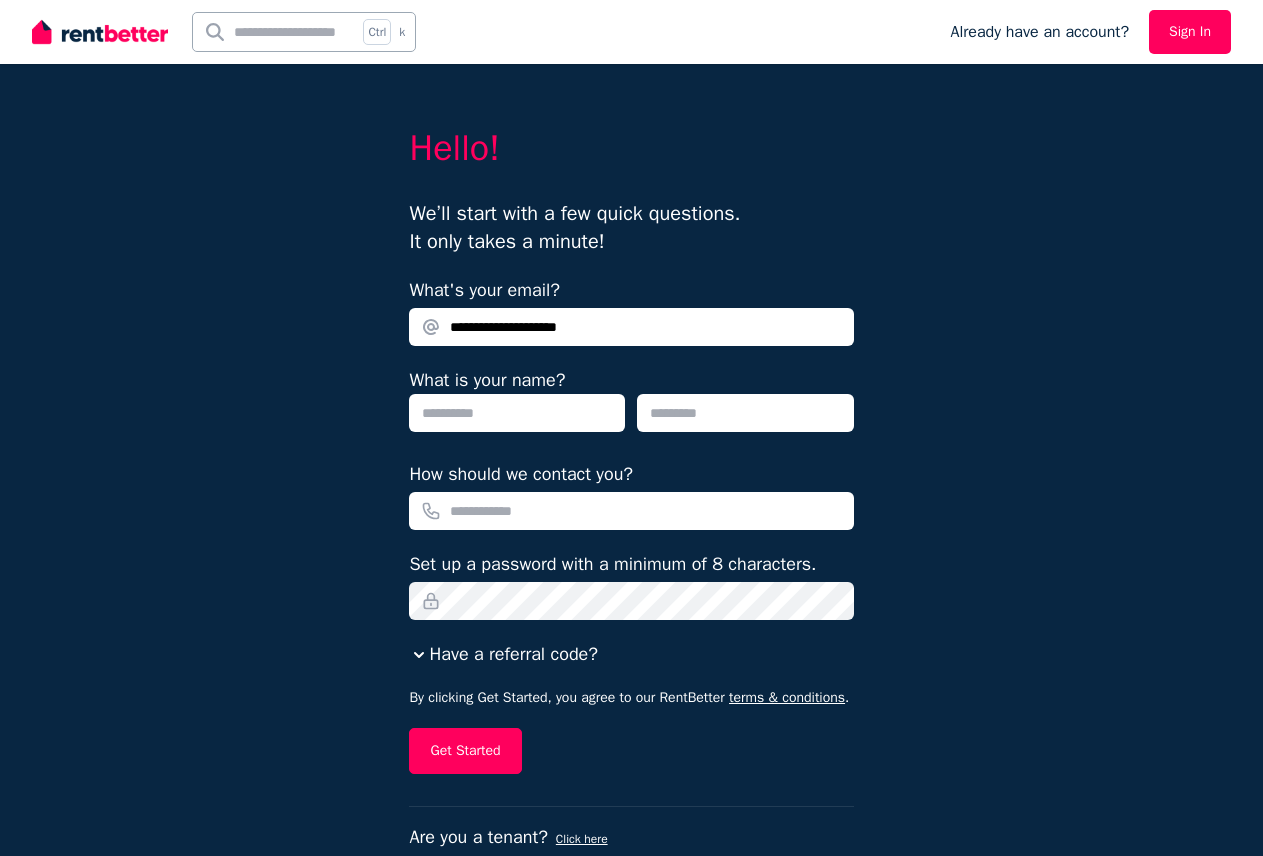 click on "**********" at bounding box center (631, 449) 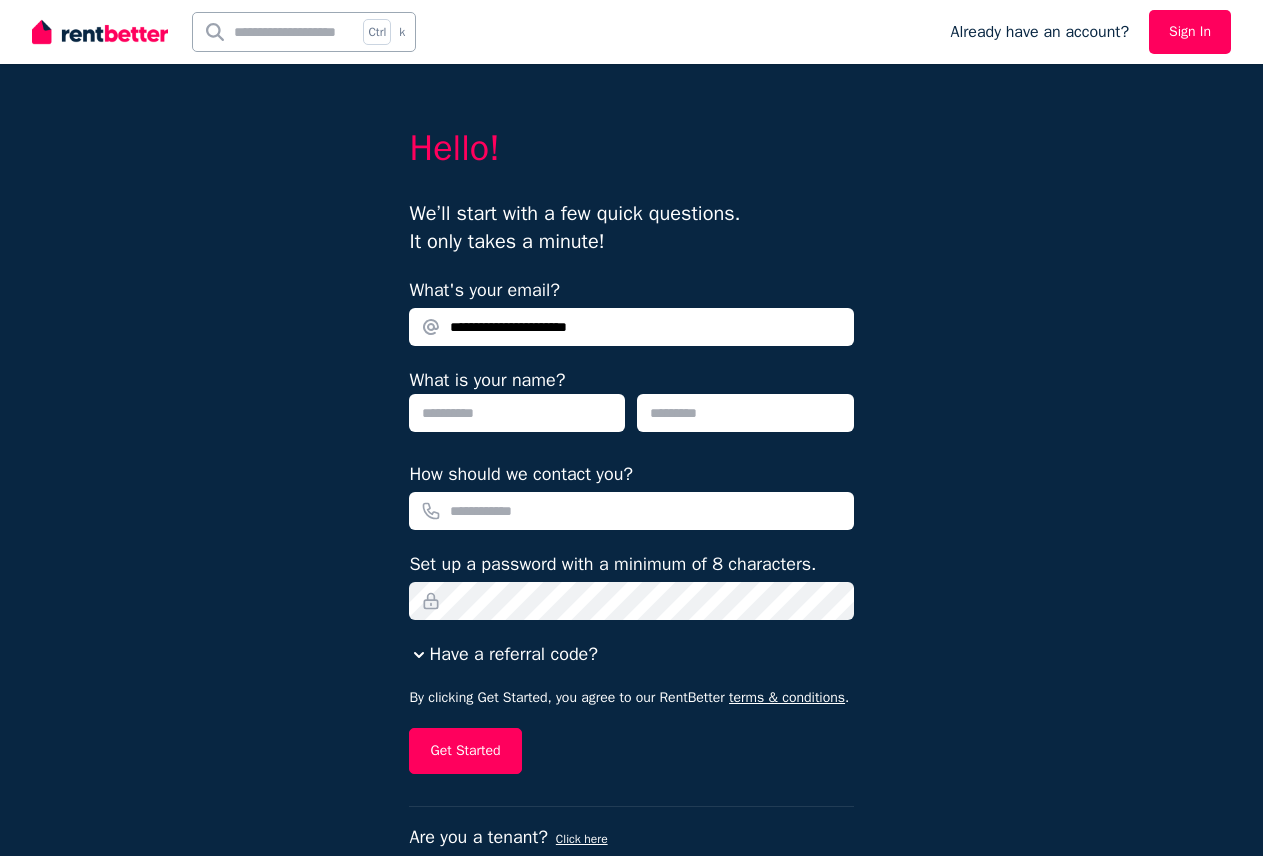 type on "**********" 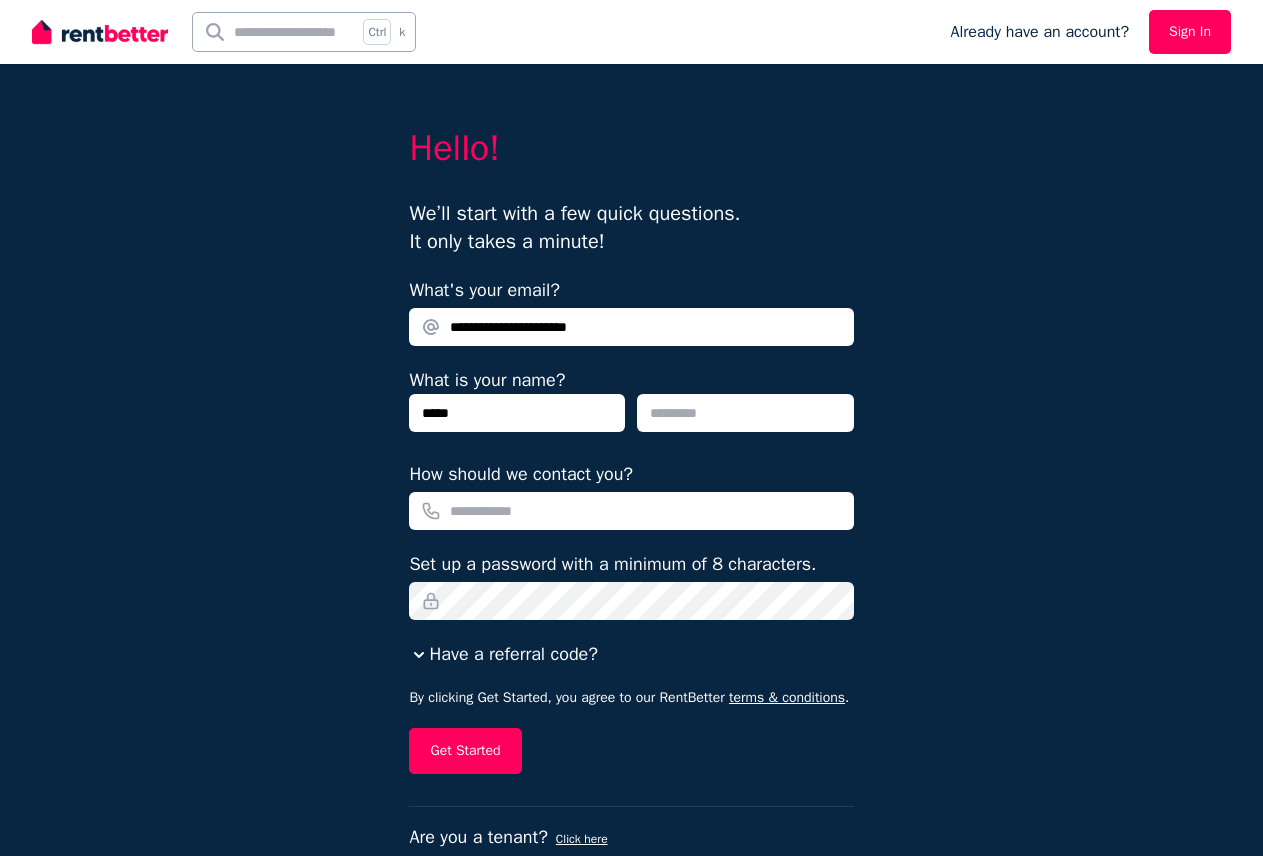 type on "*****" 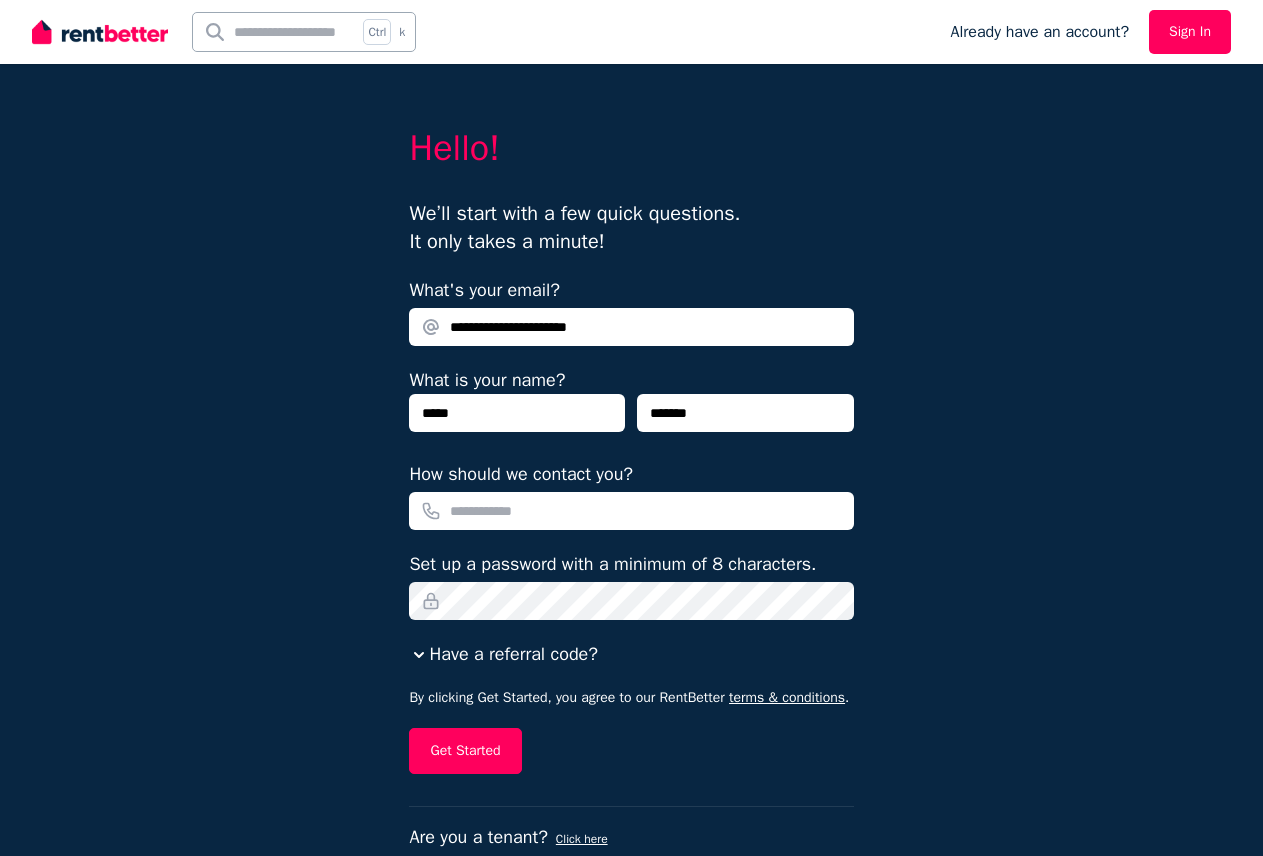 type on "*******" 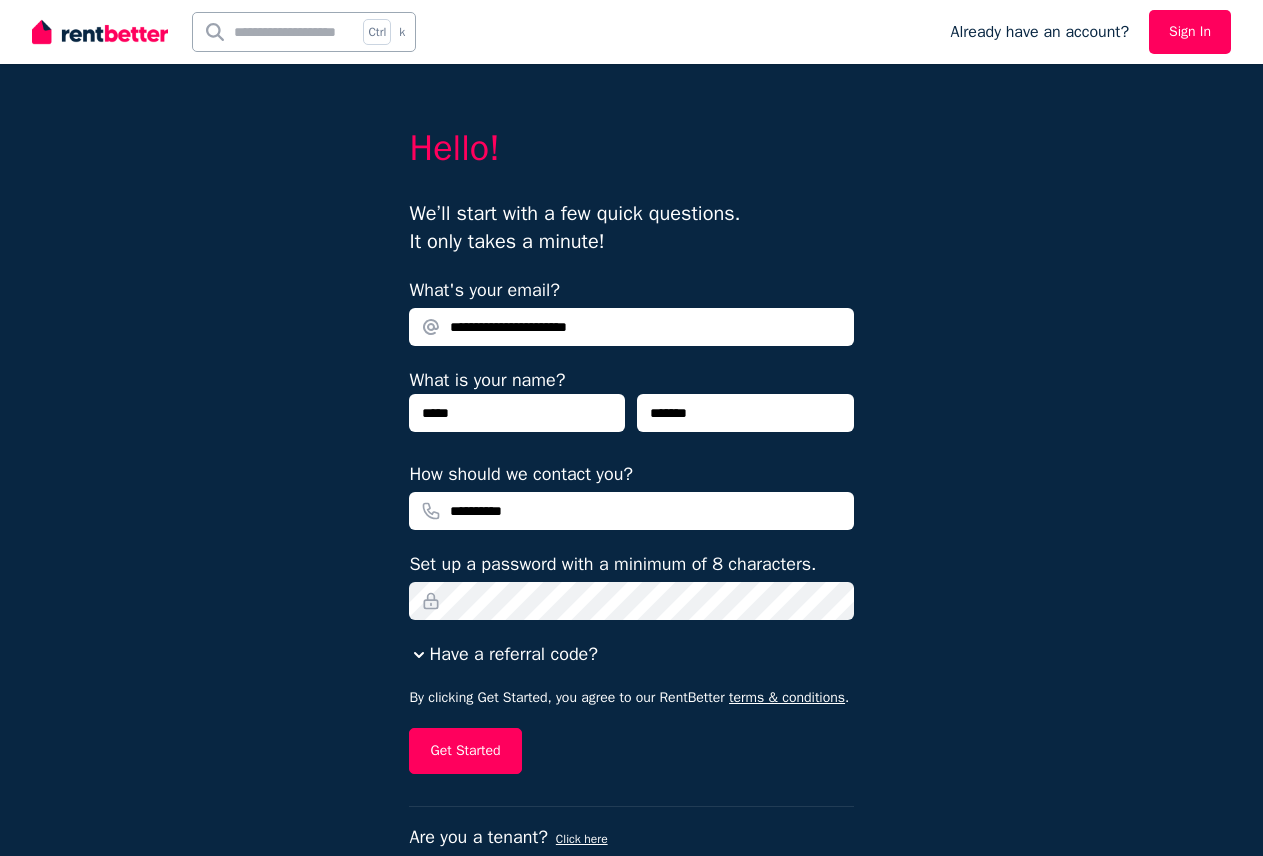 type on "**********" 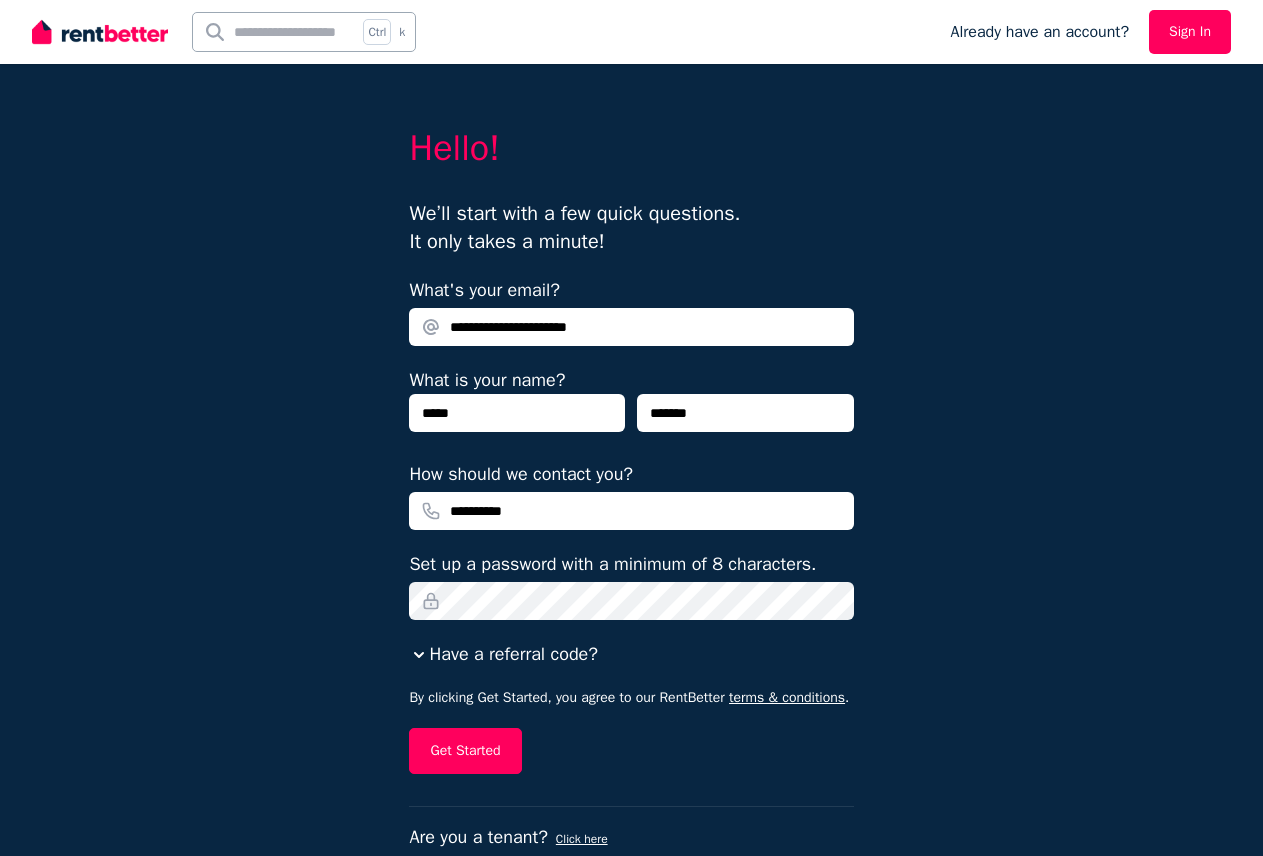 click on "**********" at bounding box center (631, 449) 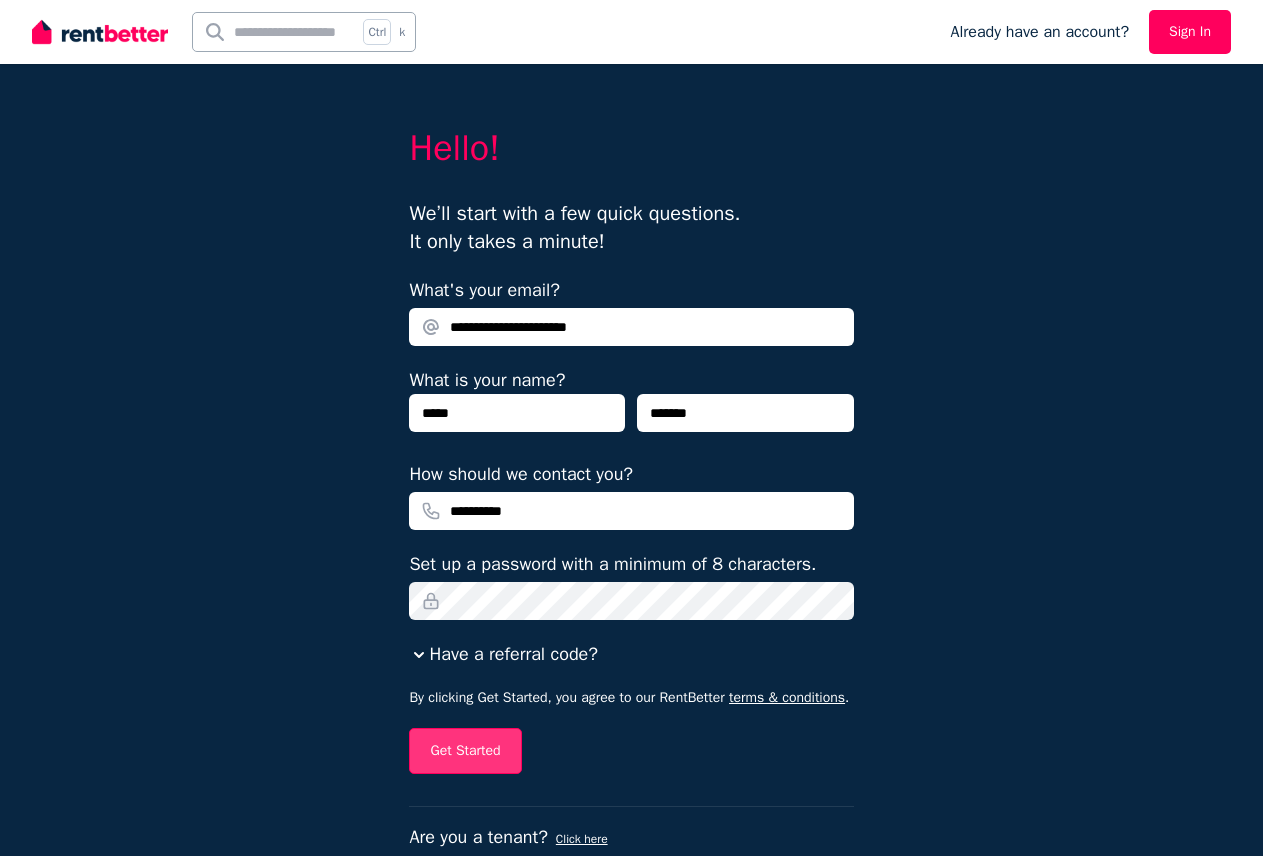 click on "Get Started" at bounding box center (465, 751) 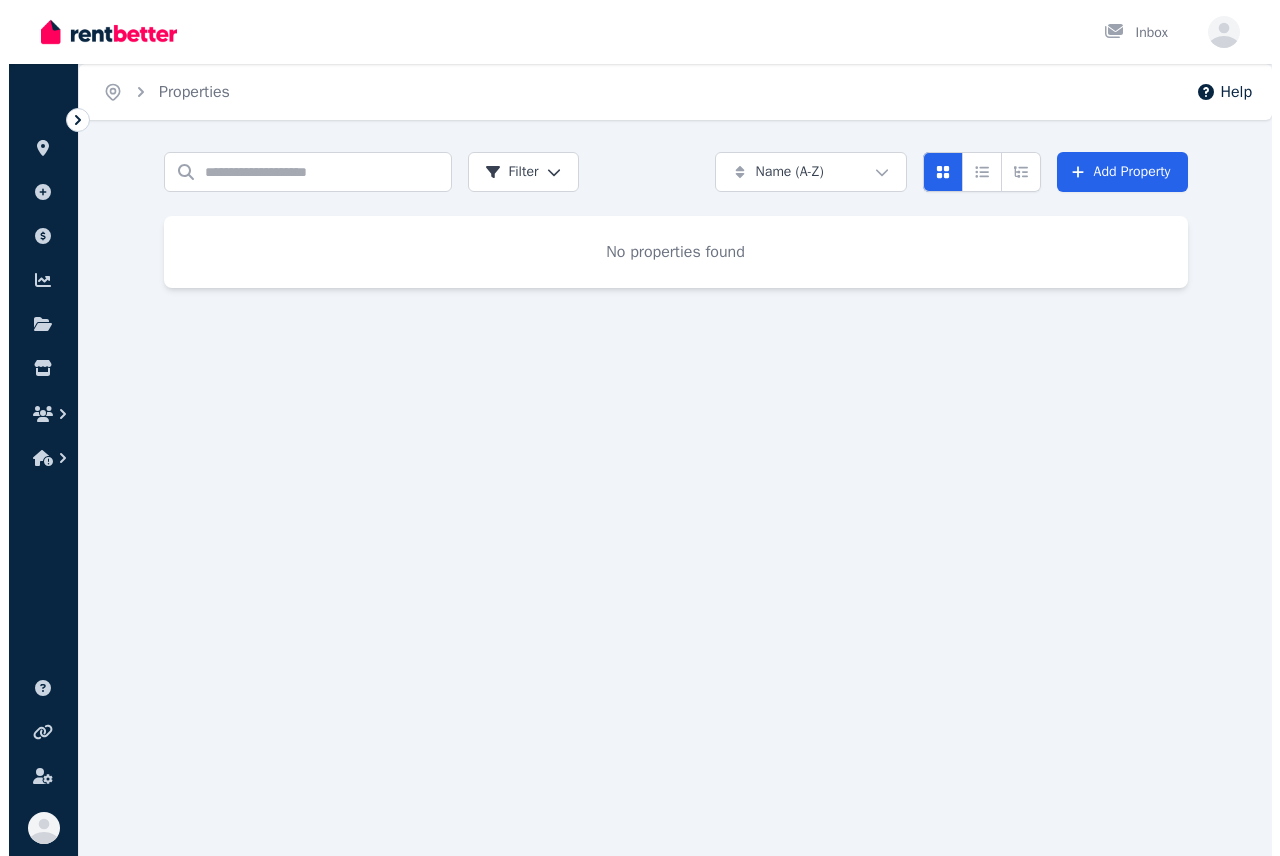 scroll, scrollTop: 0, scrollLeft: 0, axis: both 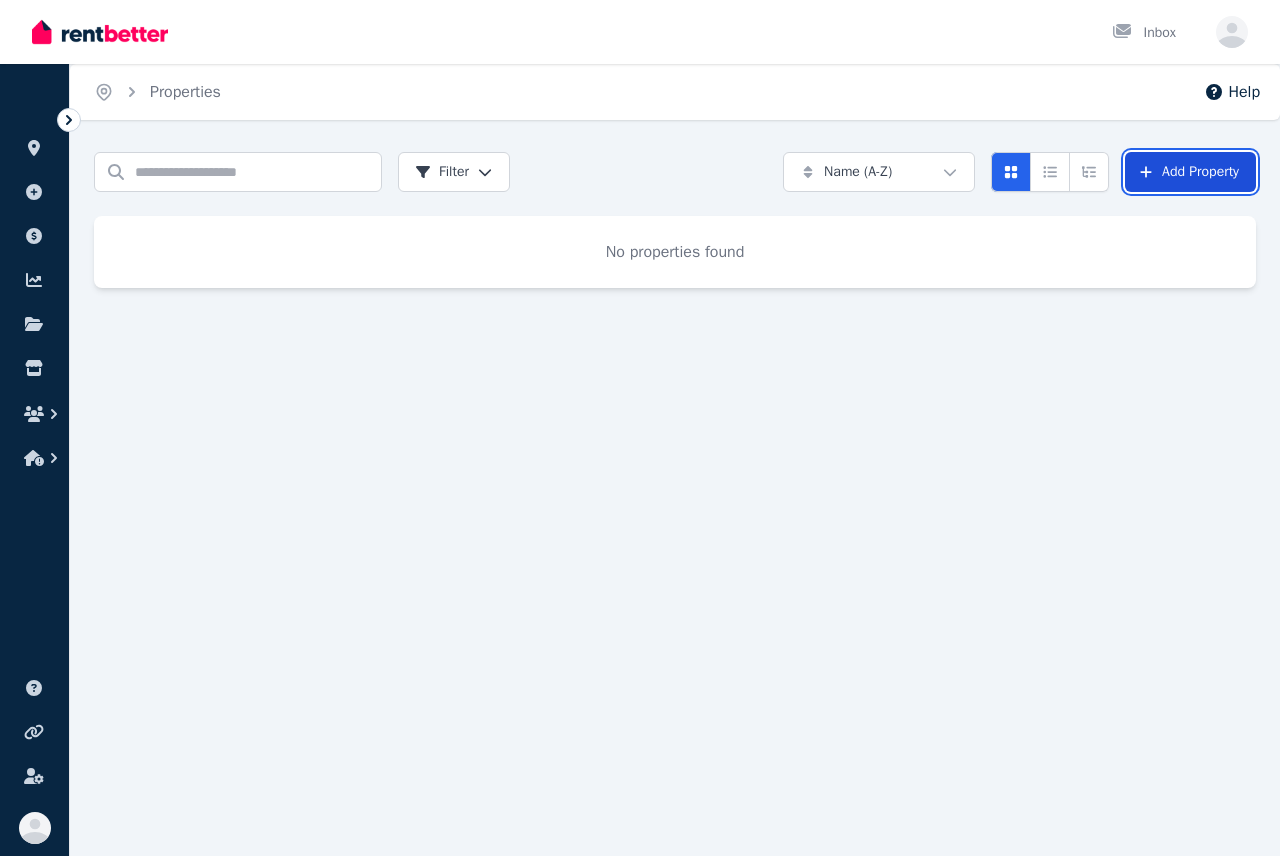 click on "Add Property" at bounding box center [1190, 172] 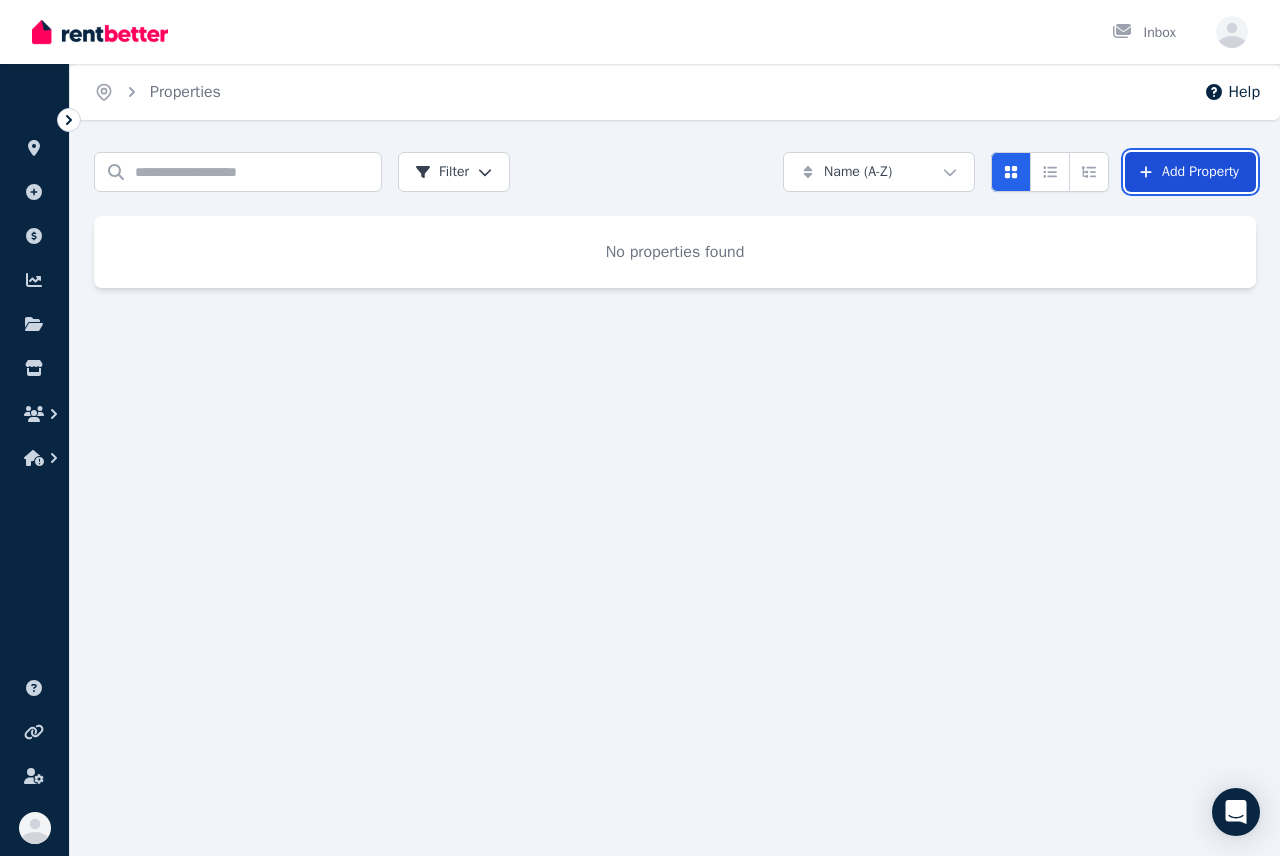 click on "Add Property" at bounding box center (1190, 172) 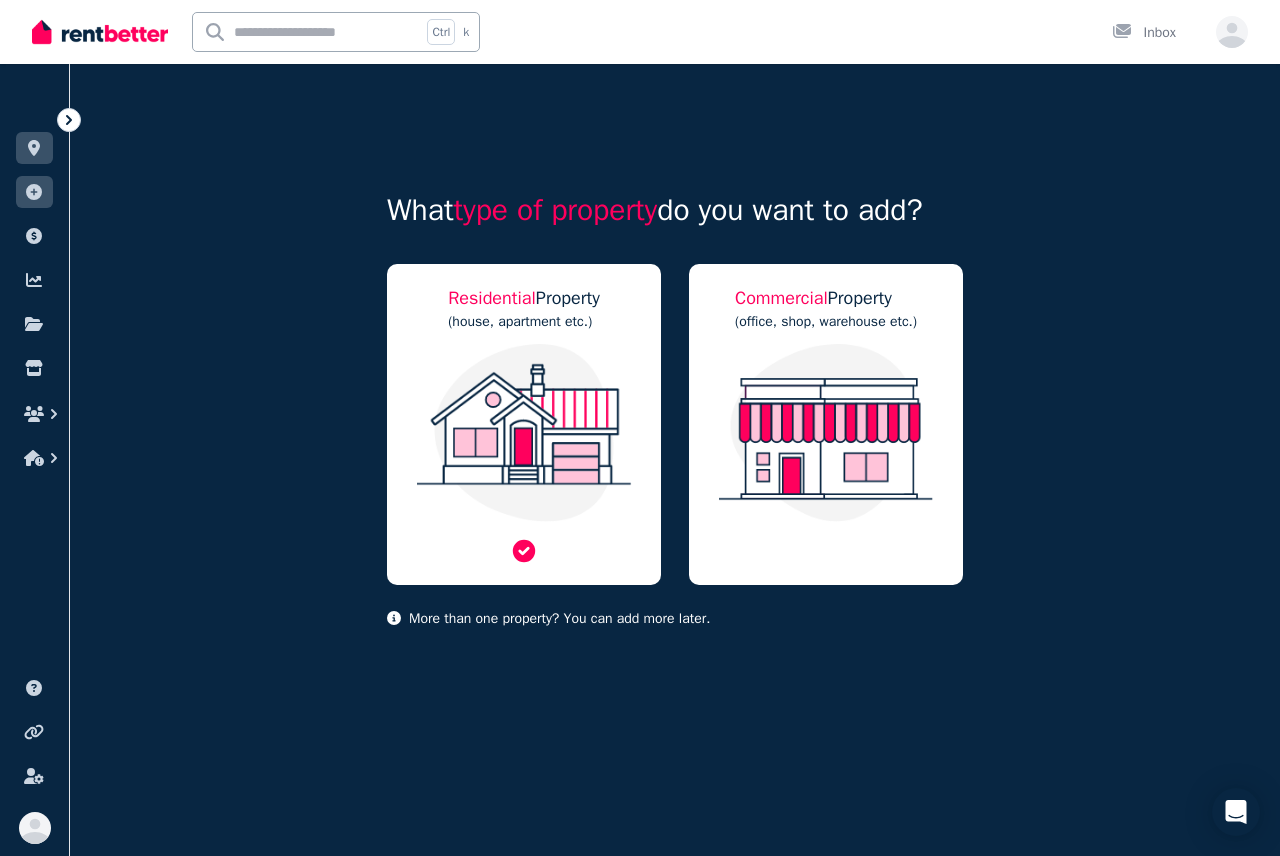click at bounding box center [524, 433] 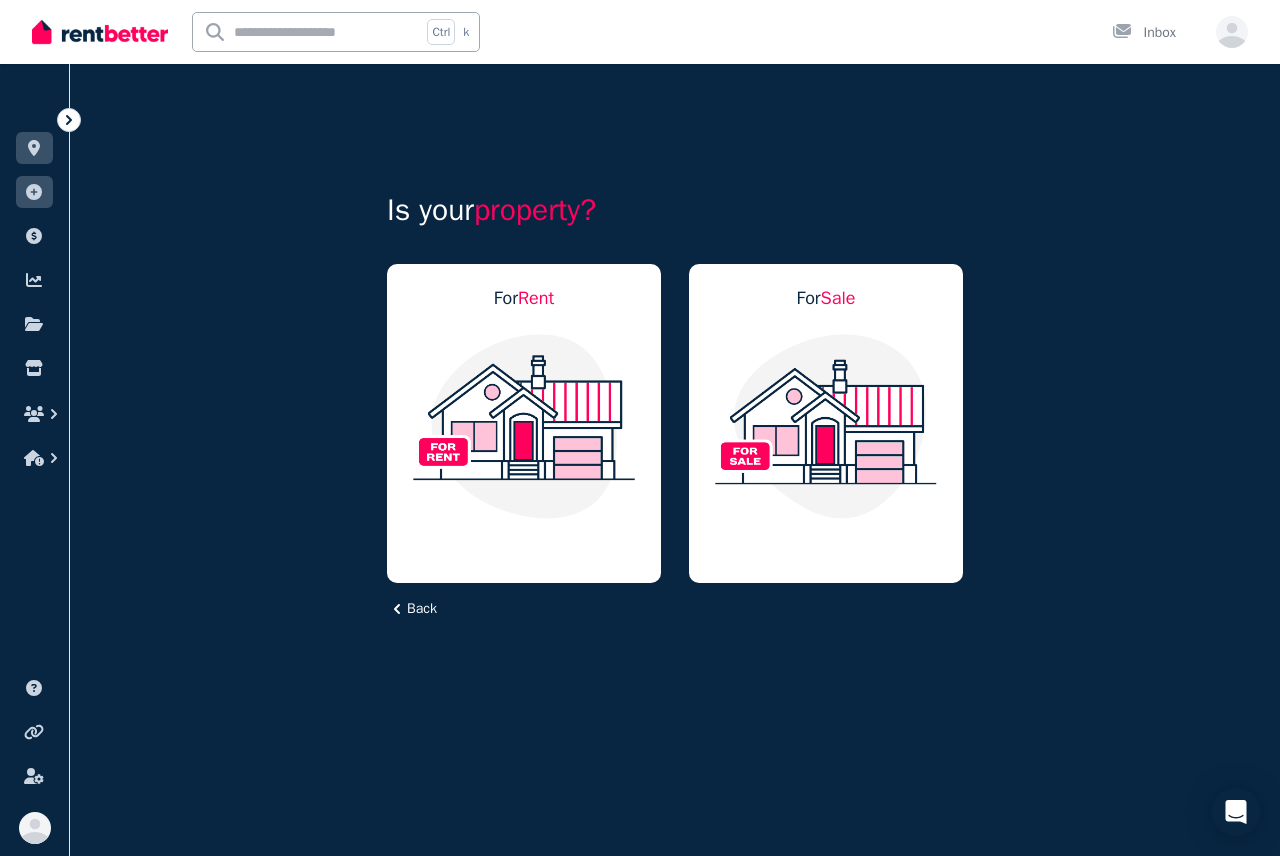 click at bounding box center [524, 426] 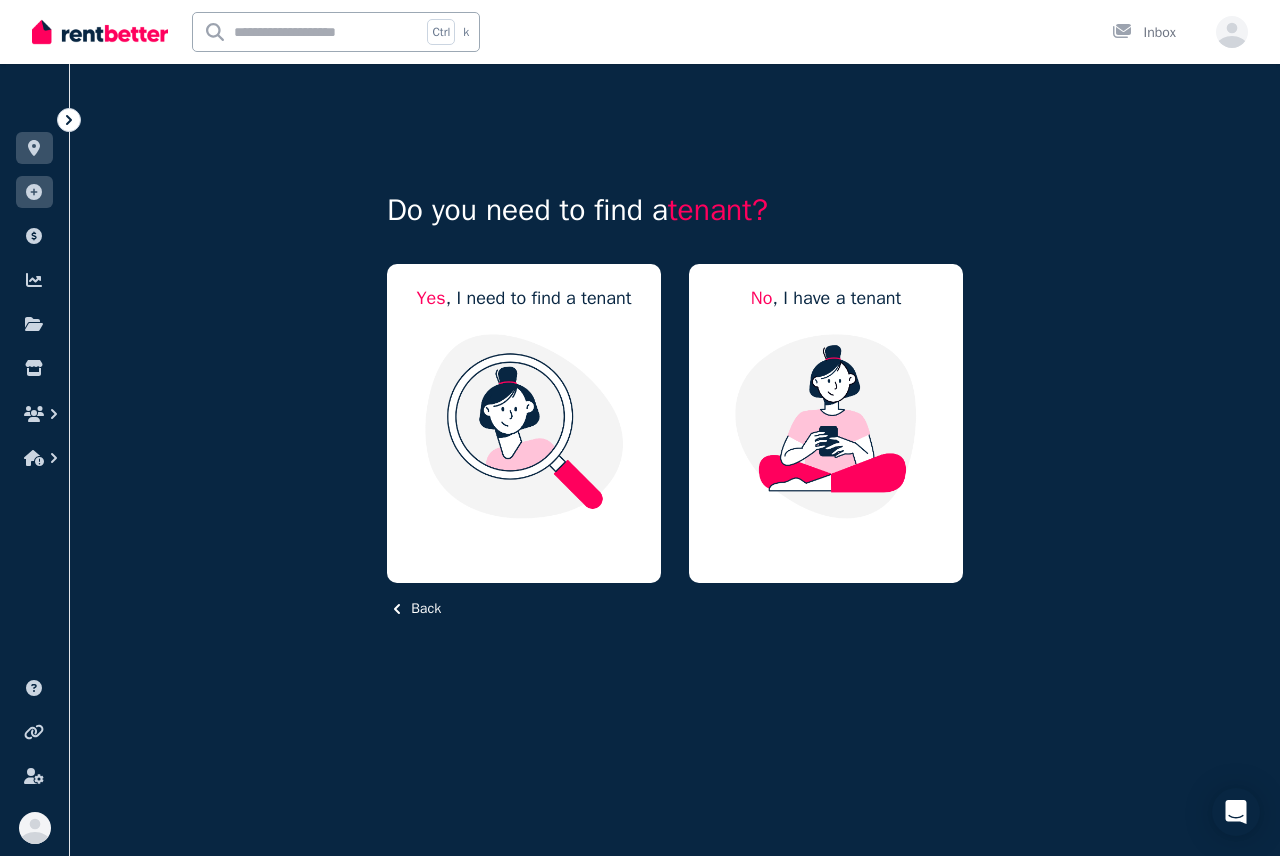 click at bounding box center [524, 426] 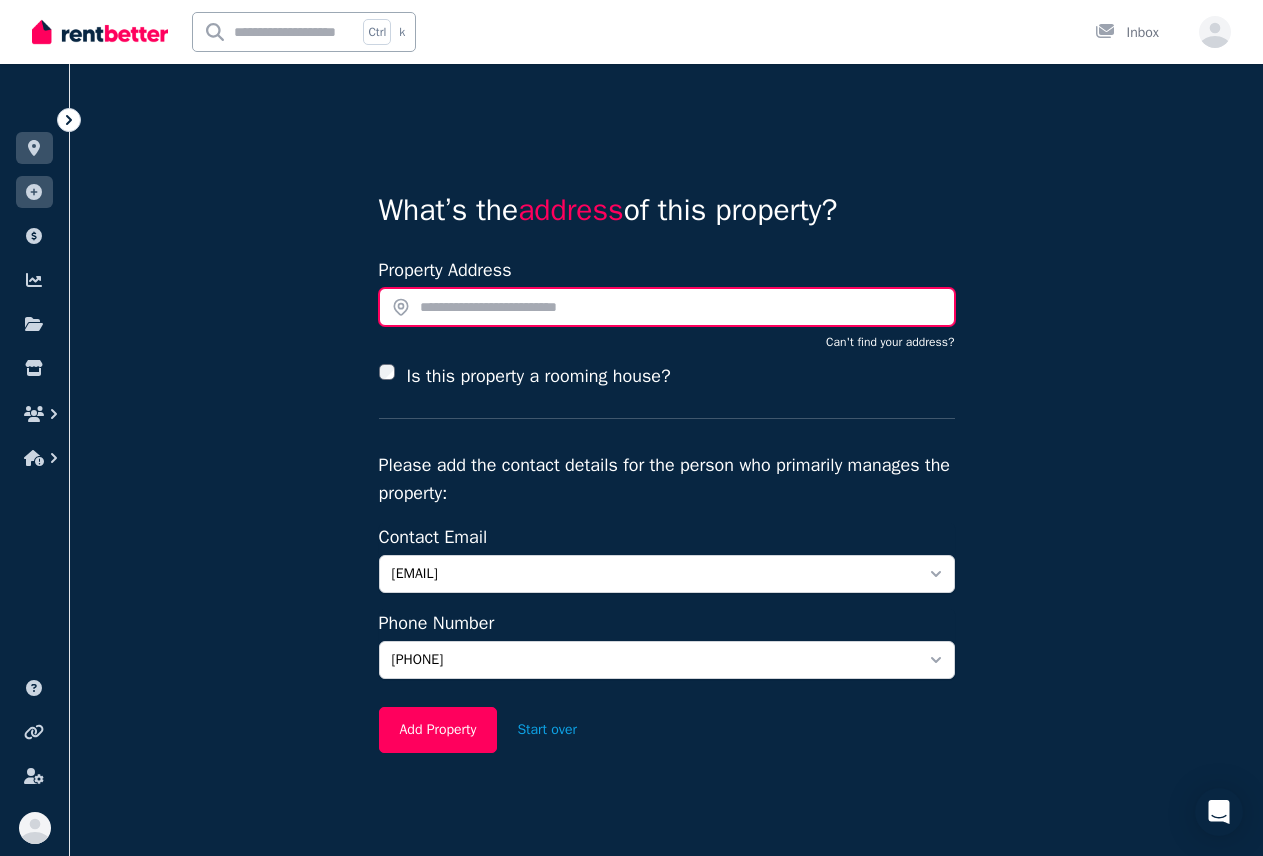 click at bounding box center (667, 307) 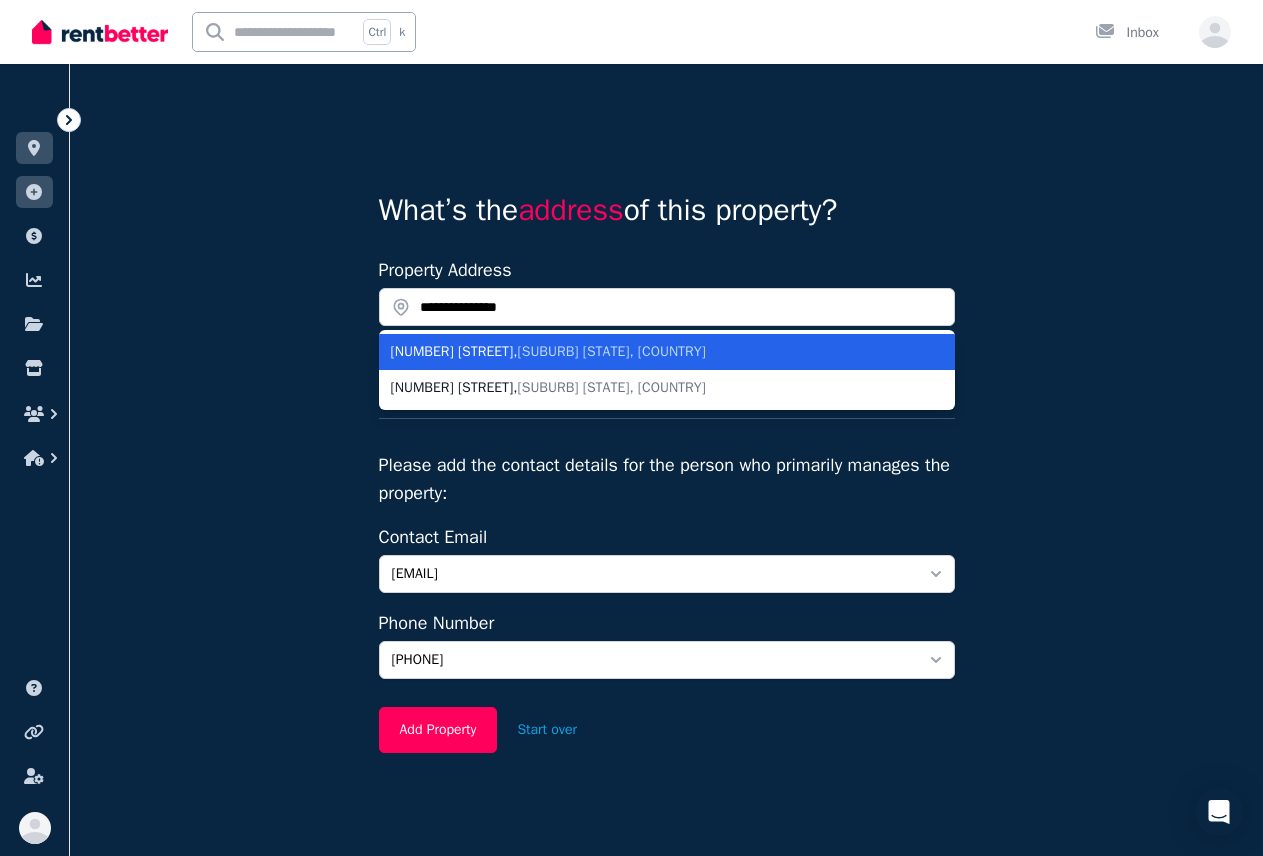click on "8 Stringfellow Drive ,  Bull Creek WA, Australia" at bounding box center [655, 352] 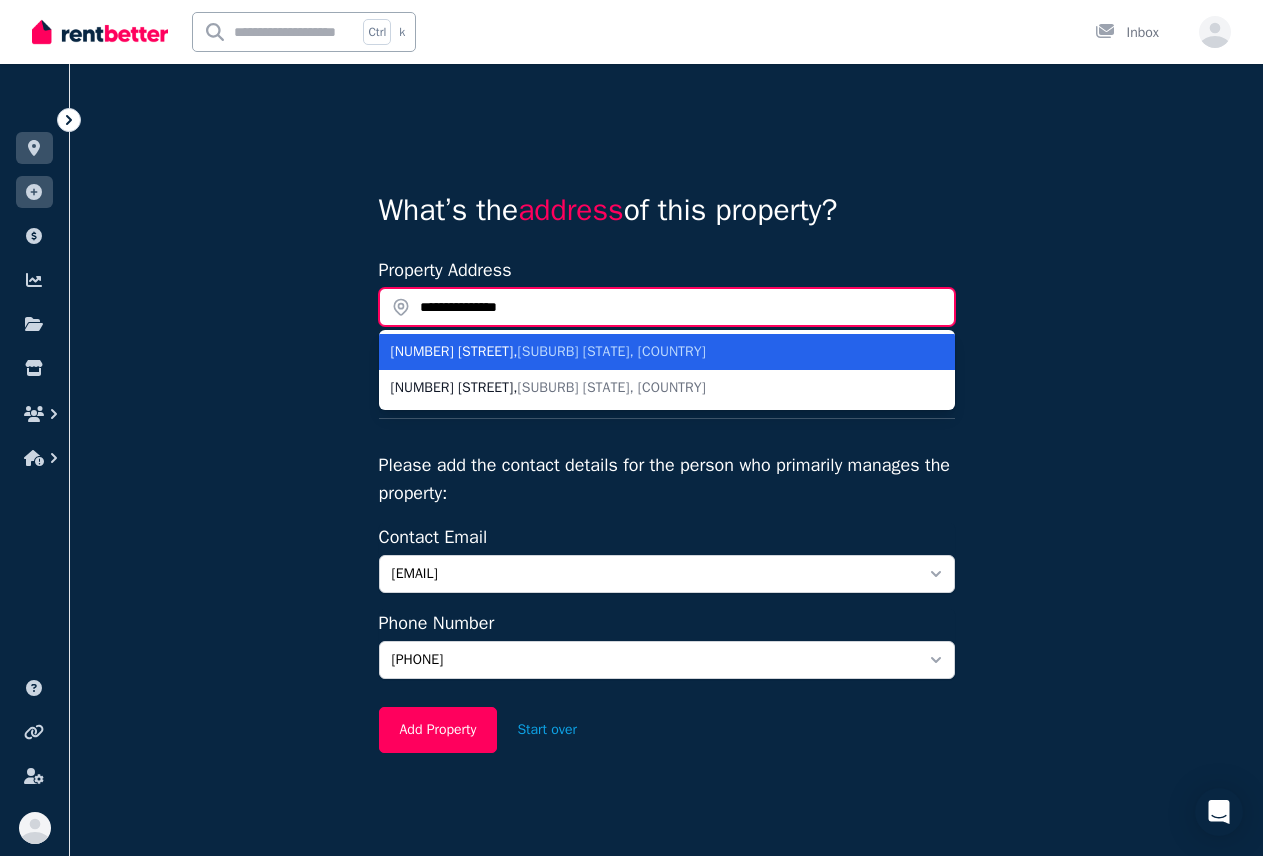 type on "**********" 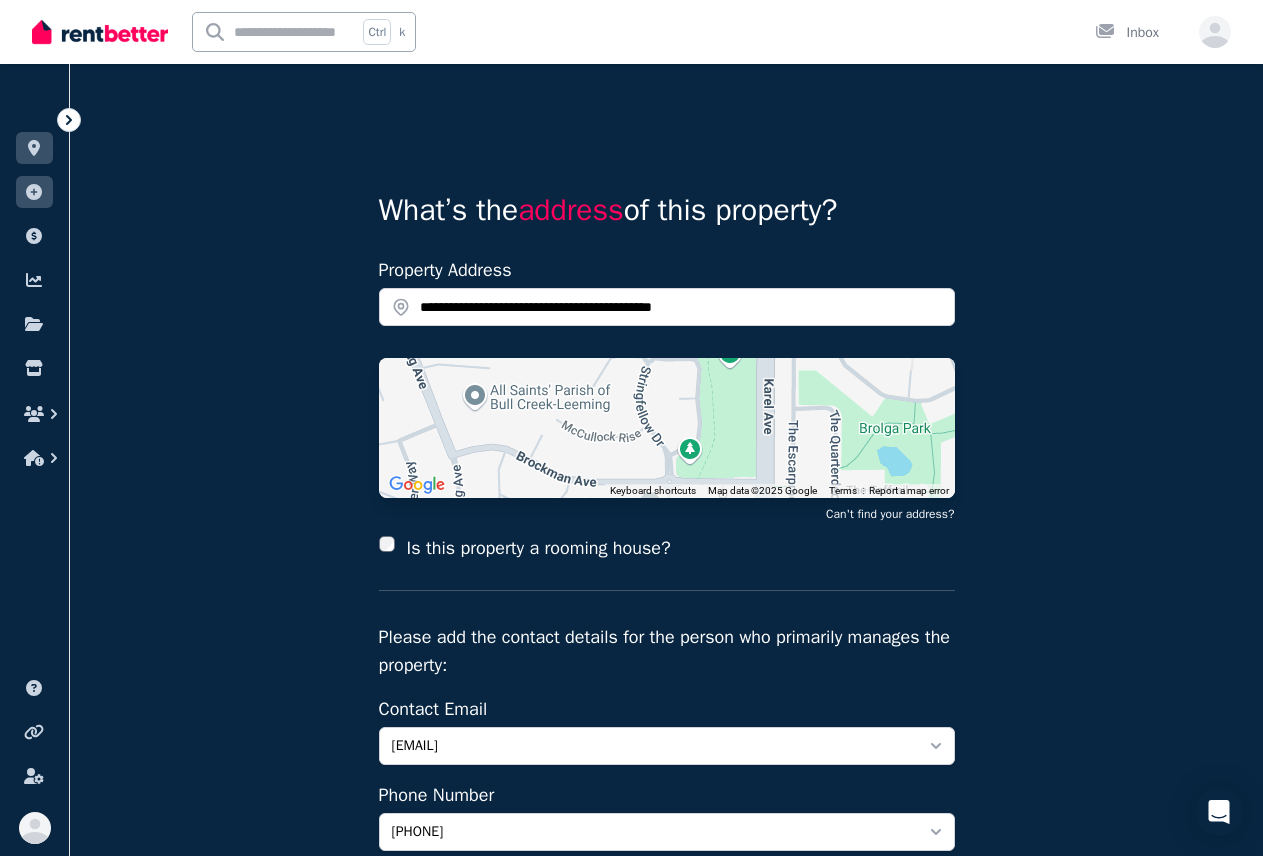 click on "**********" at bounding box center [666, 550] 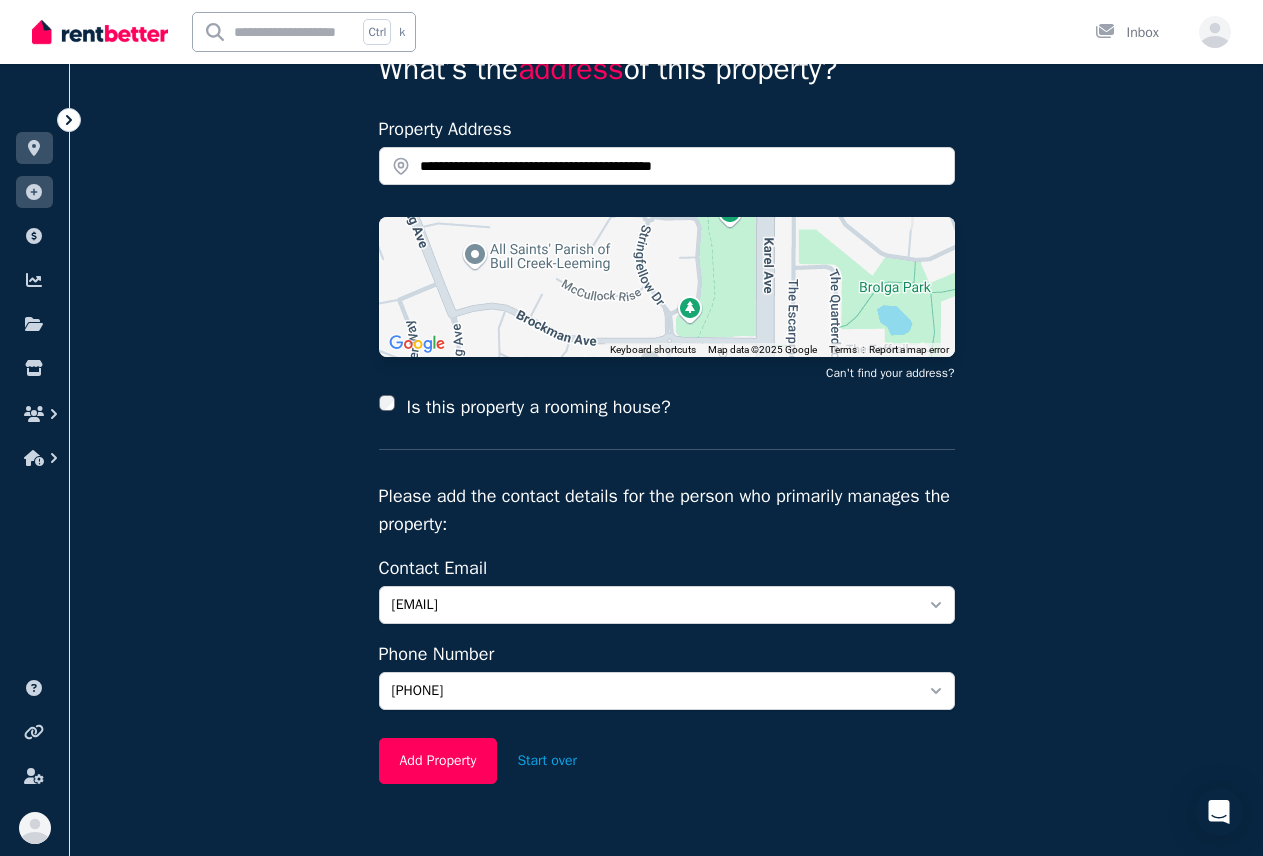 scroll, scrollTop: 181, scrollLeft: 0, axis: vertical 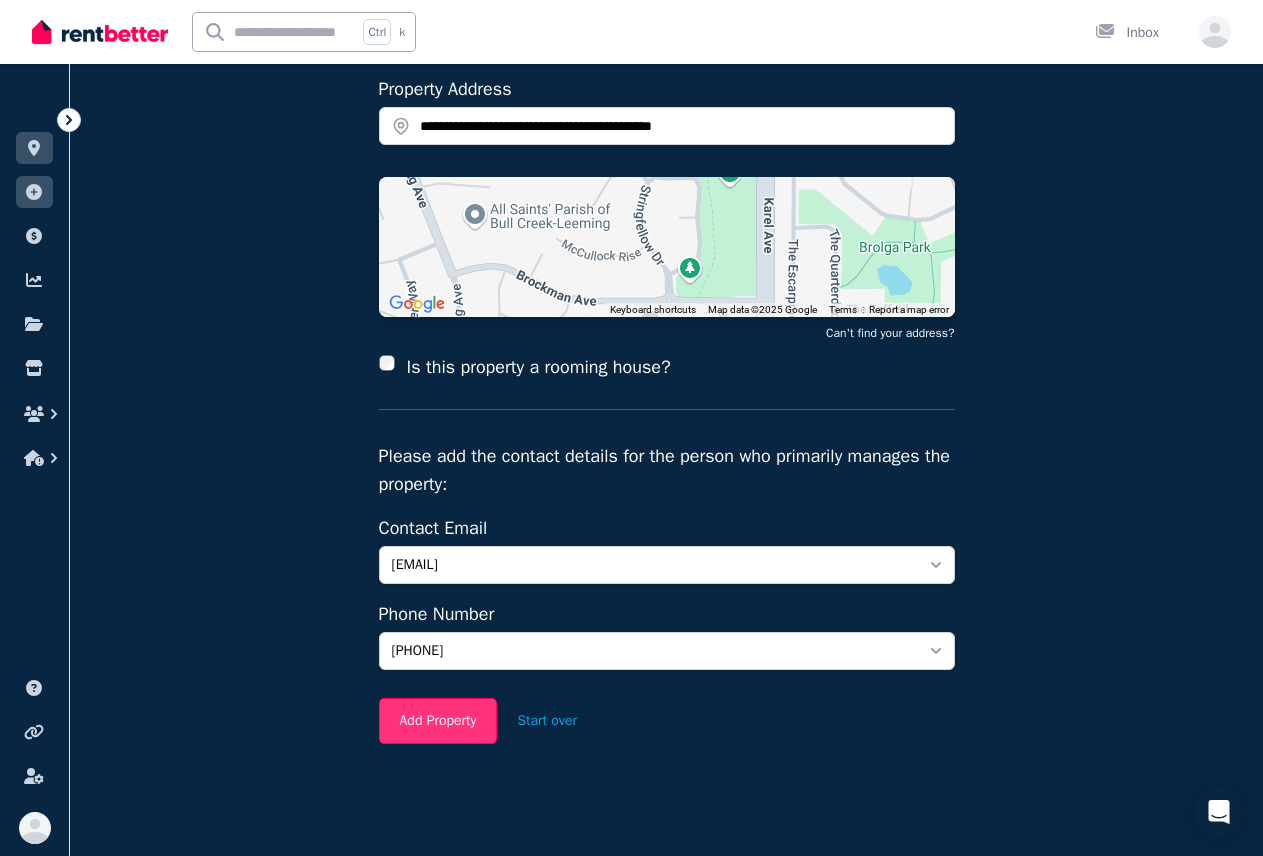 click on "Add Property" at bounding box center (438, 721) 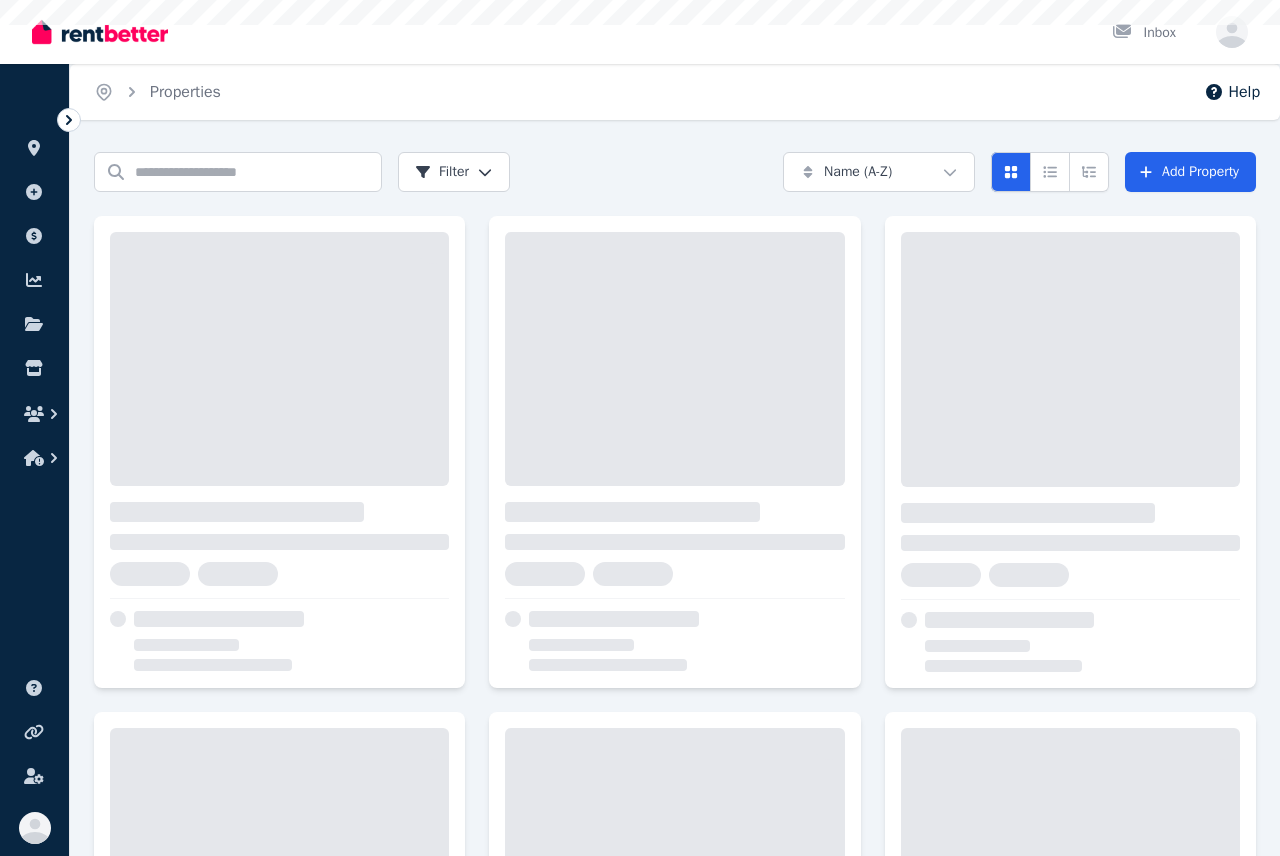 scroll, scrollTop: 0, scrollLeft: 0, axis: both 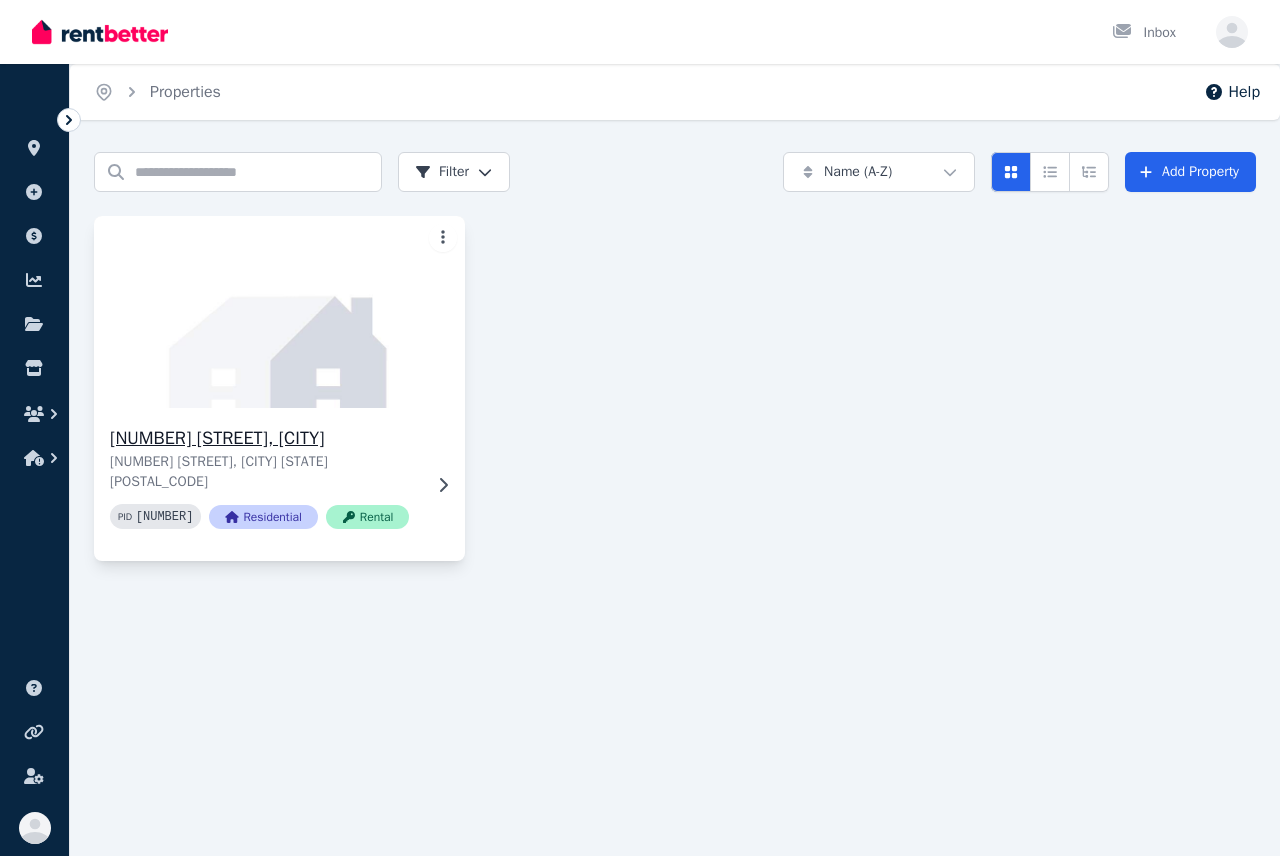 click 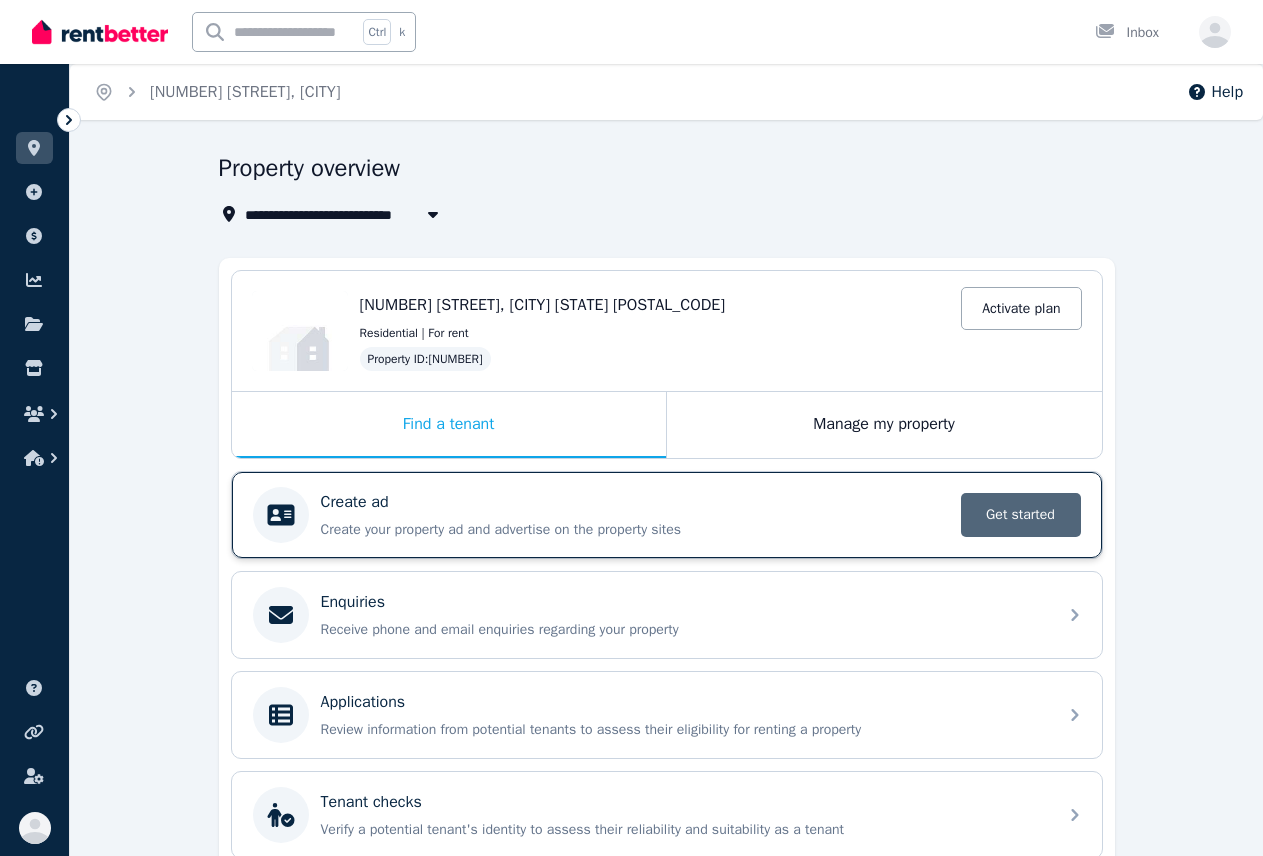 click on "Get started" at bounding box center [1021, 515] 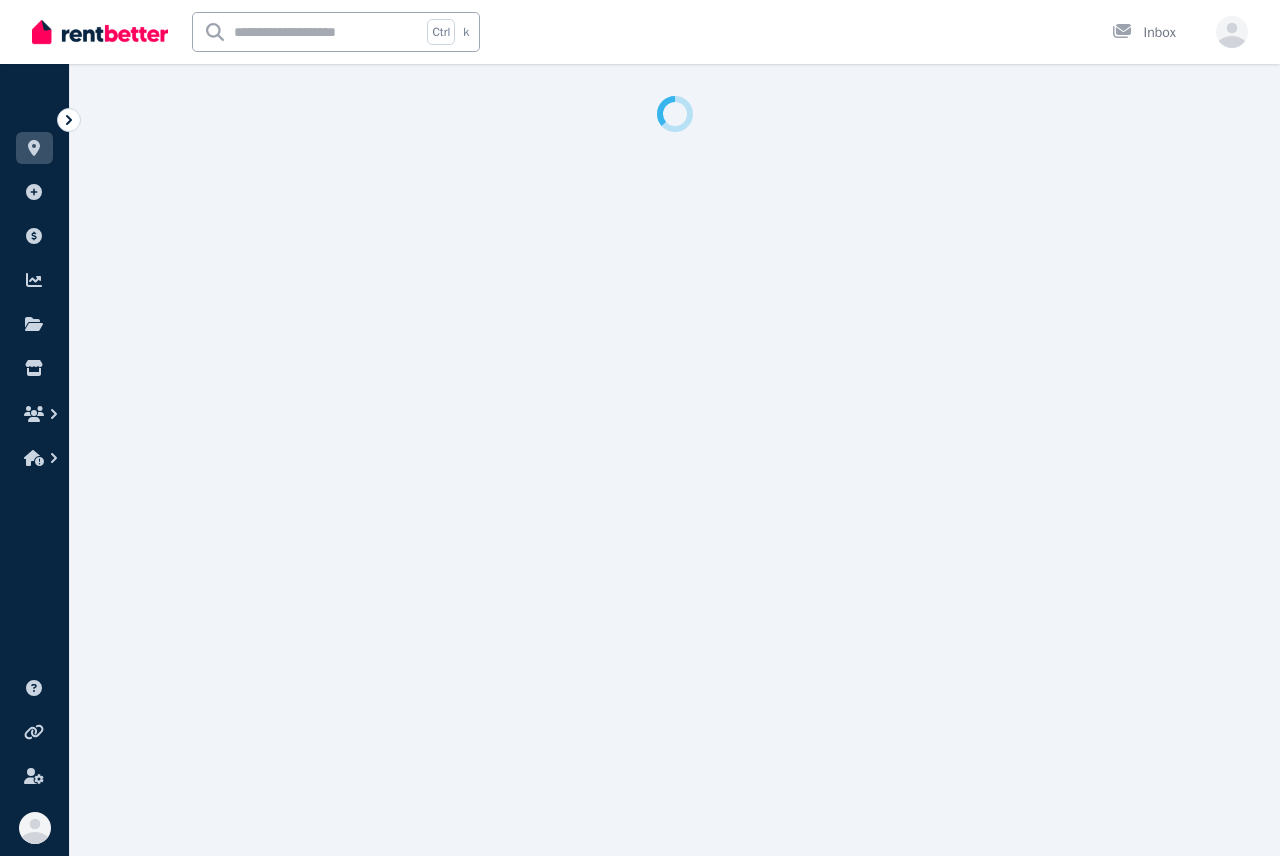 select on "**" 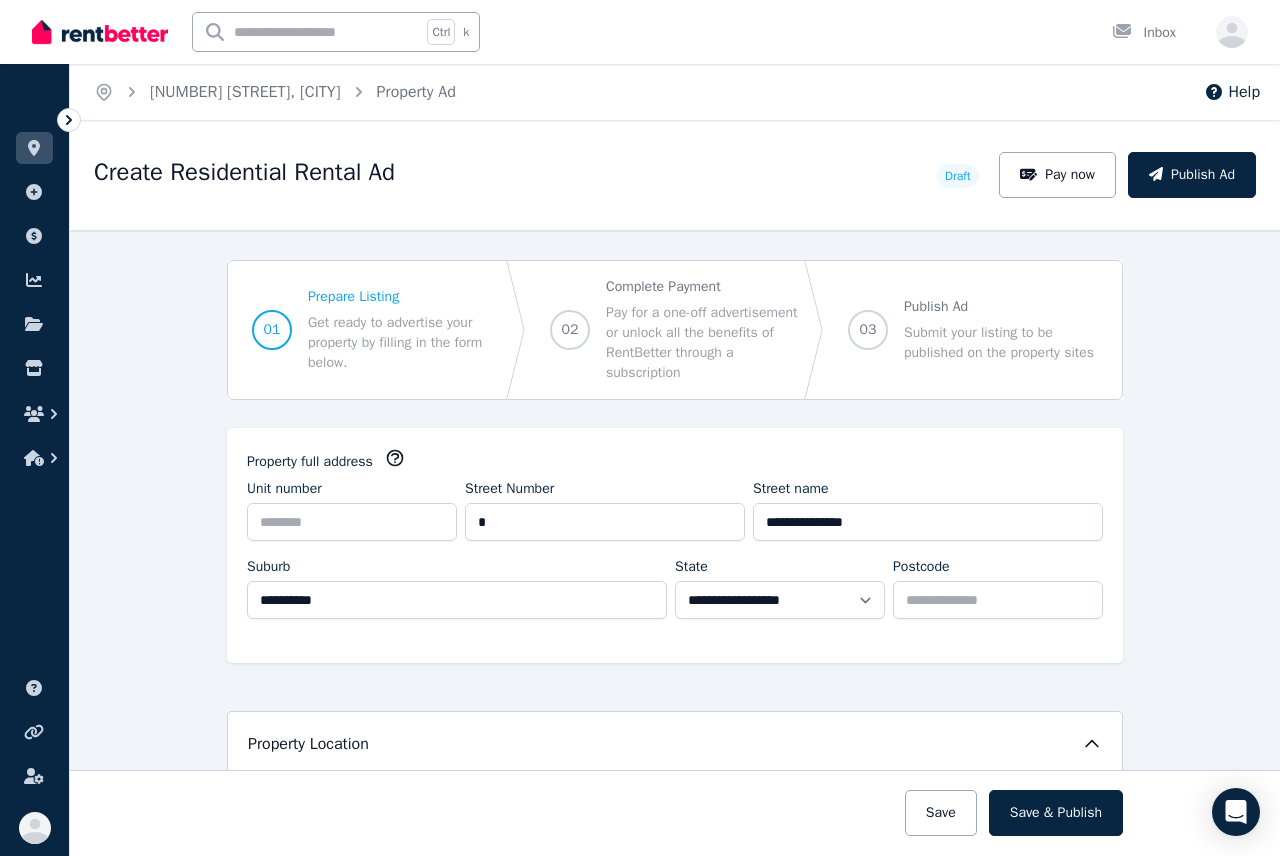 click on "**********" at bounding box center (675, 543) 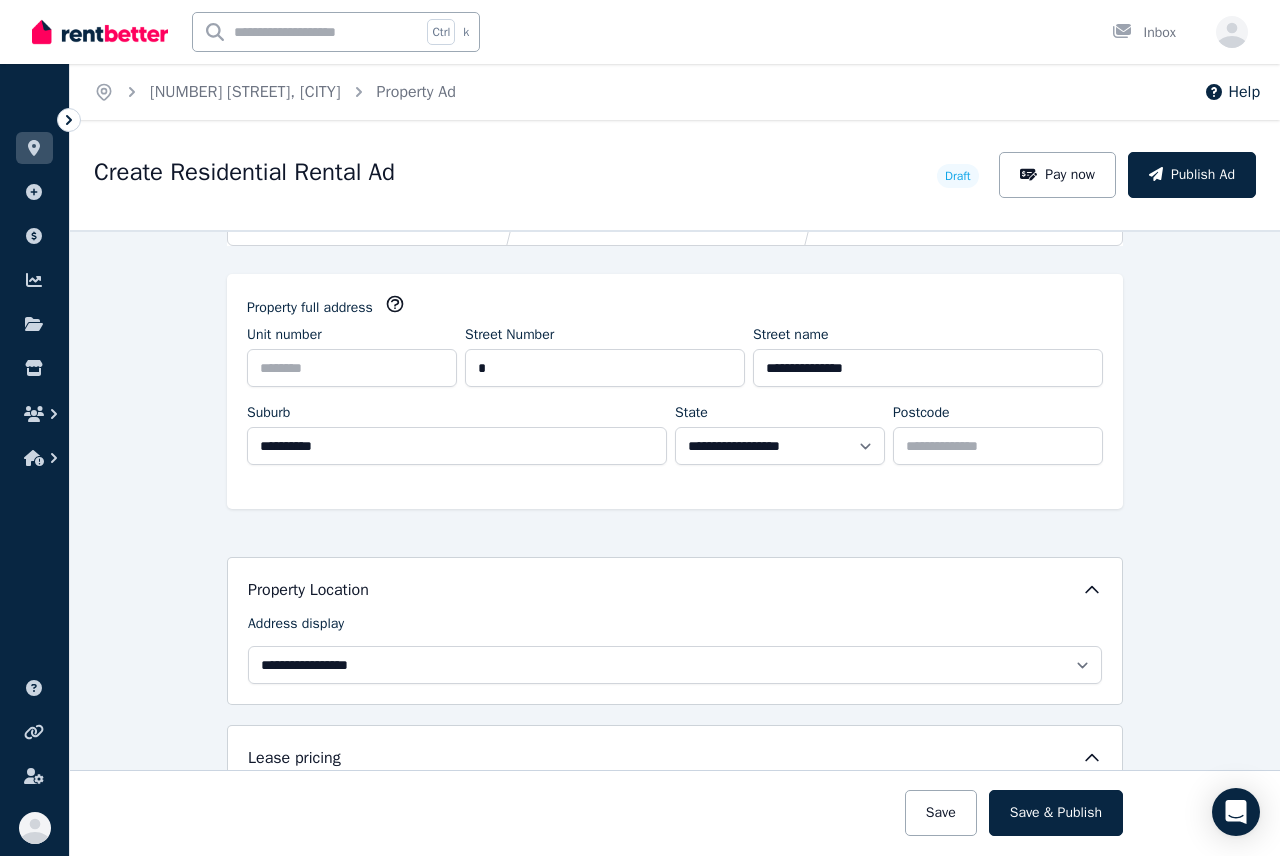 scroll, scrollTop: 200, scrollLeft: 0, axis: vertical 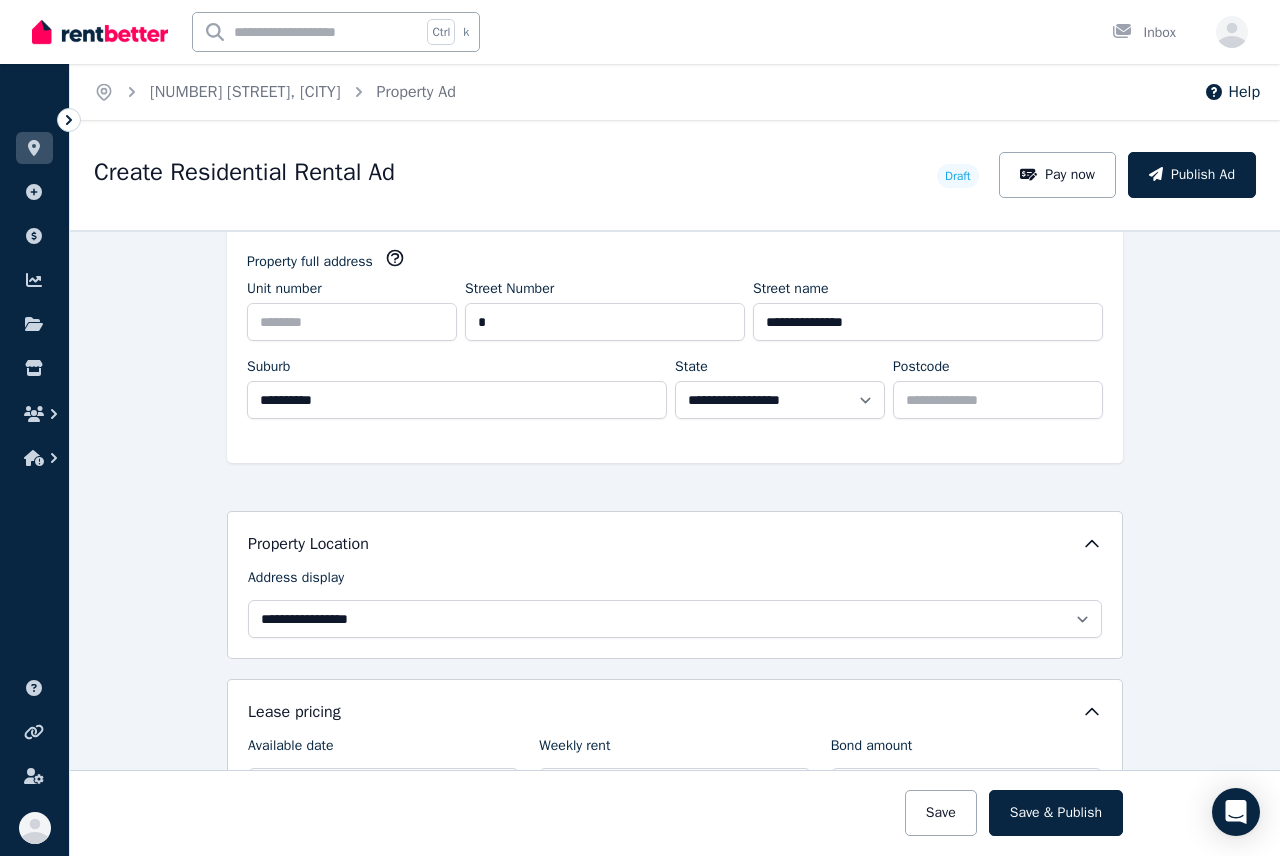 click on "**********" at bounding box center (675, 543) 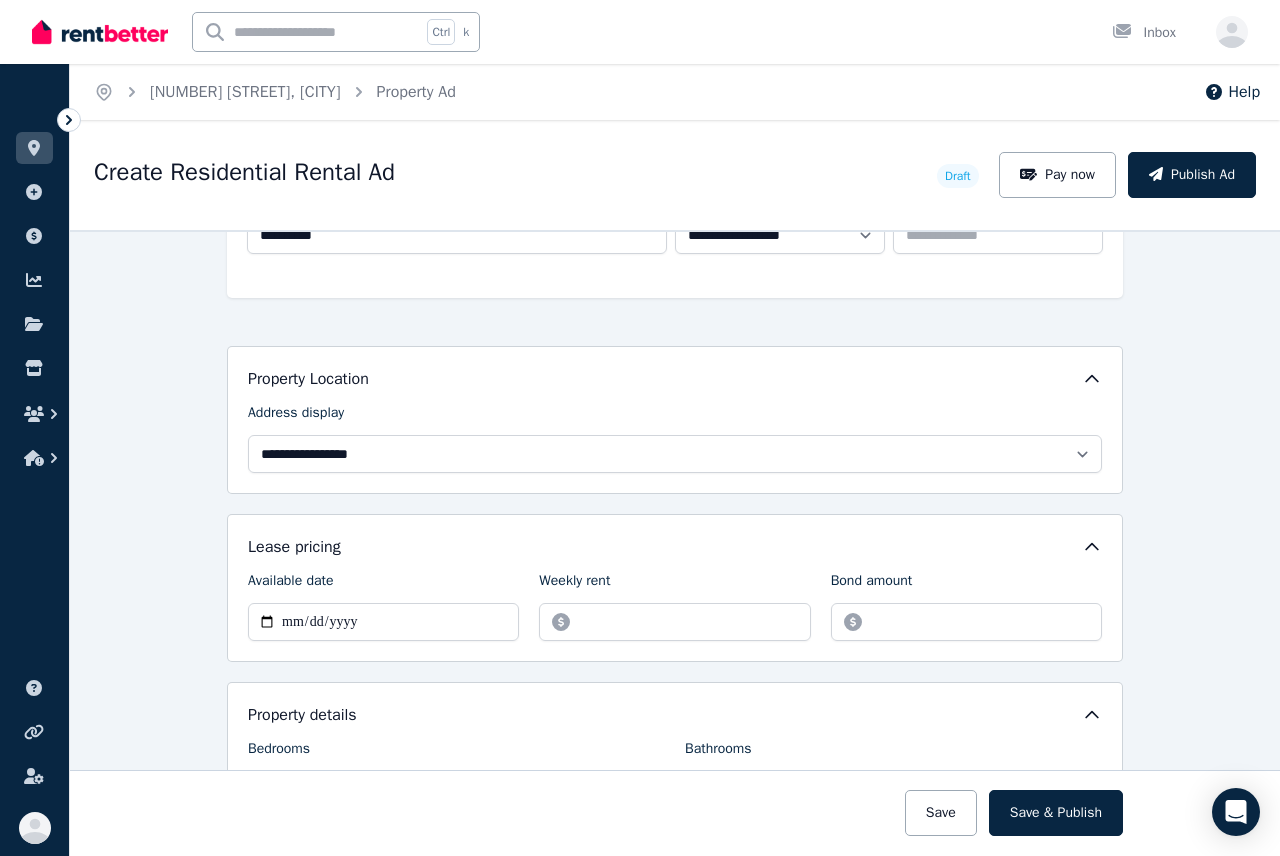 scroll, scrollTop: 400, scrollLeft: 0, axis: vertical 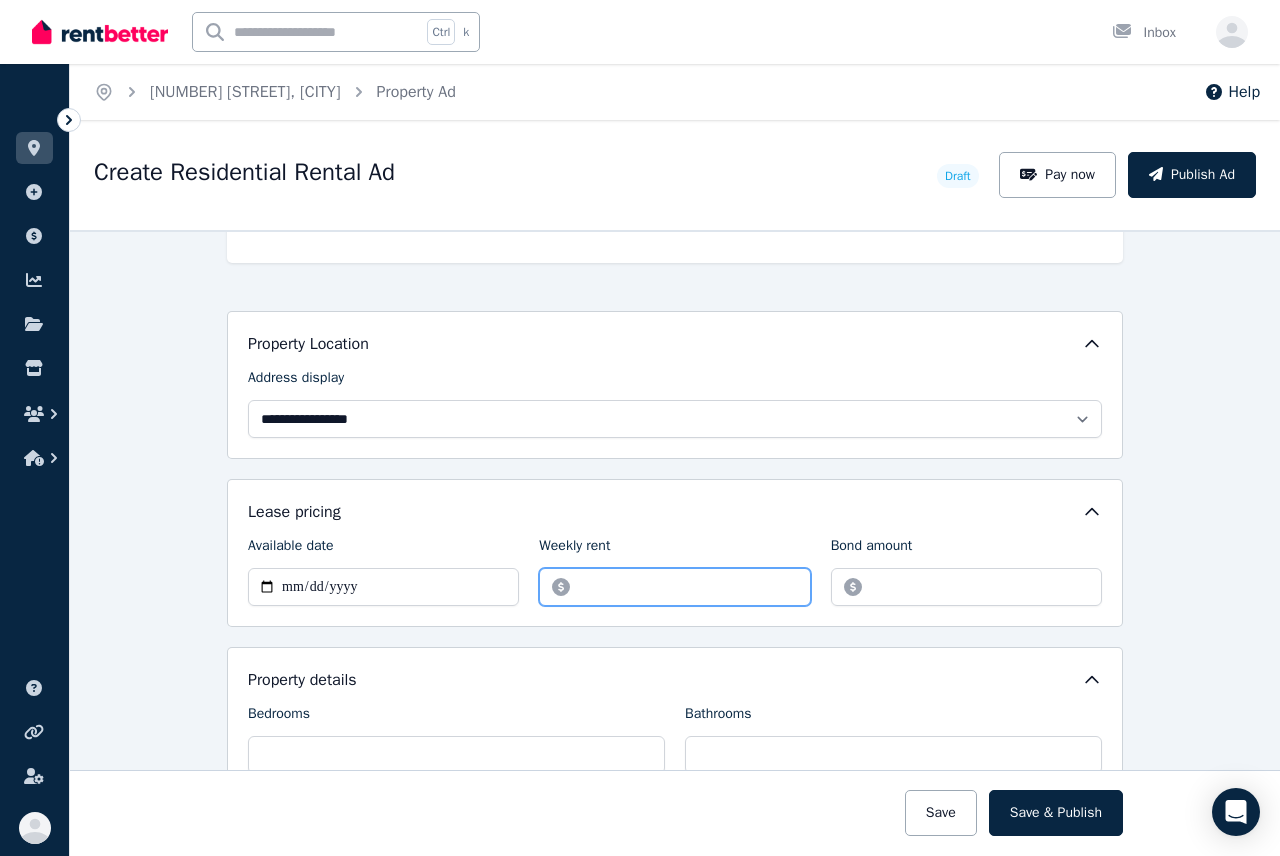 click on "Weekly rent" at bounding box center [674, 587] 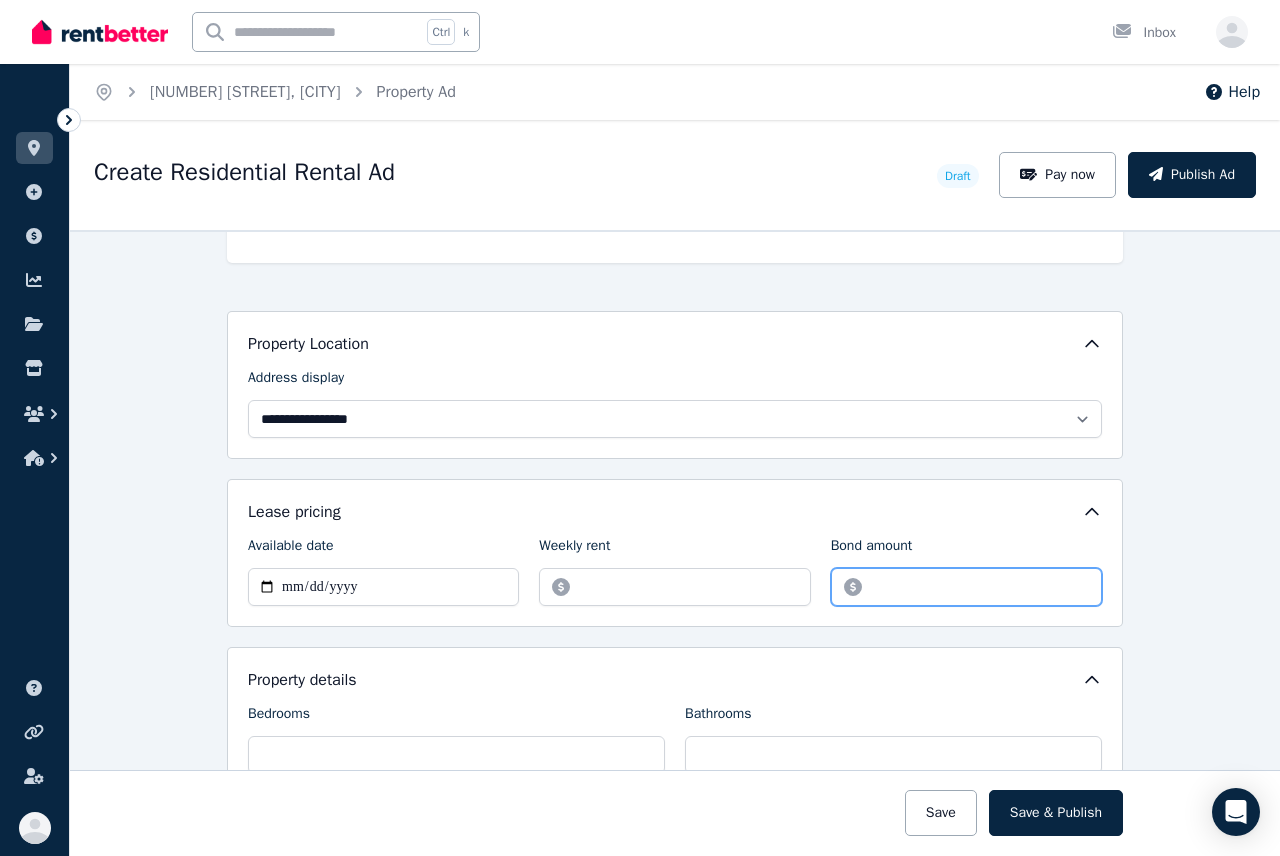 click on "Bond amount" at bounding box center (966, 587) 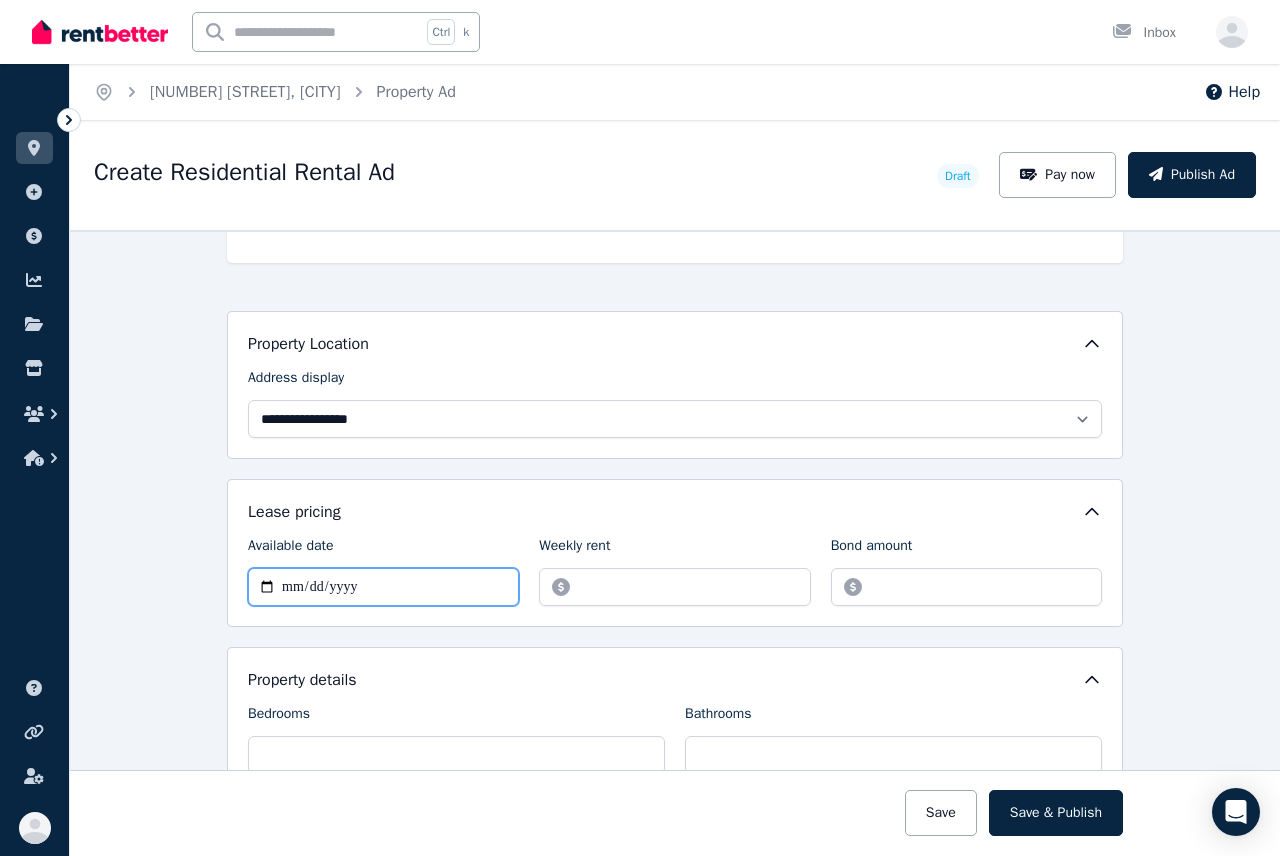 click on "Available date" at bounding box center [383, 587] 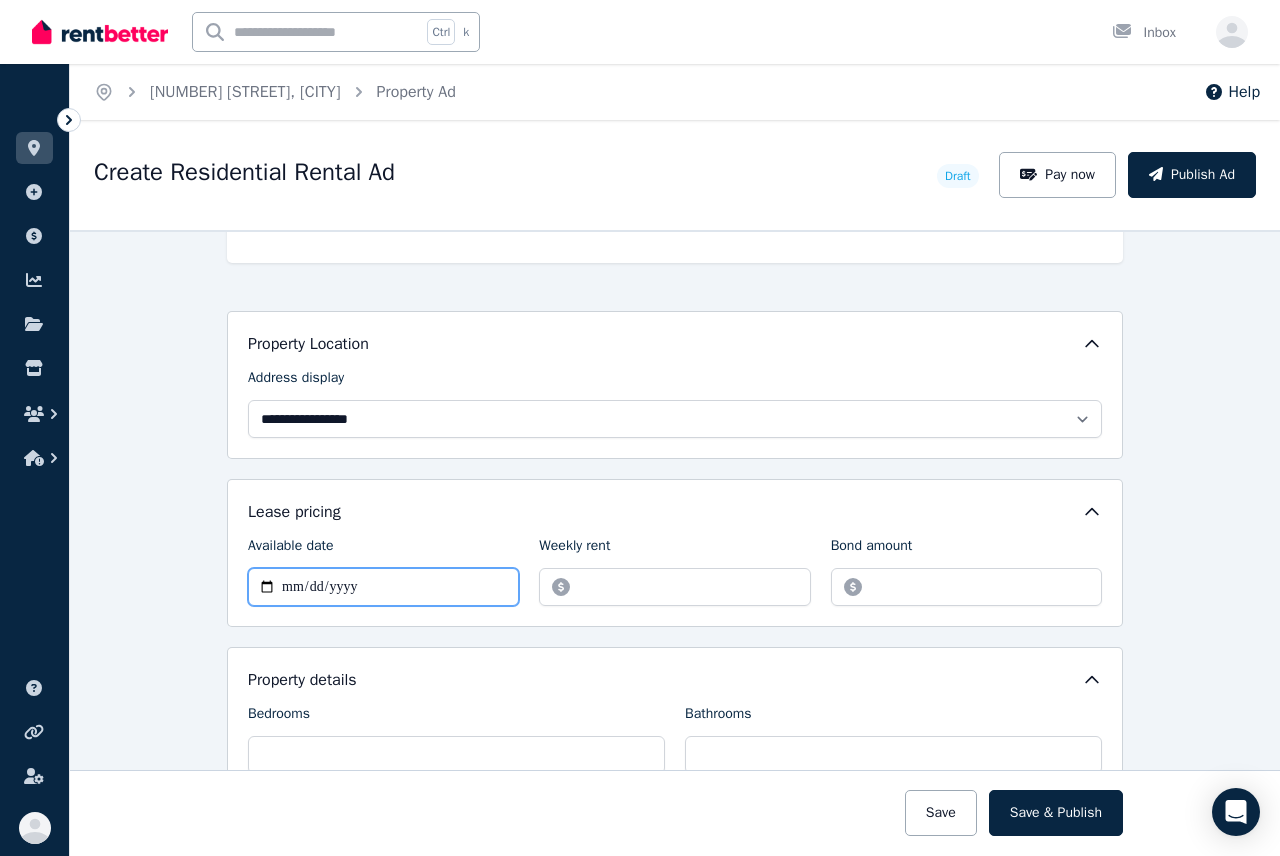 type on "**********" 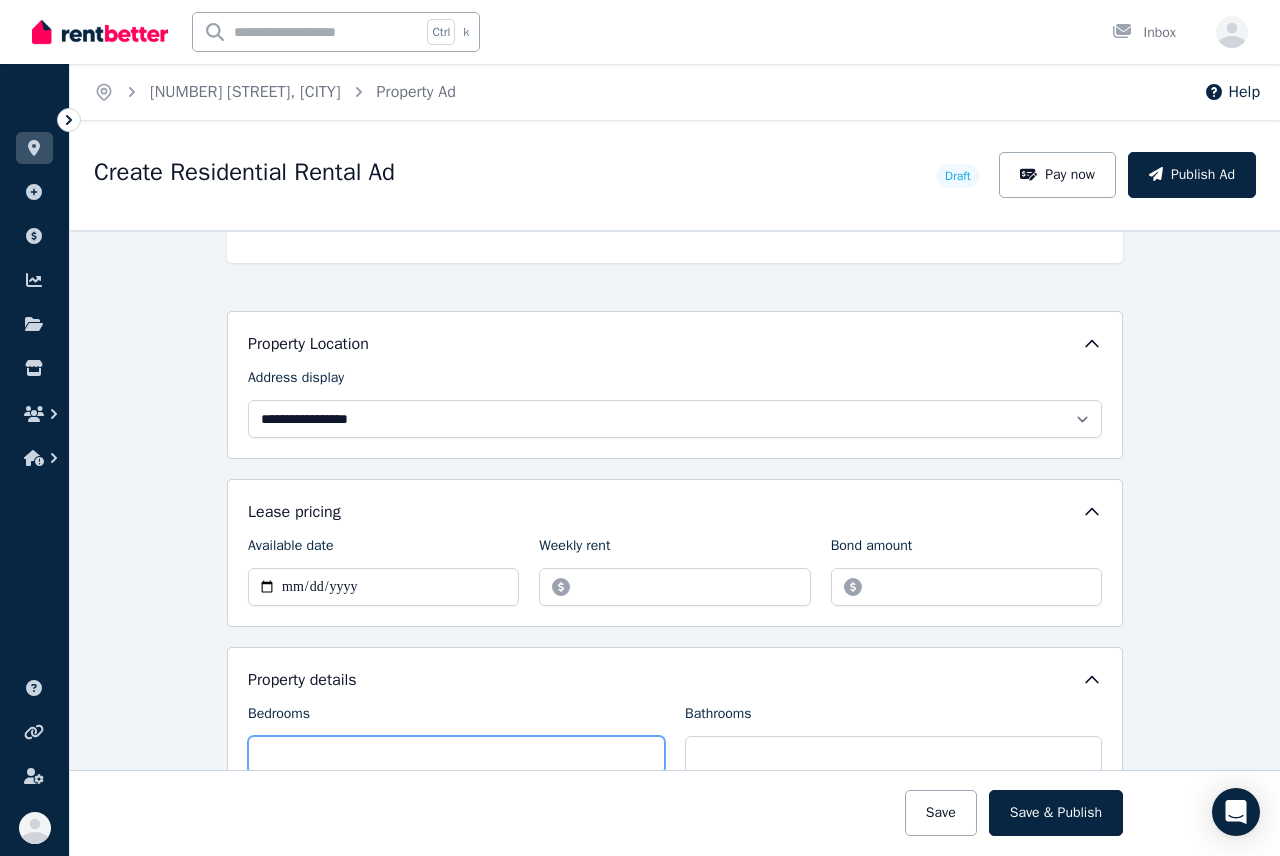 click on "Bedrooms" at bounding box center (456, 755) 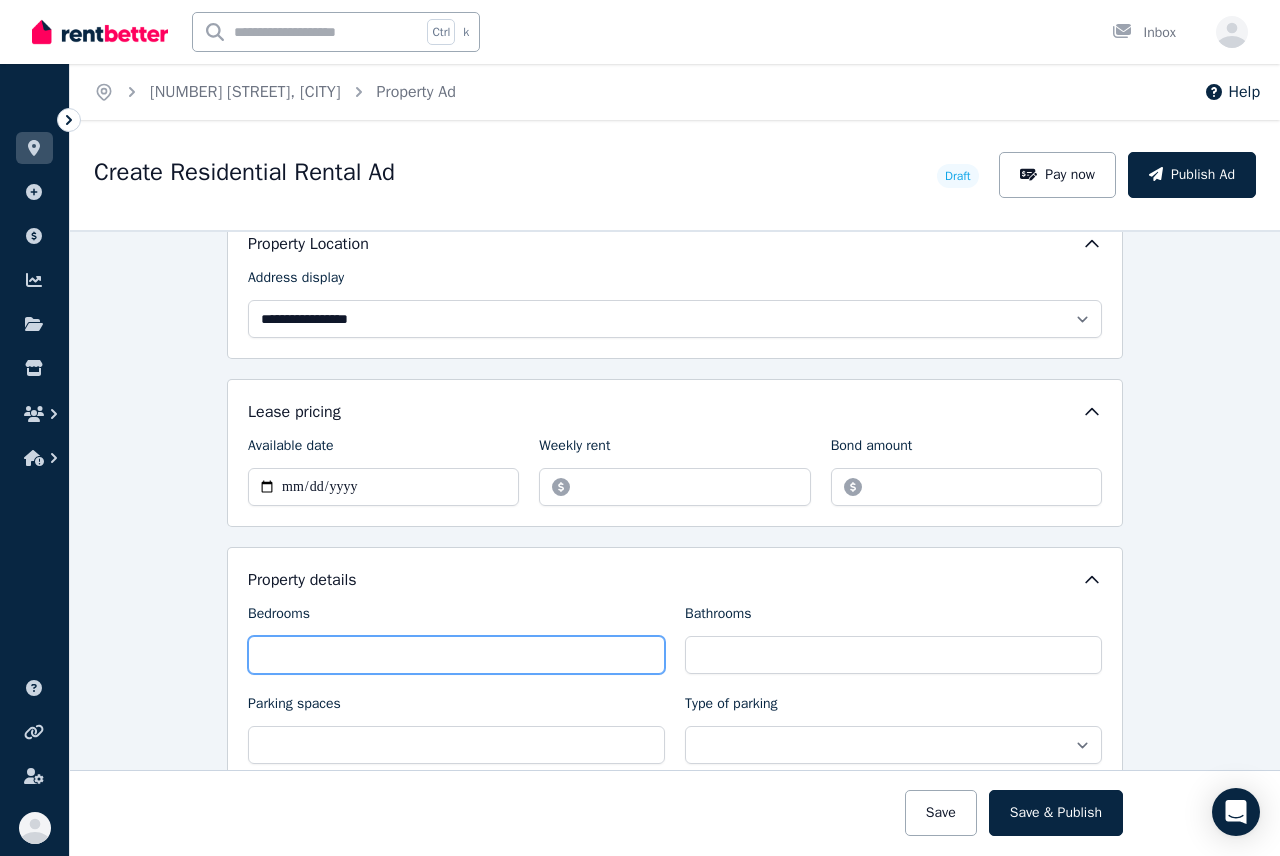 scroll, scrollTop: 600, scrollLeft: 0, axis: vertical 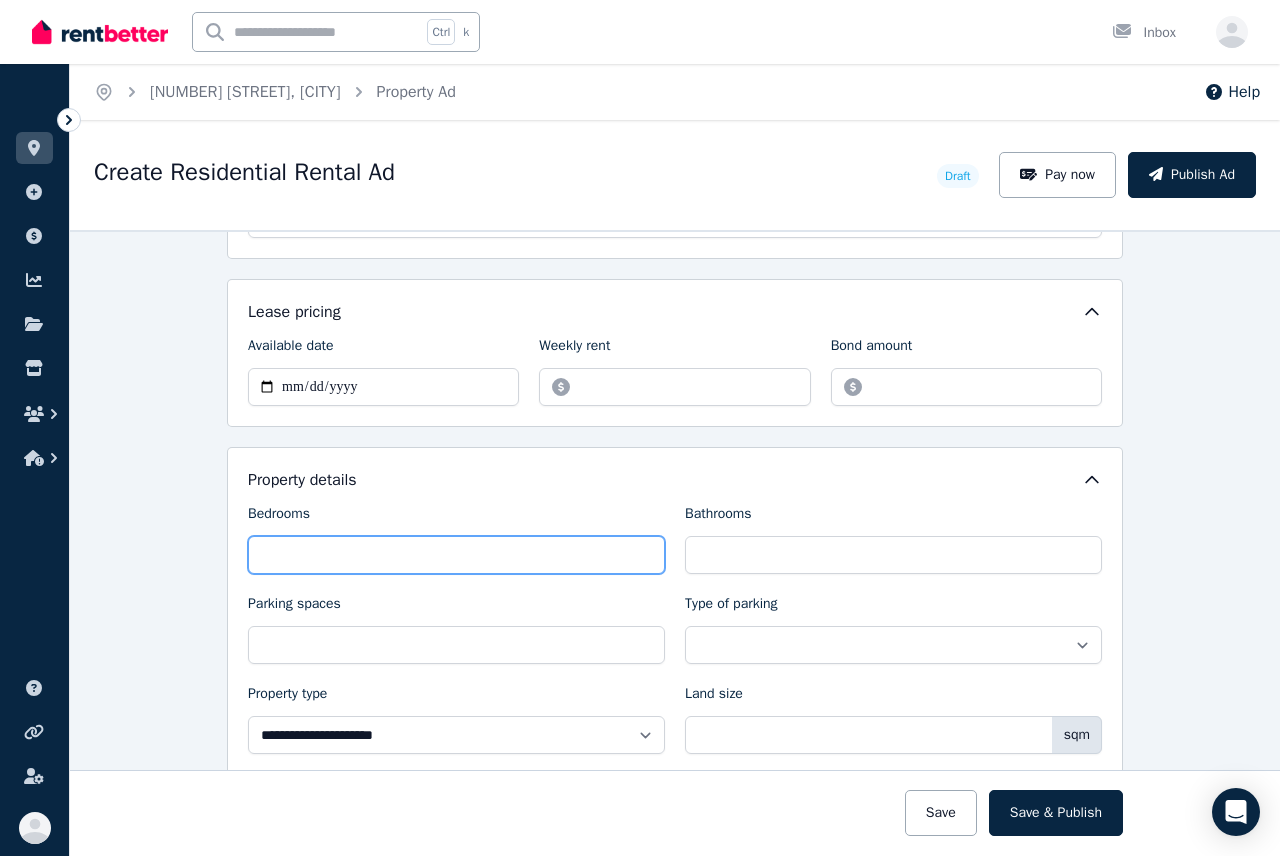 type on "*" 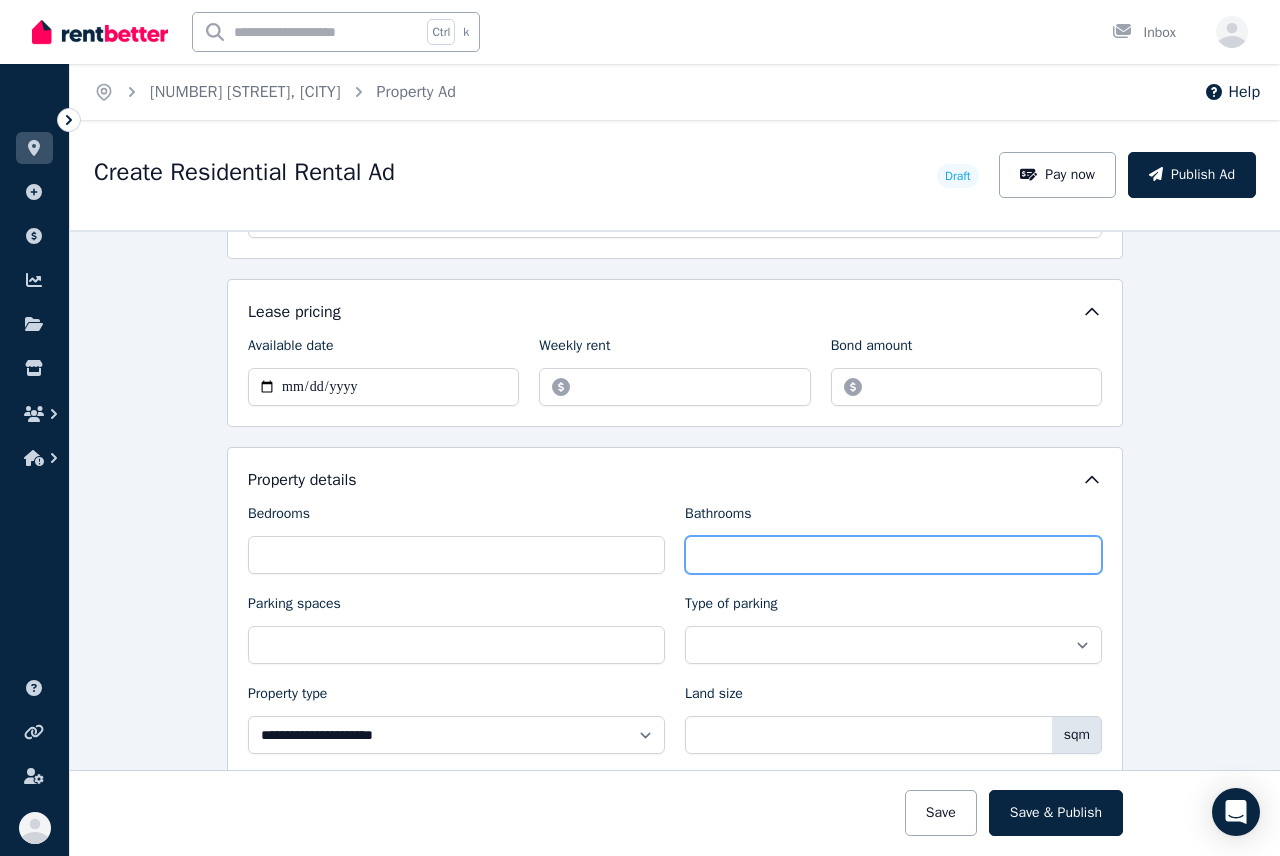 type on "*" 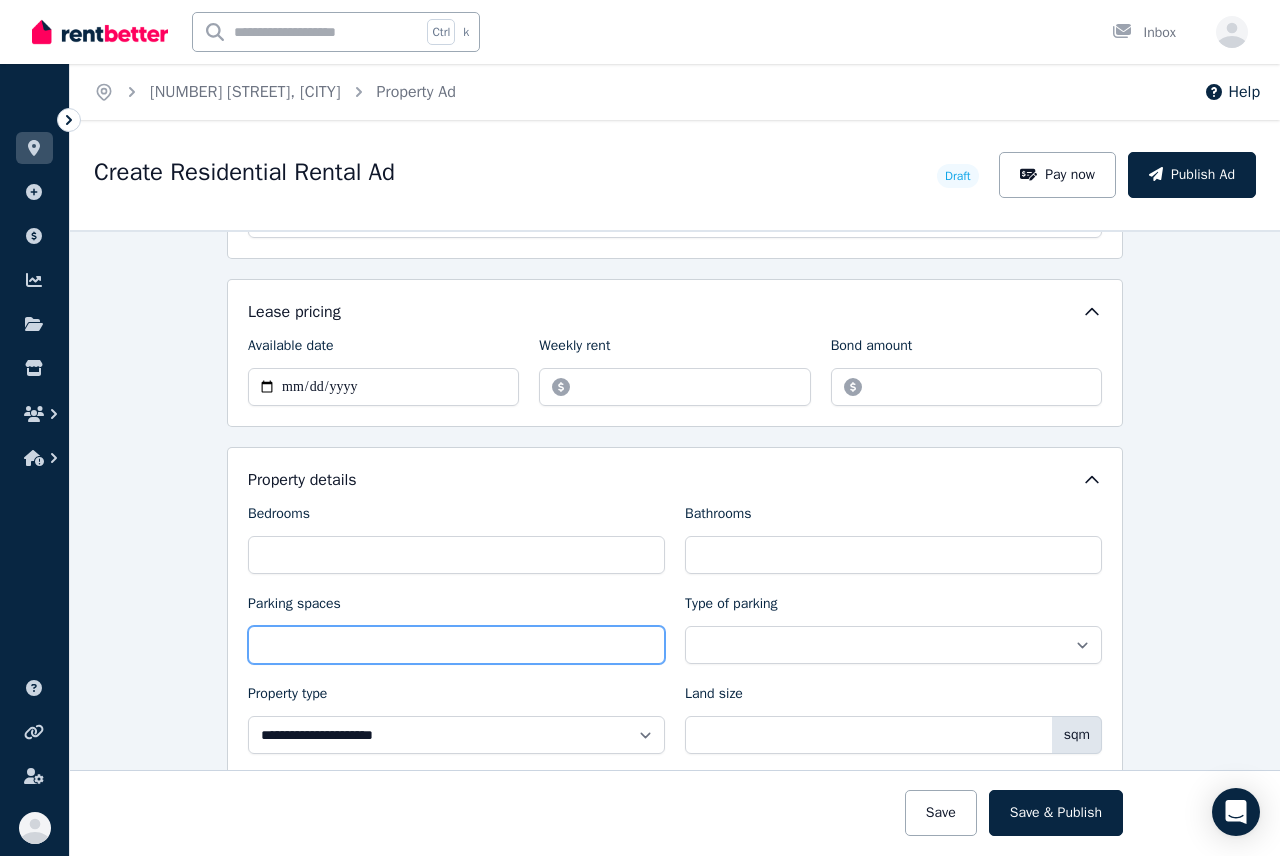 type on "*" 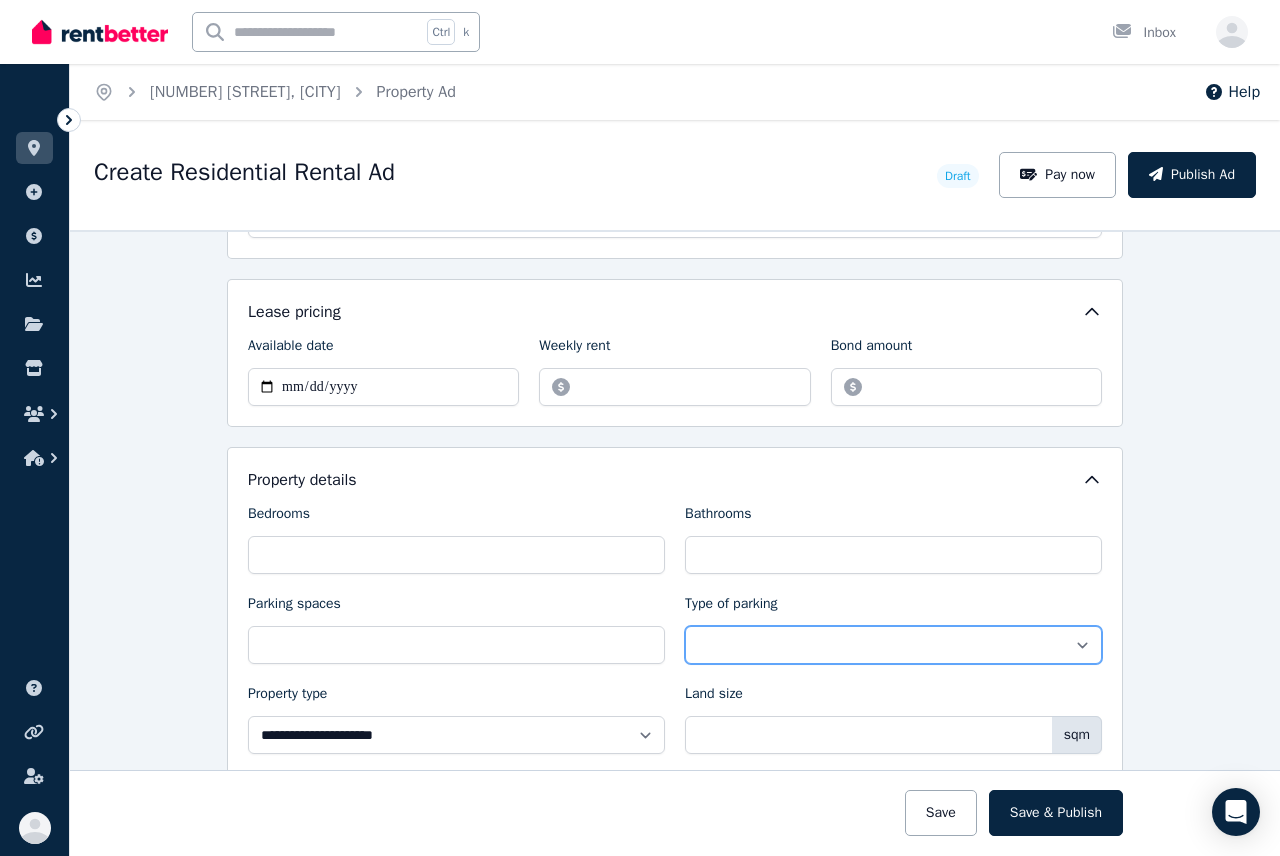 click on "**********" at bounding box center [893, 645] 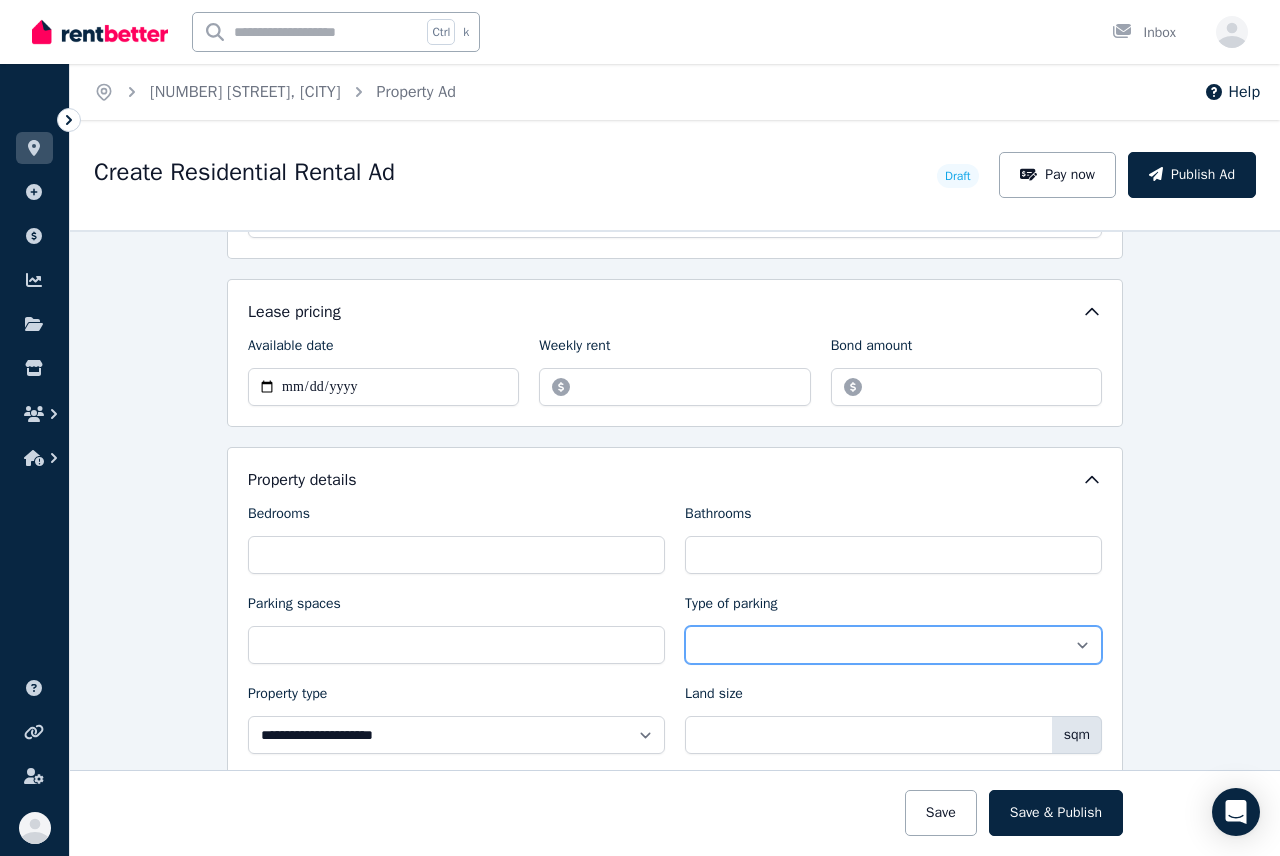 select on "**********" 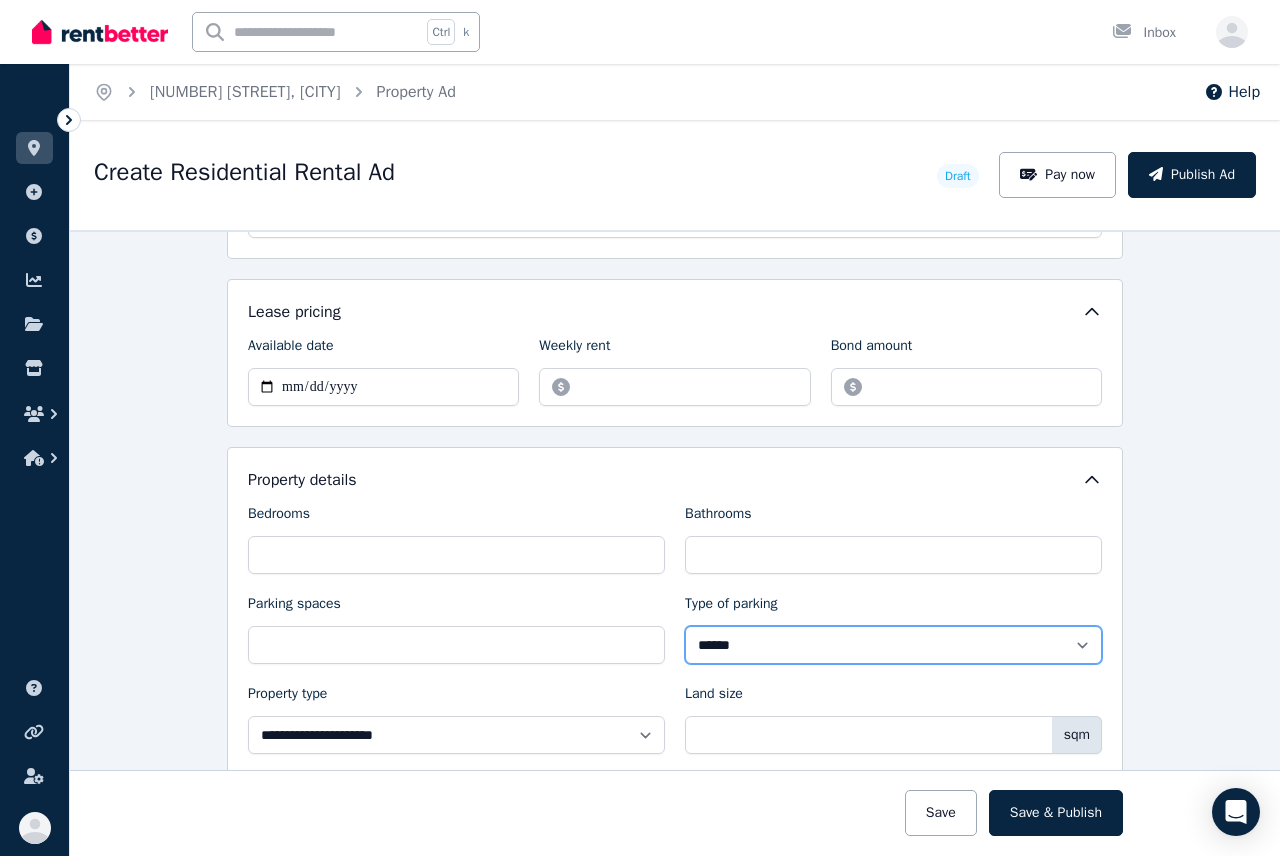 click on "**********" at bounding box center [893, 645] 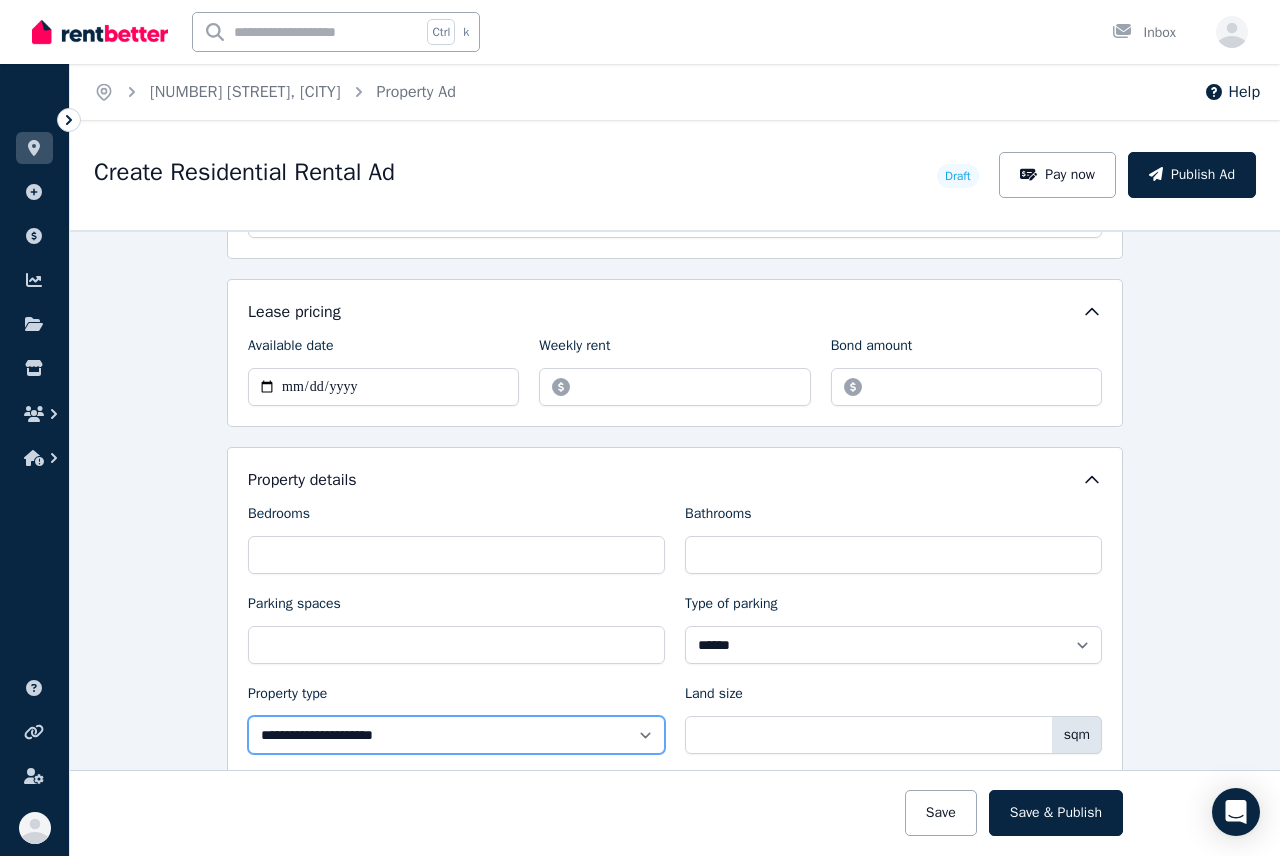 click on "**********" at bounding box center [456, 735] 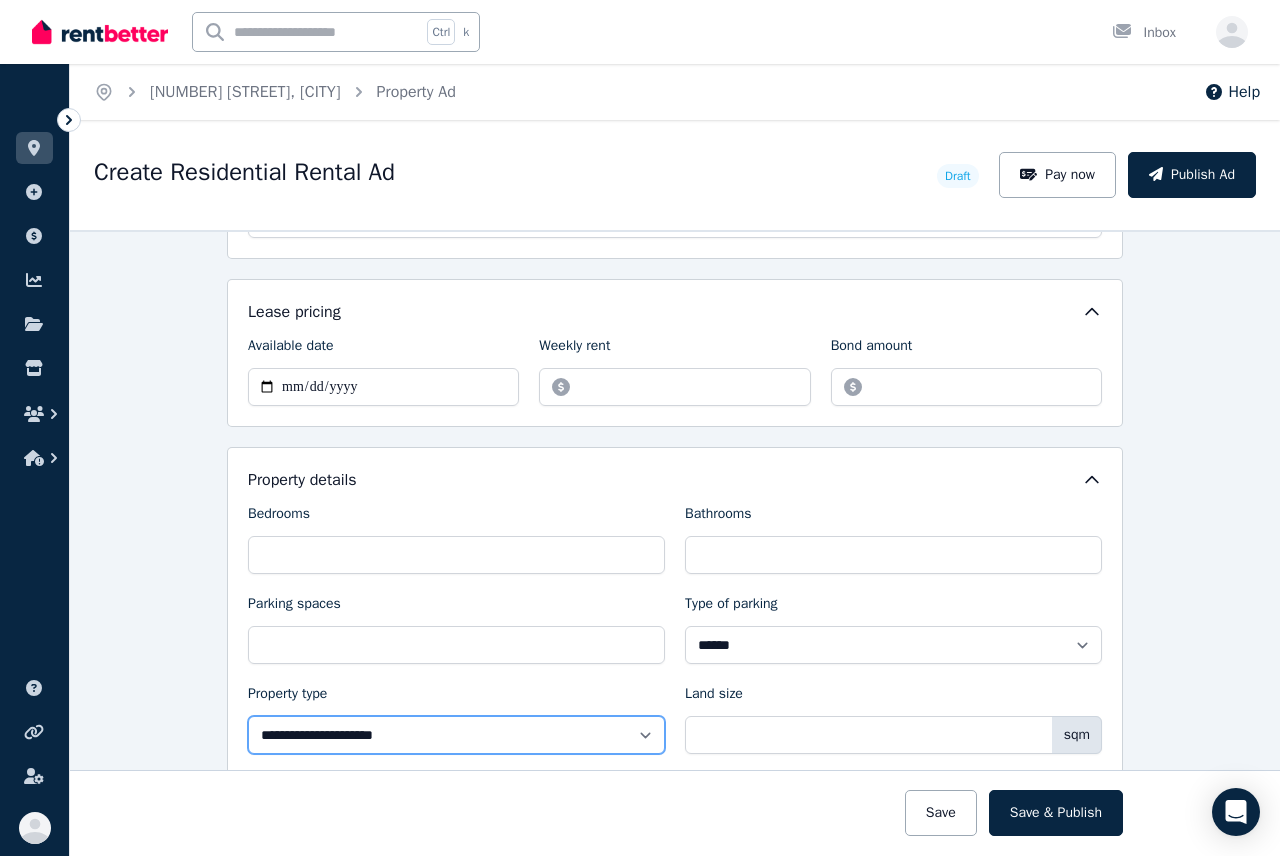 select on "**********" 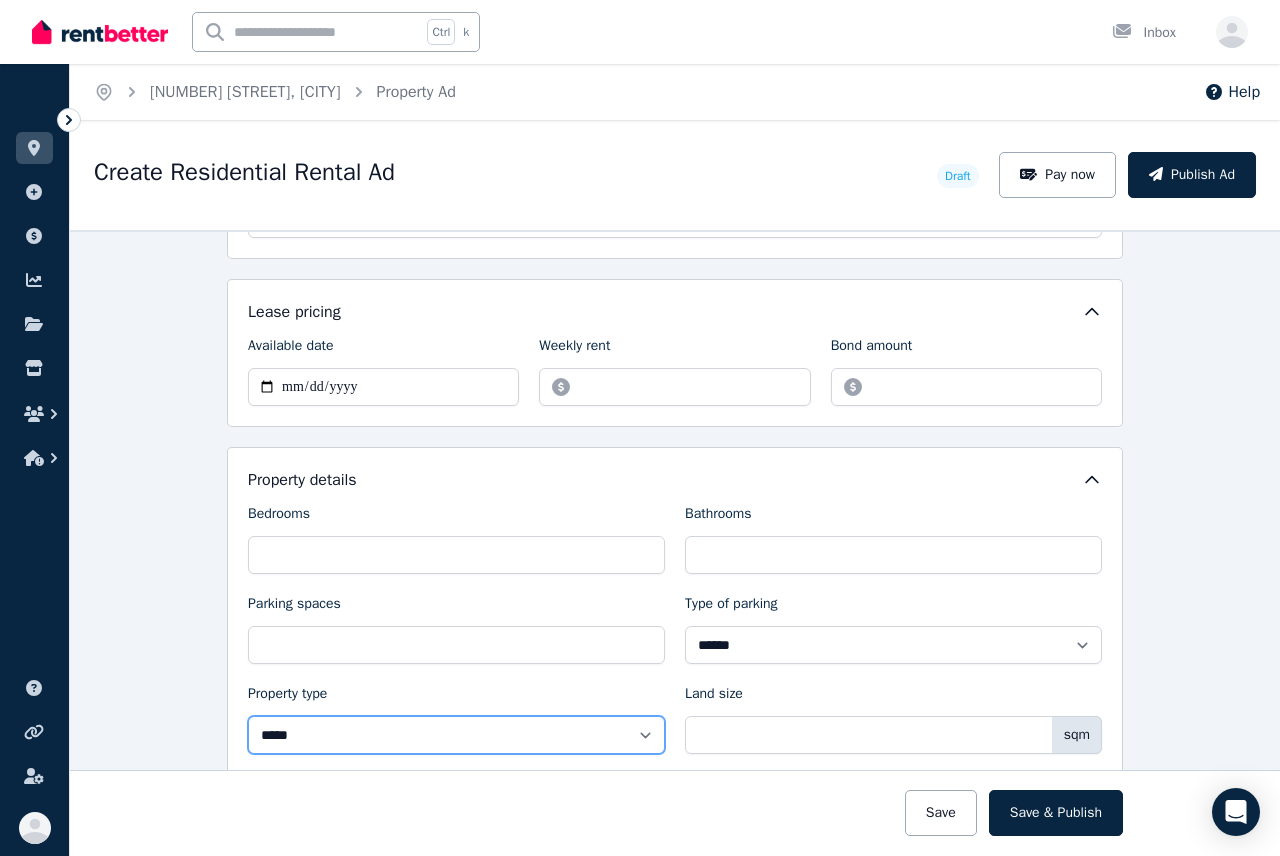 click on "**********" at bounding box center (456, 735) 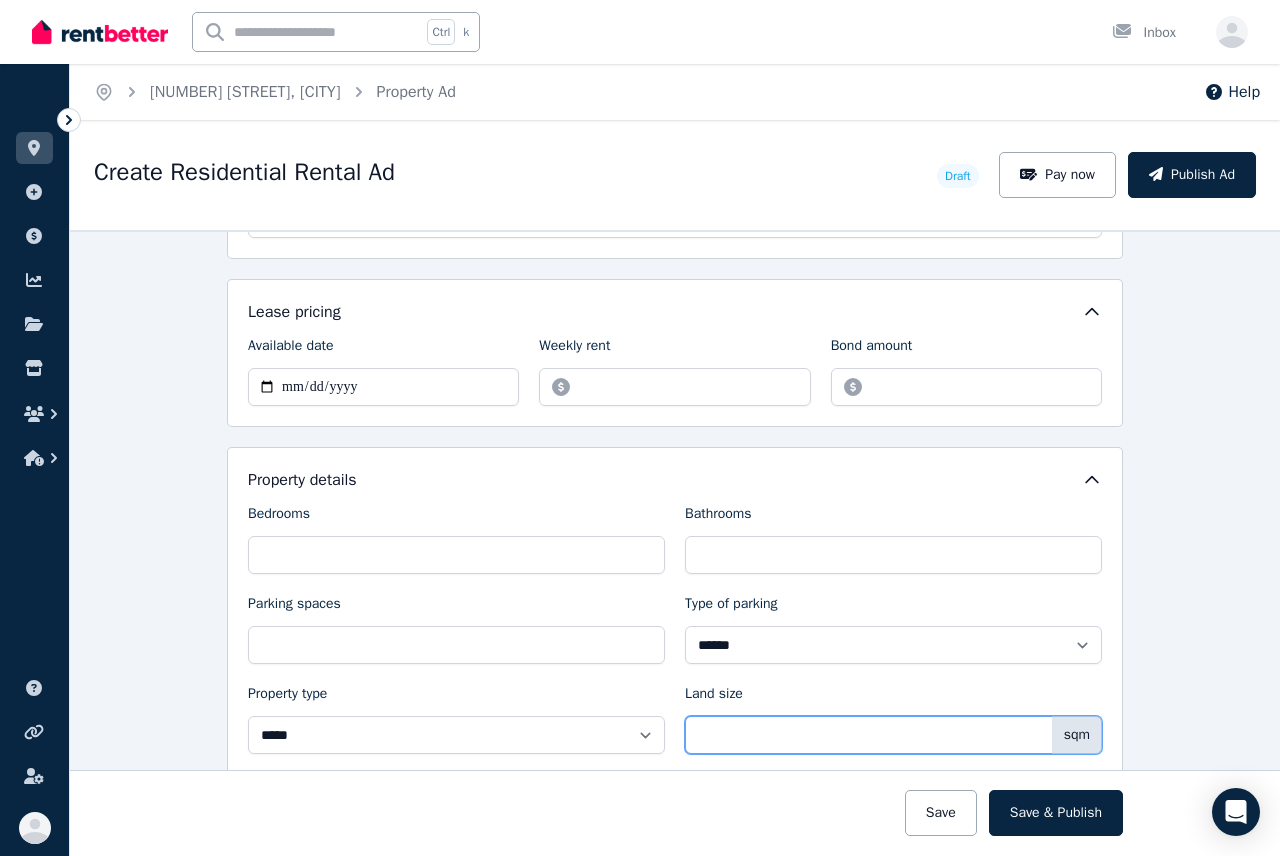 click on "Land size" at bounding box center (893, 735) 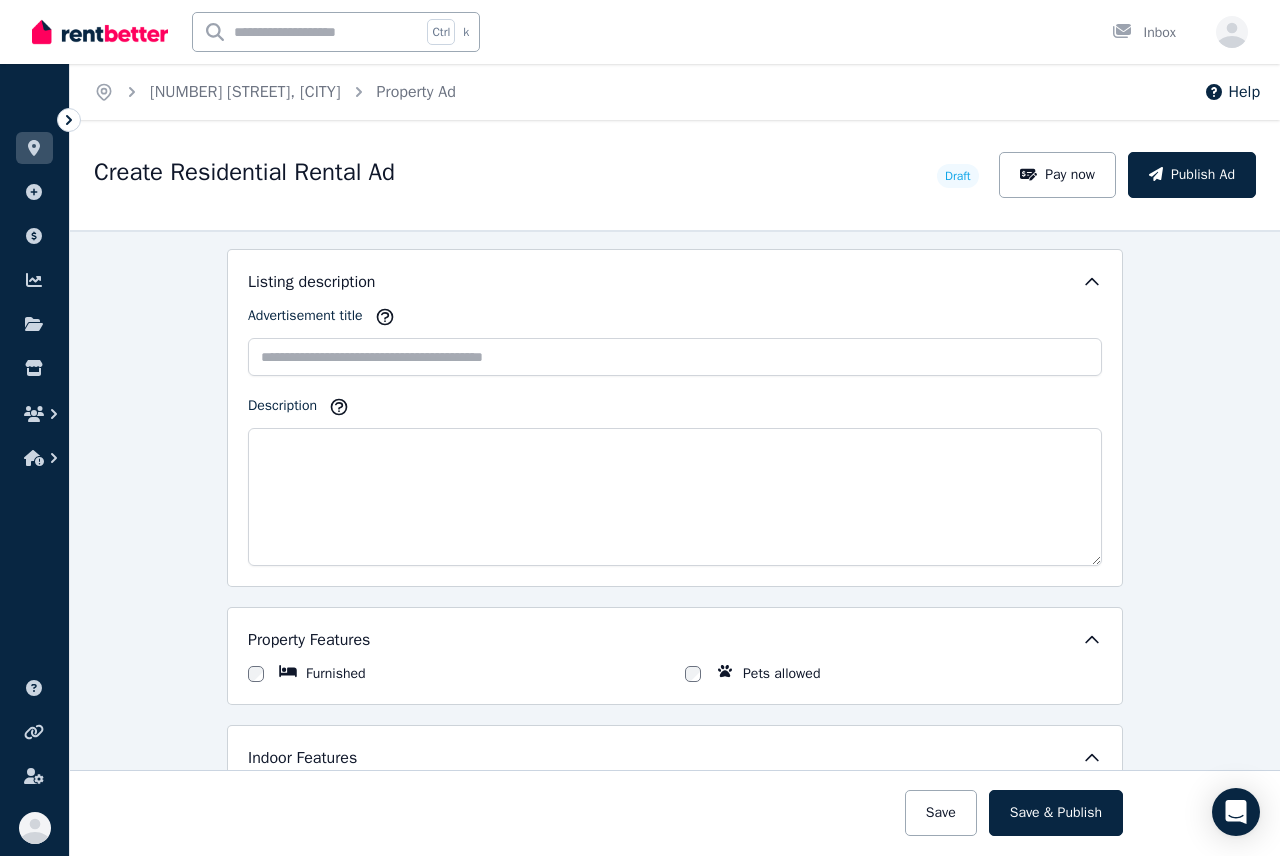 type on "***" 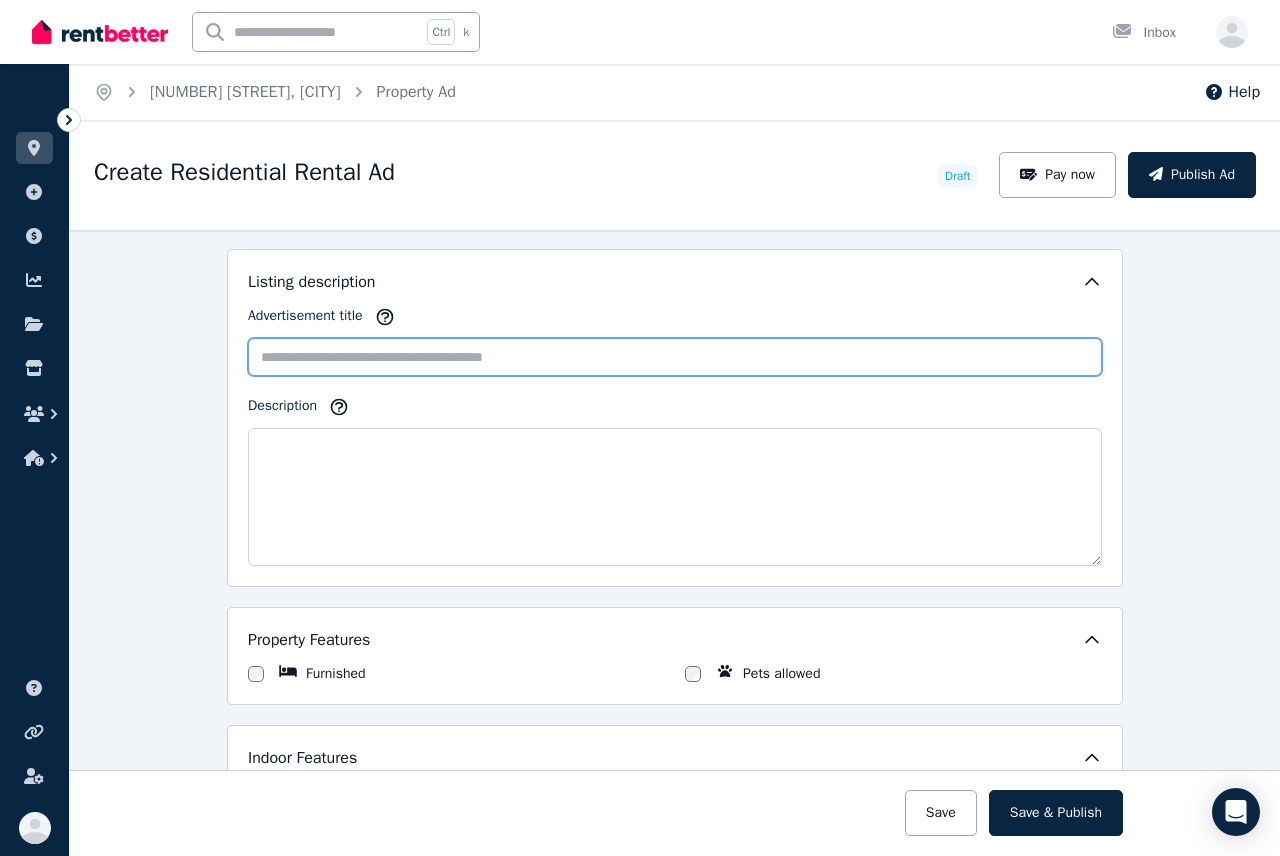 click on "Advertisement title" at bounding box center (675, 357) 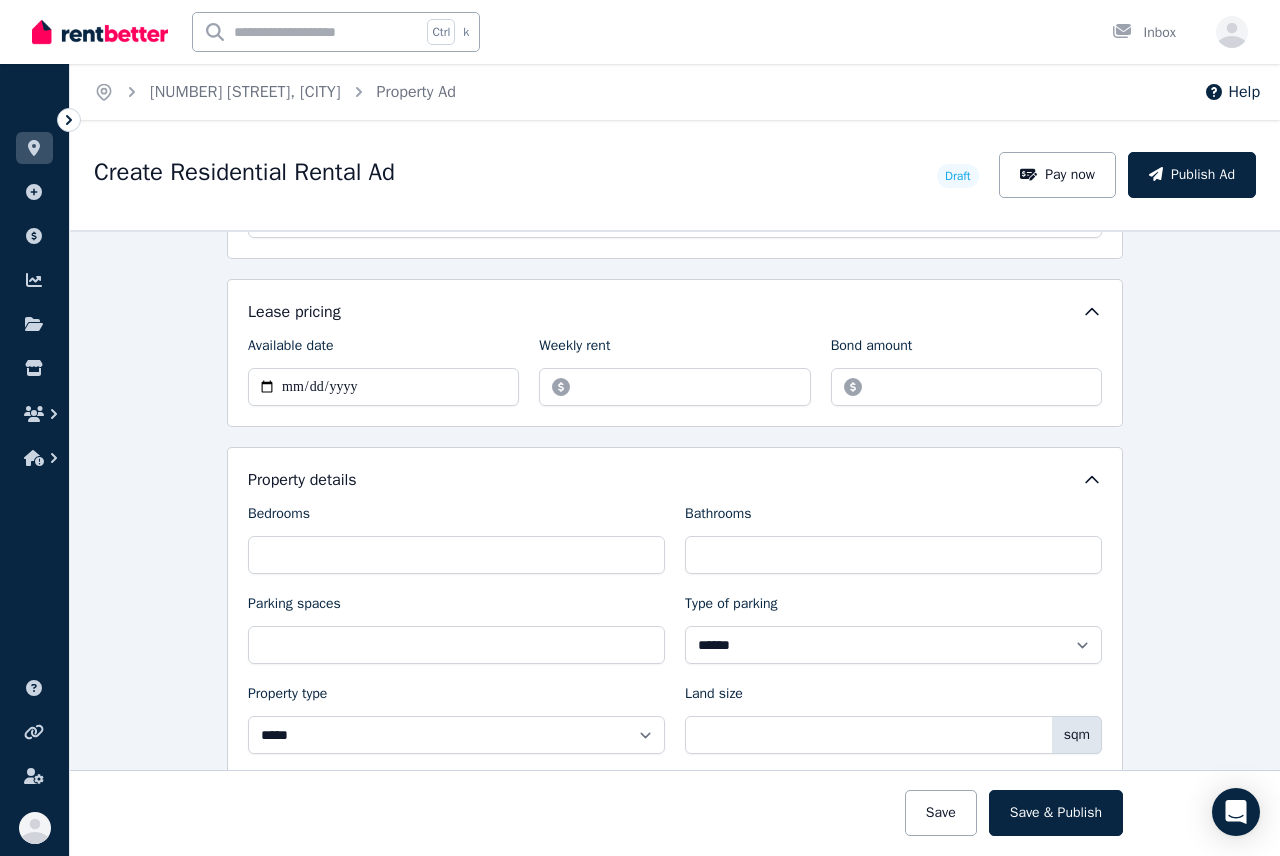 scroll, scrollTop: 54, scrollLeft: 0, axis: vertical 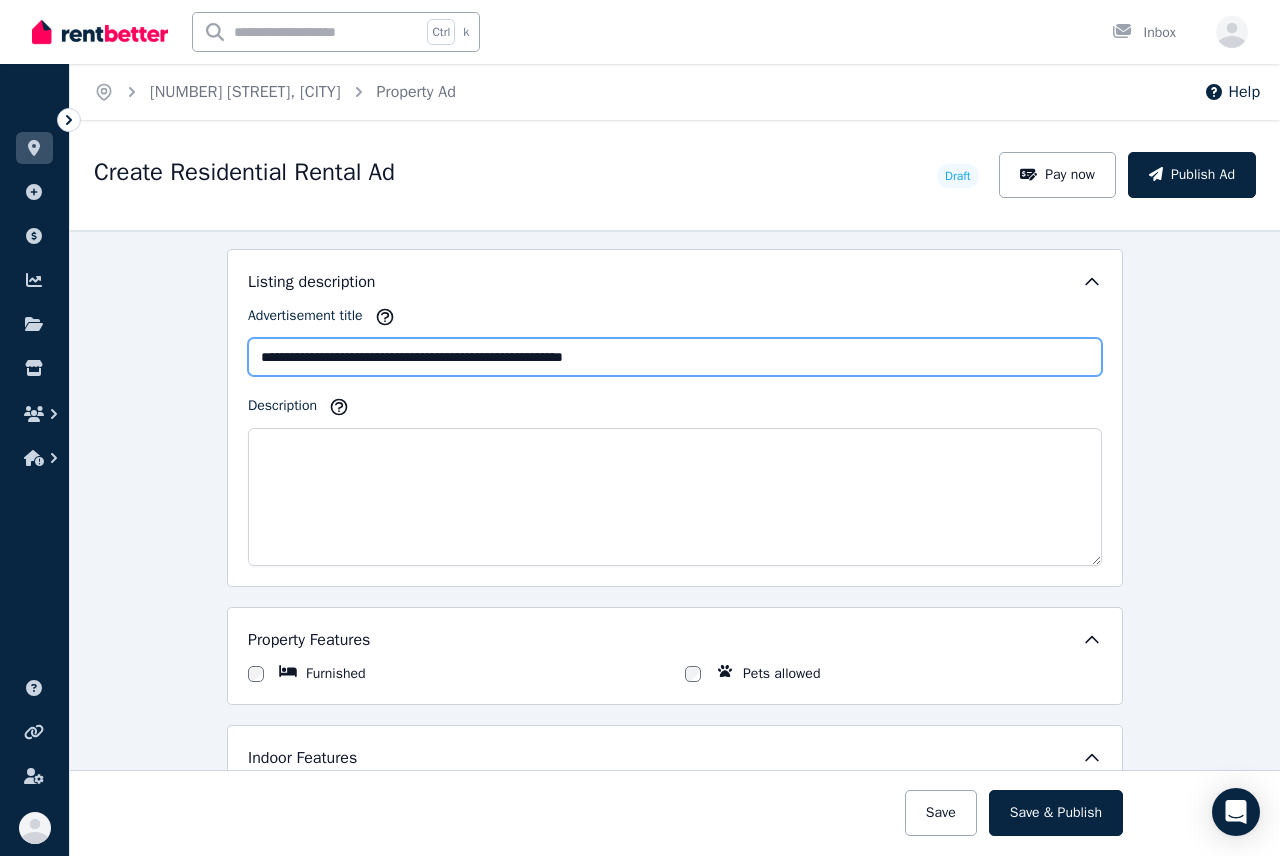 type on "**********" 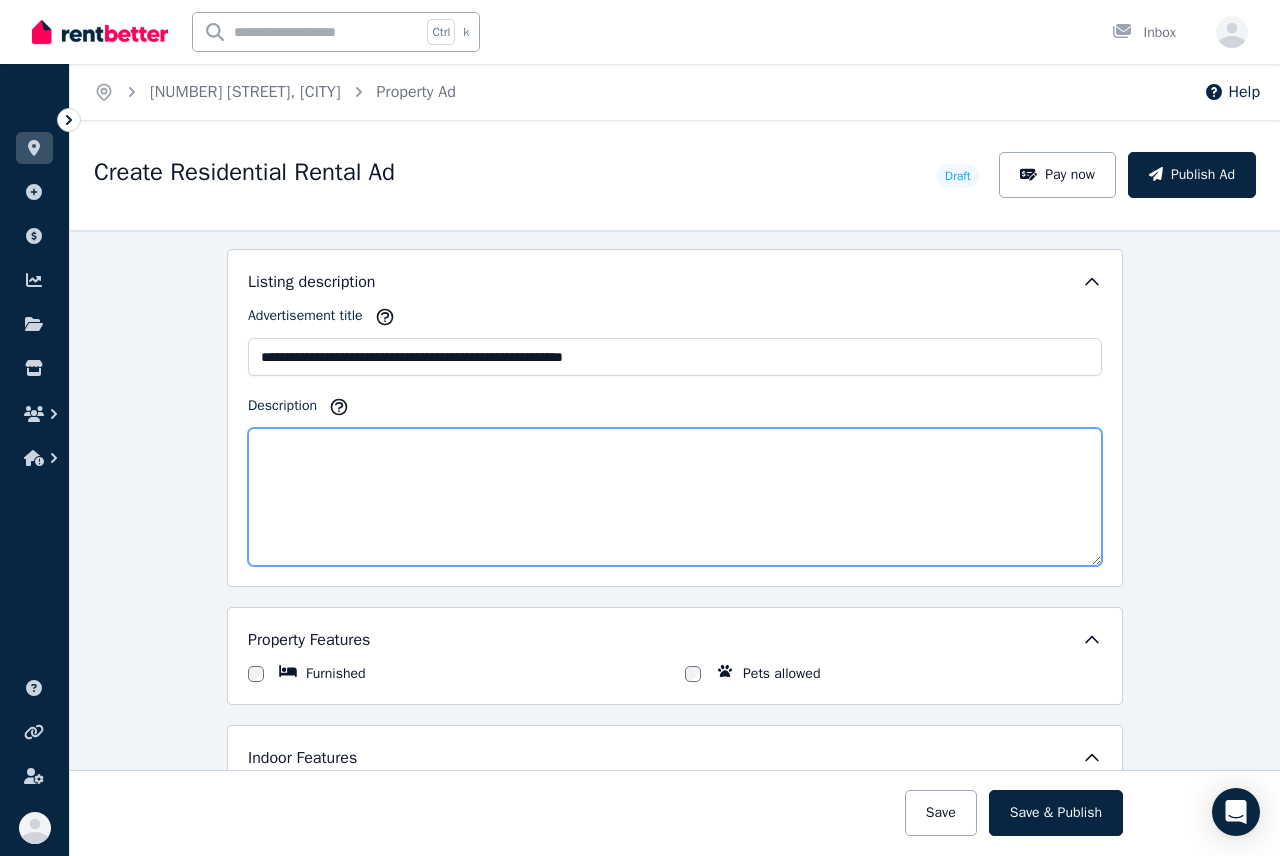 click on "Description" at bounding box center [675, 497] 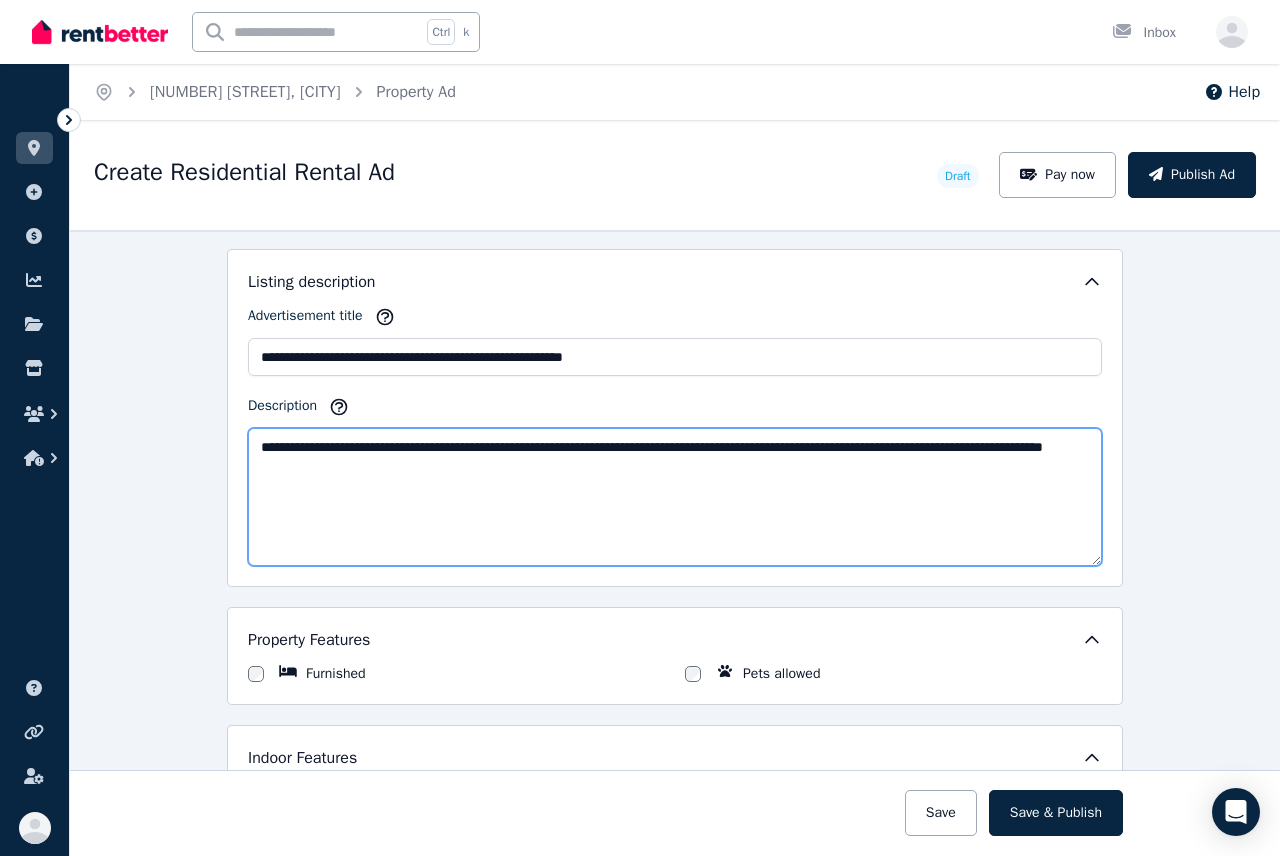 click on "**********" at bounding box center (675, 497) 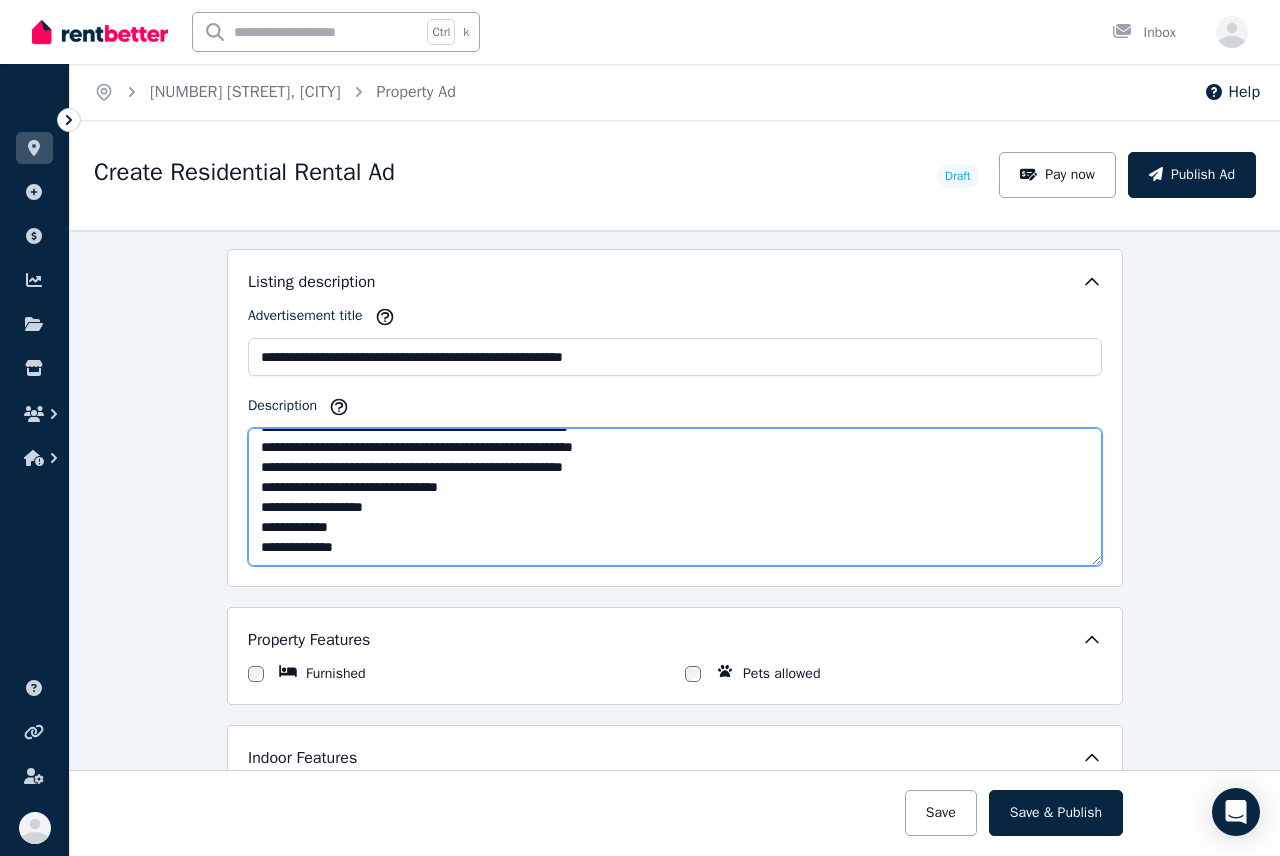 scroll, scrollTop: 211, scrollLeft: 0, axis: vertical 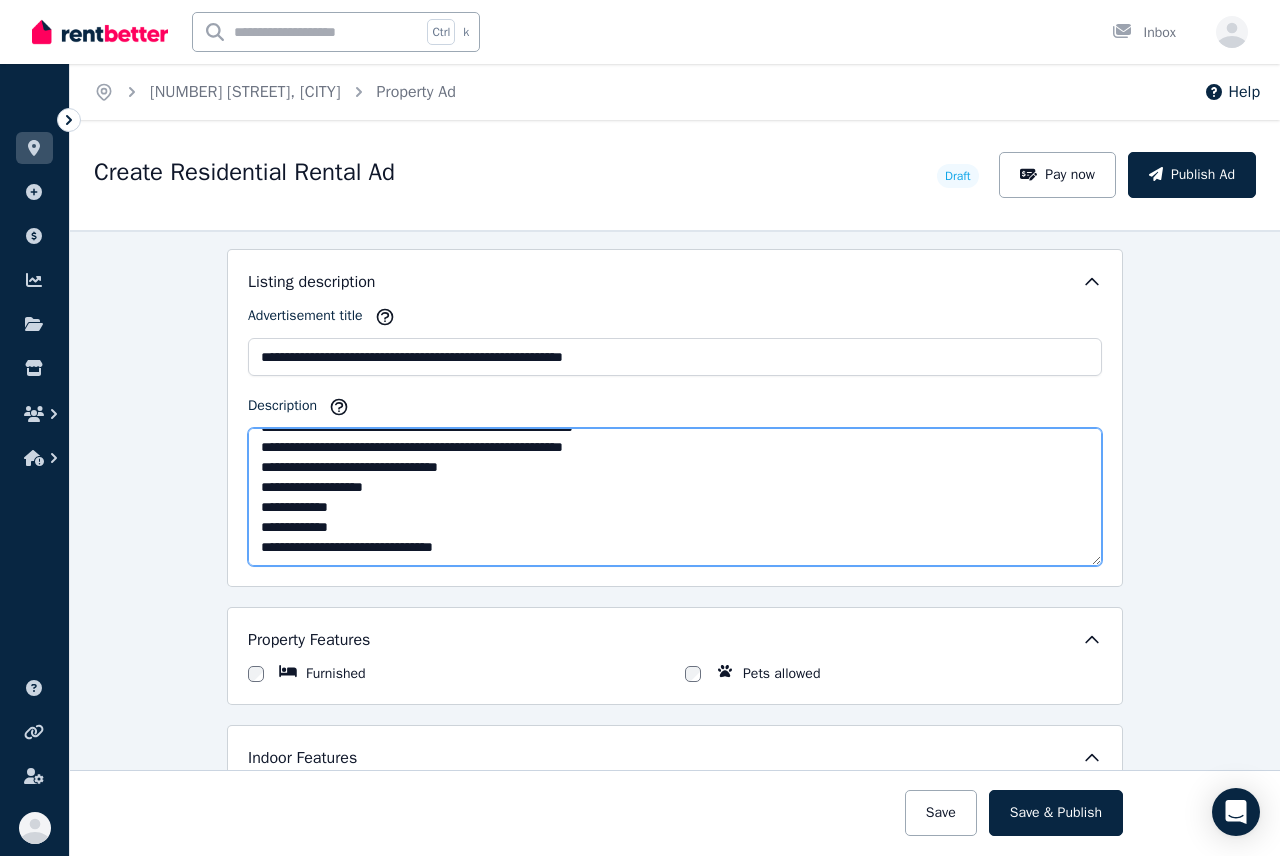 click on "**********" at bounding box center (675, 497) 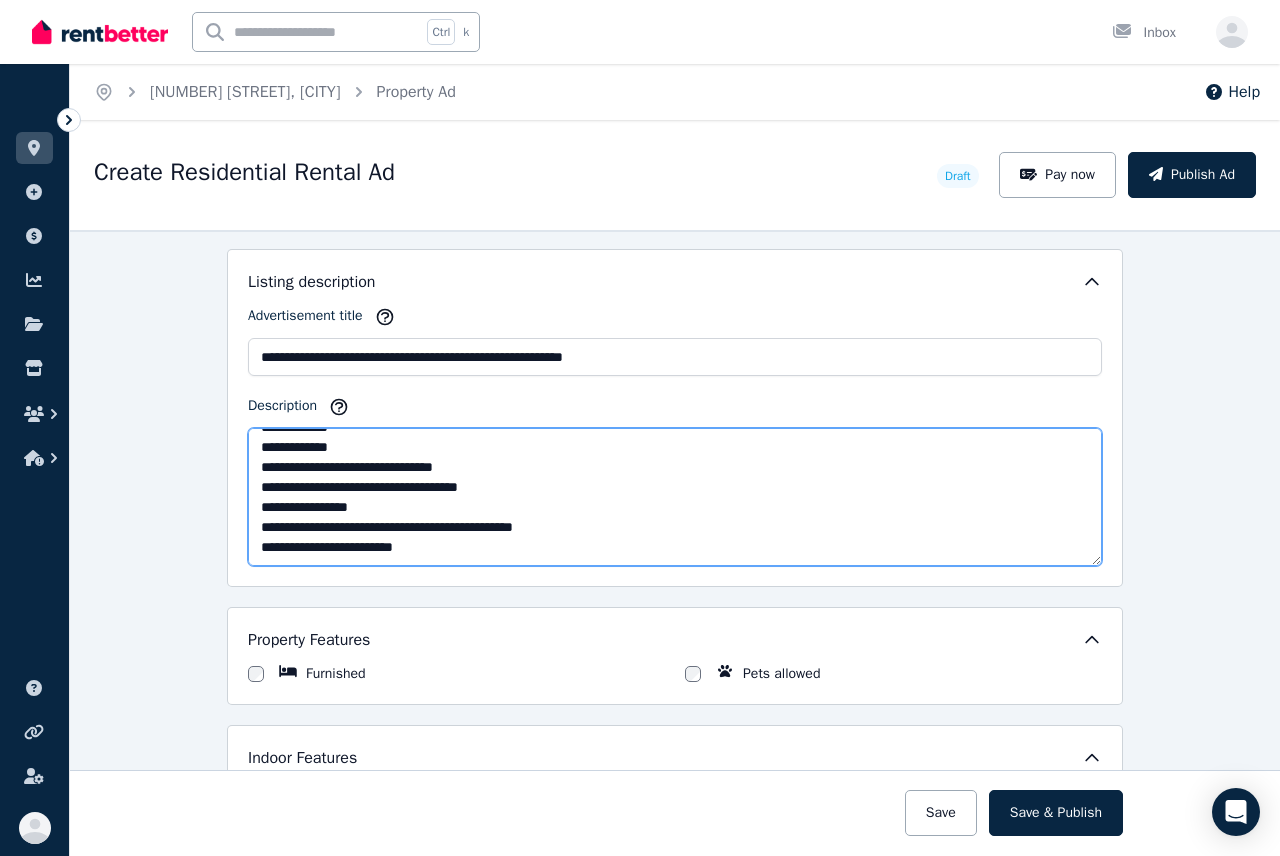scroll, scrollTop: 311, scrollLeft: 0, axis: vertical 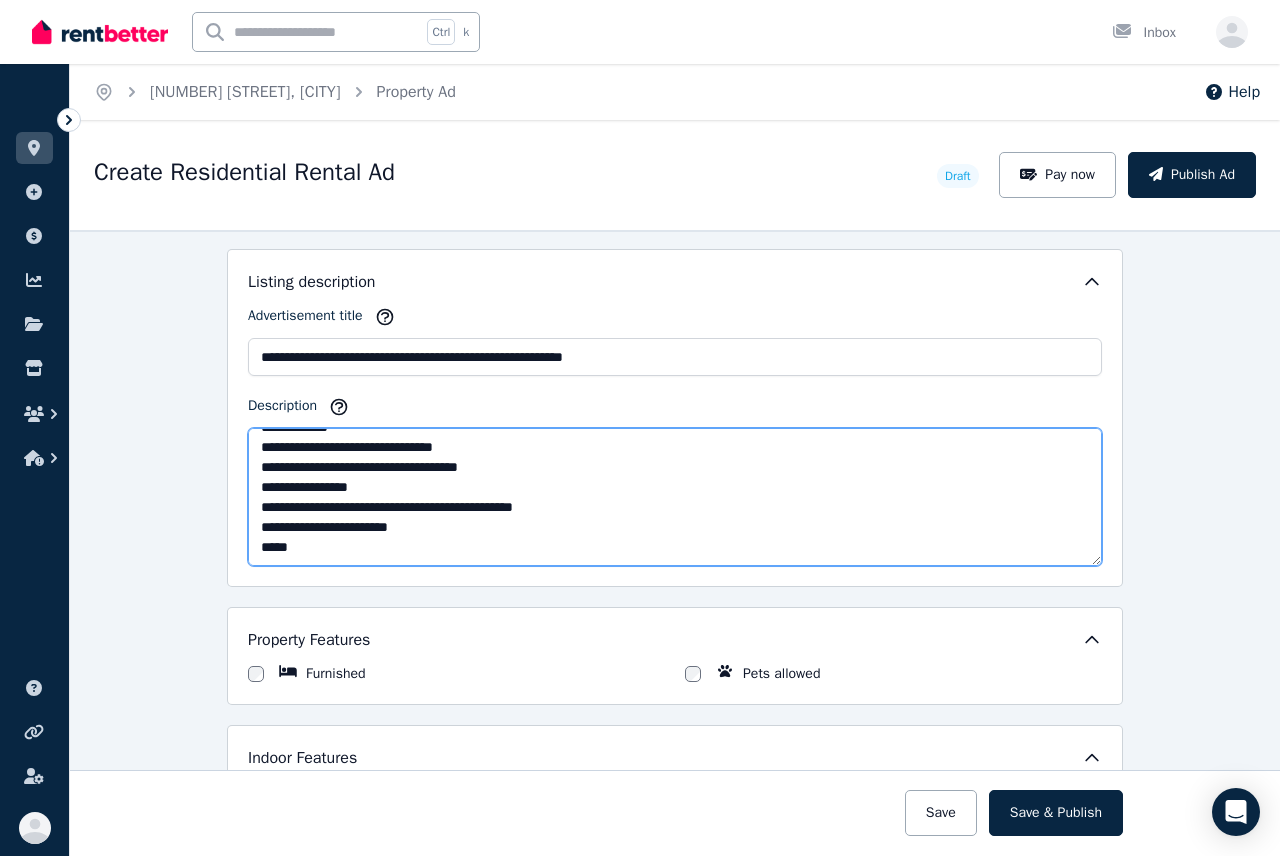 click on "**********" at bounding box center (675, 497) 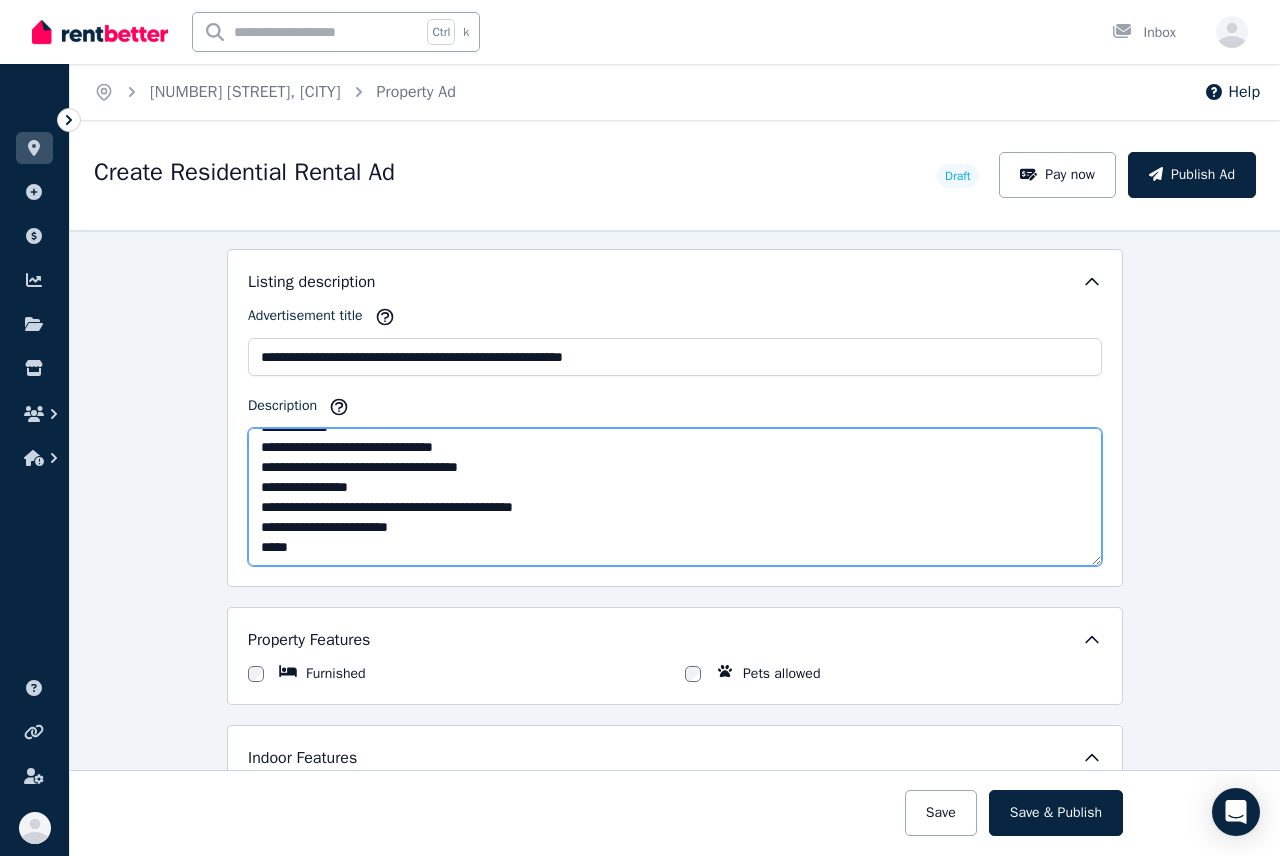 click on "**********" at bounding box center (675, 497) 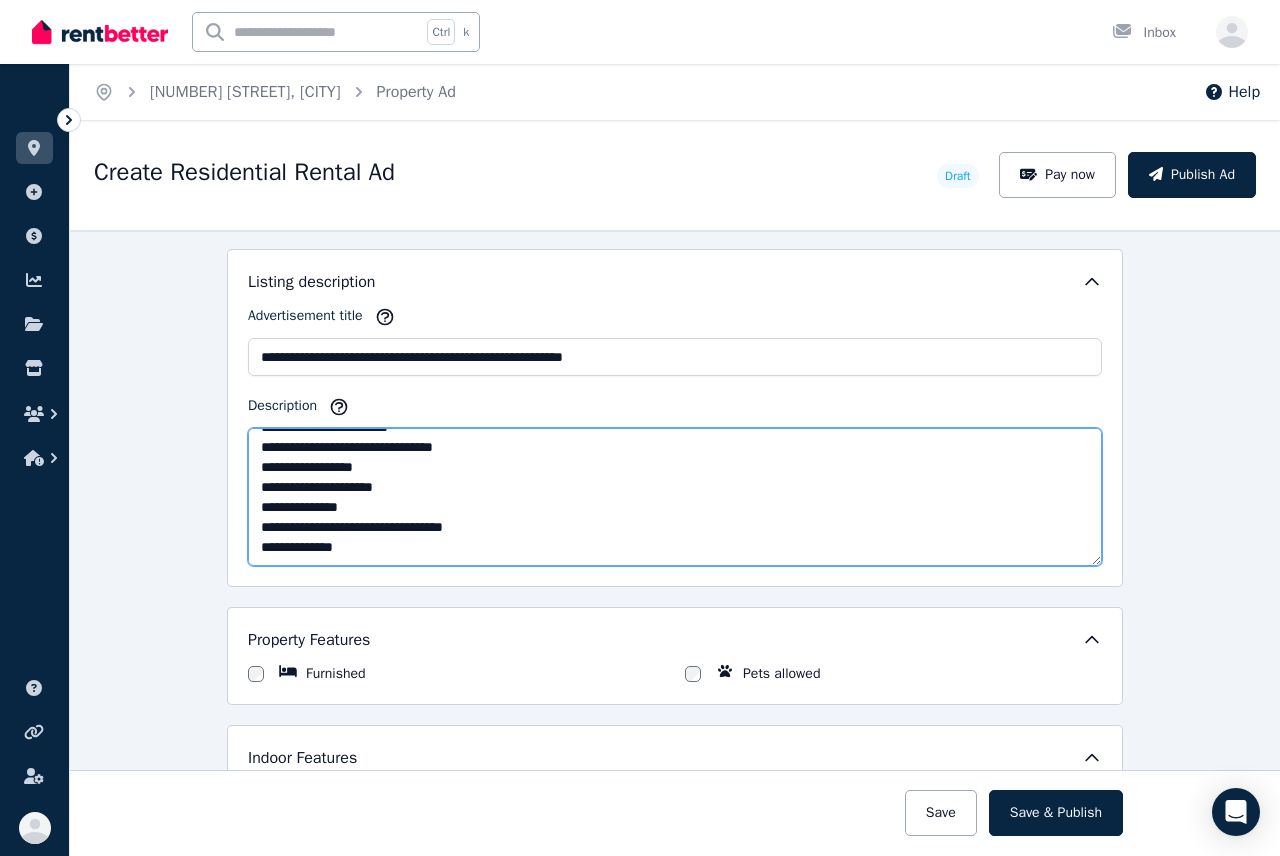 scroll, scrollTop: 431, scrollLeft: 0, axis: vertical 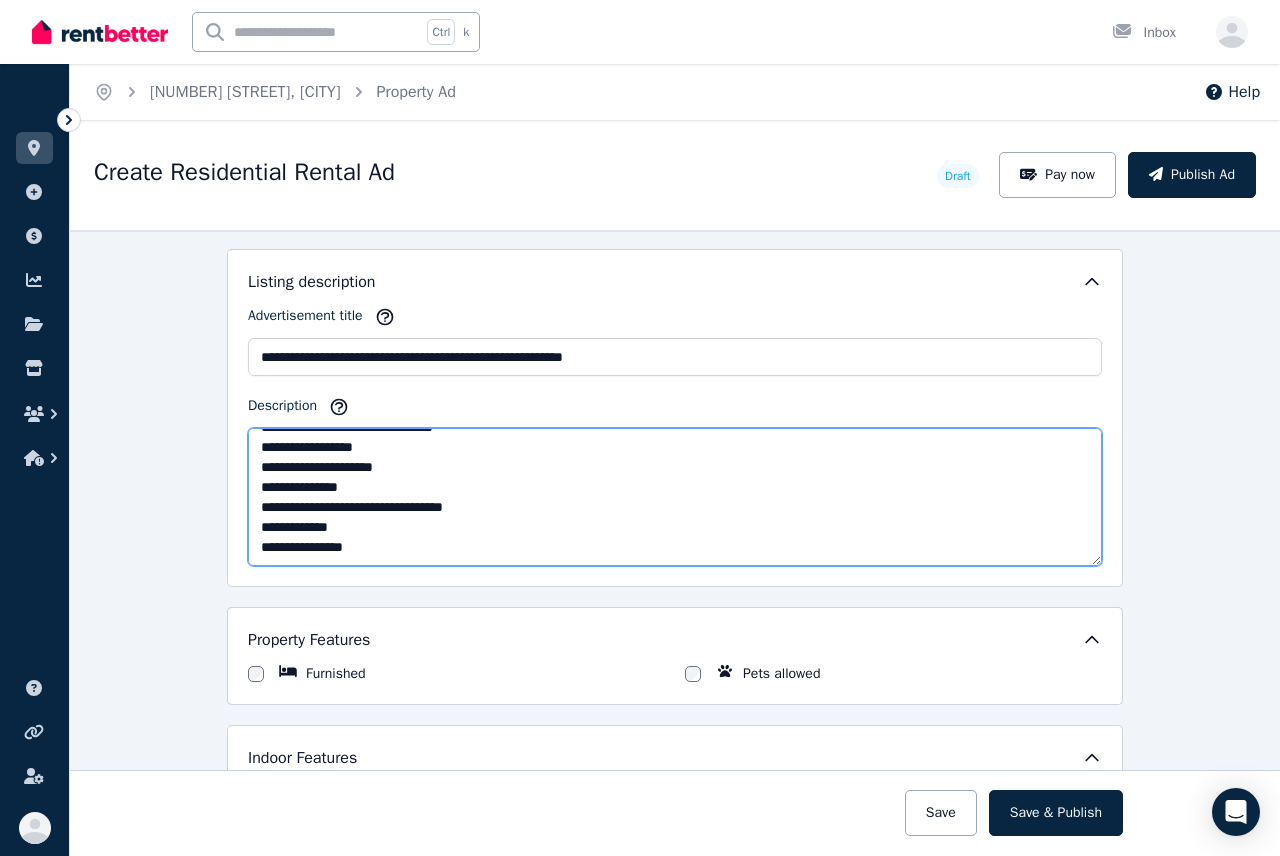 type on "**********" 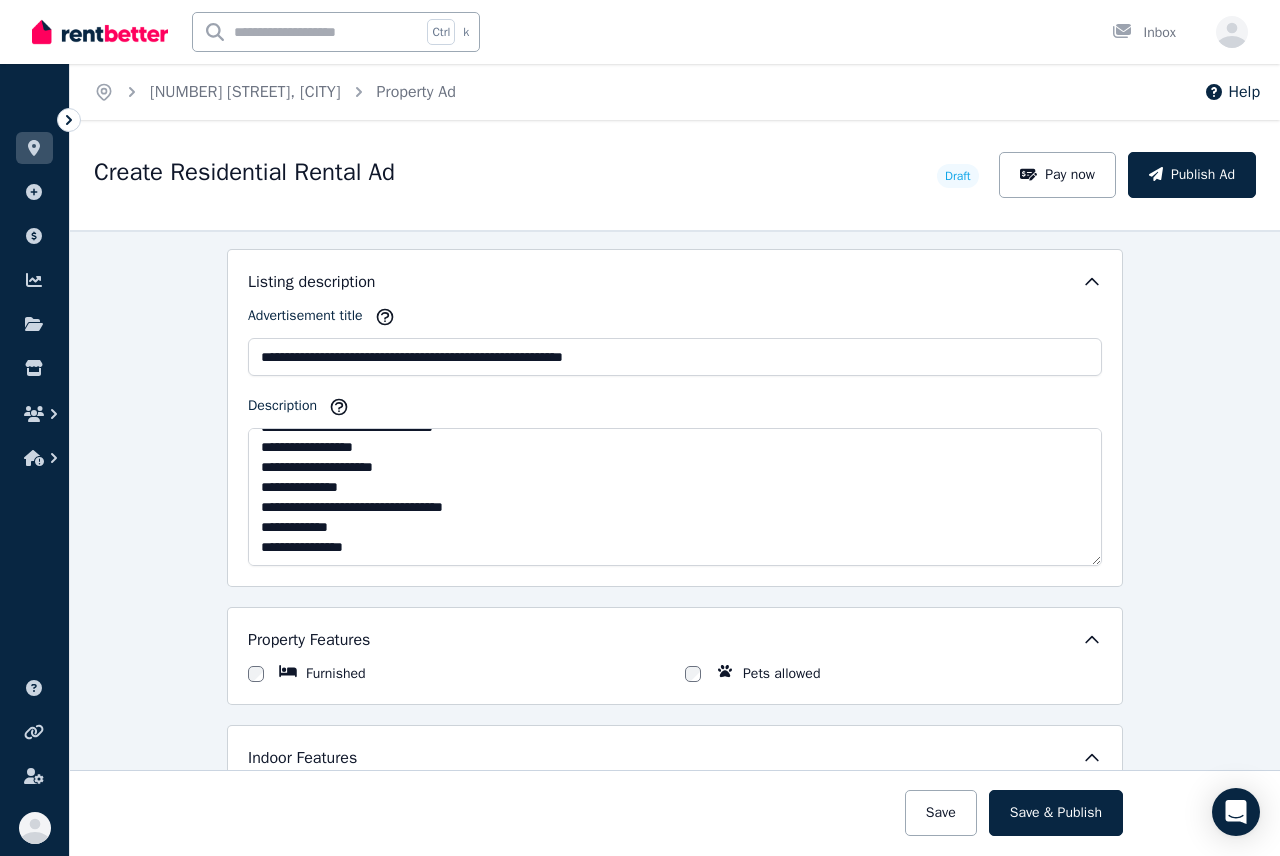 click 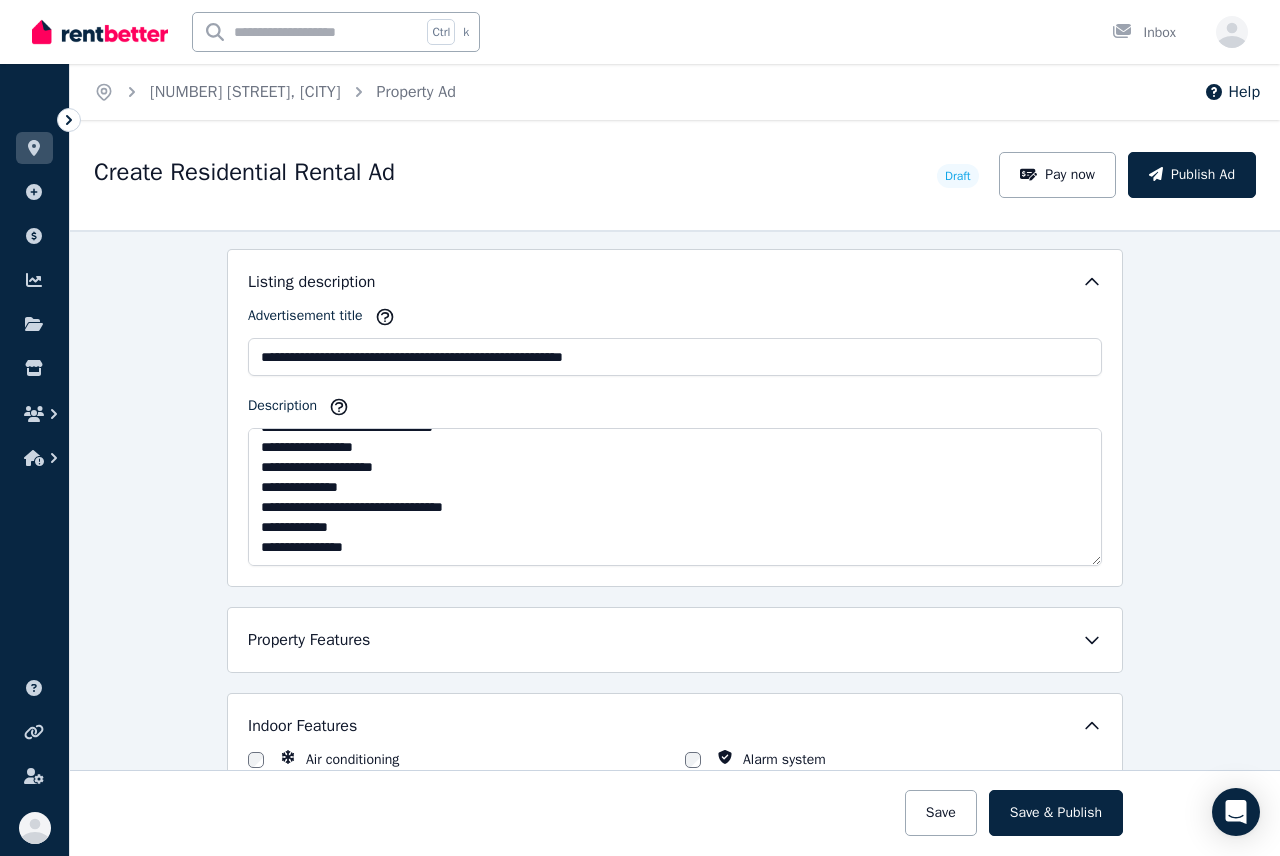 click 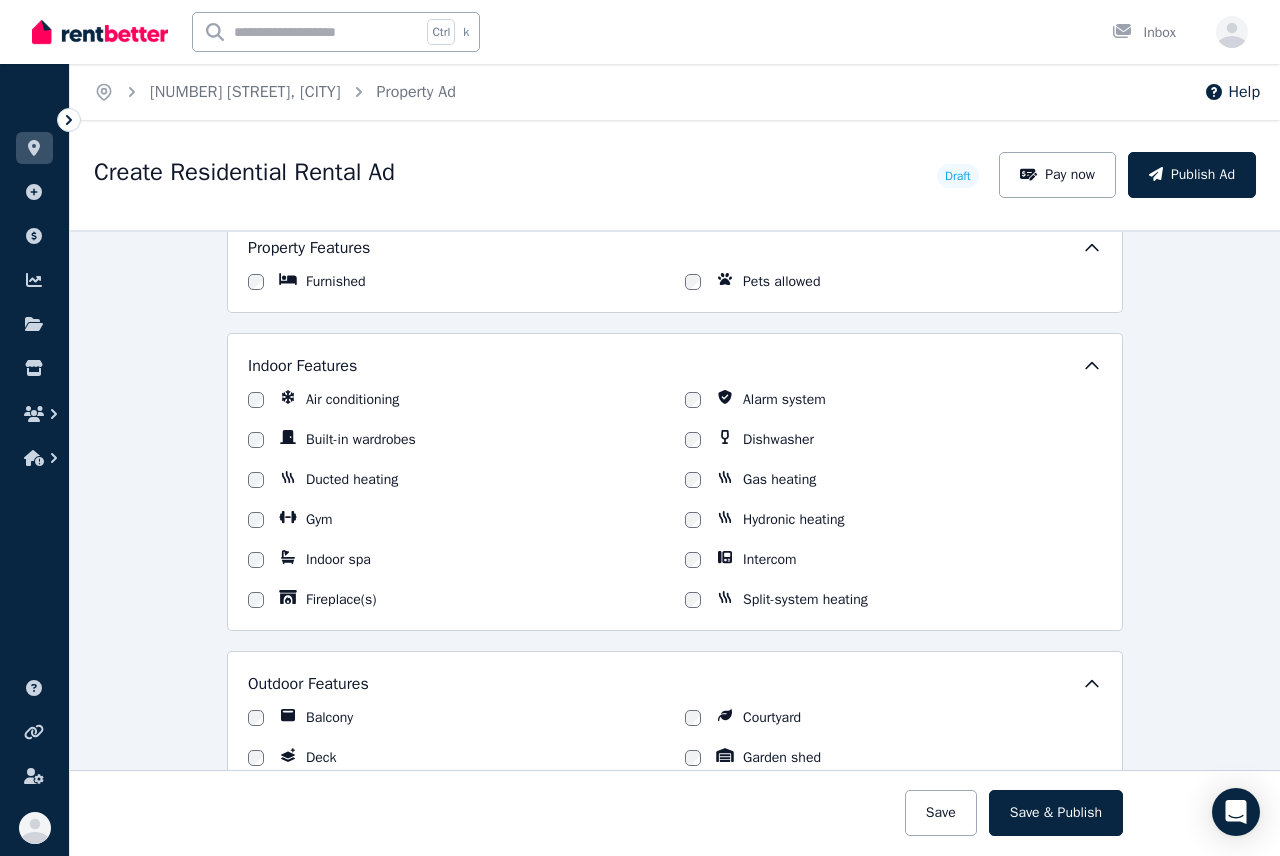 scroll, scrollTop: 1546, scrollLeft: 0, axis: vertical 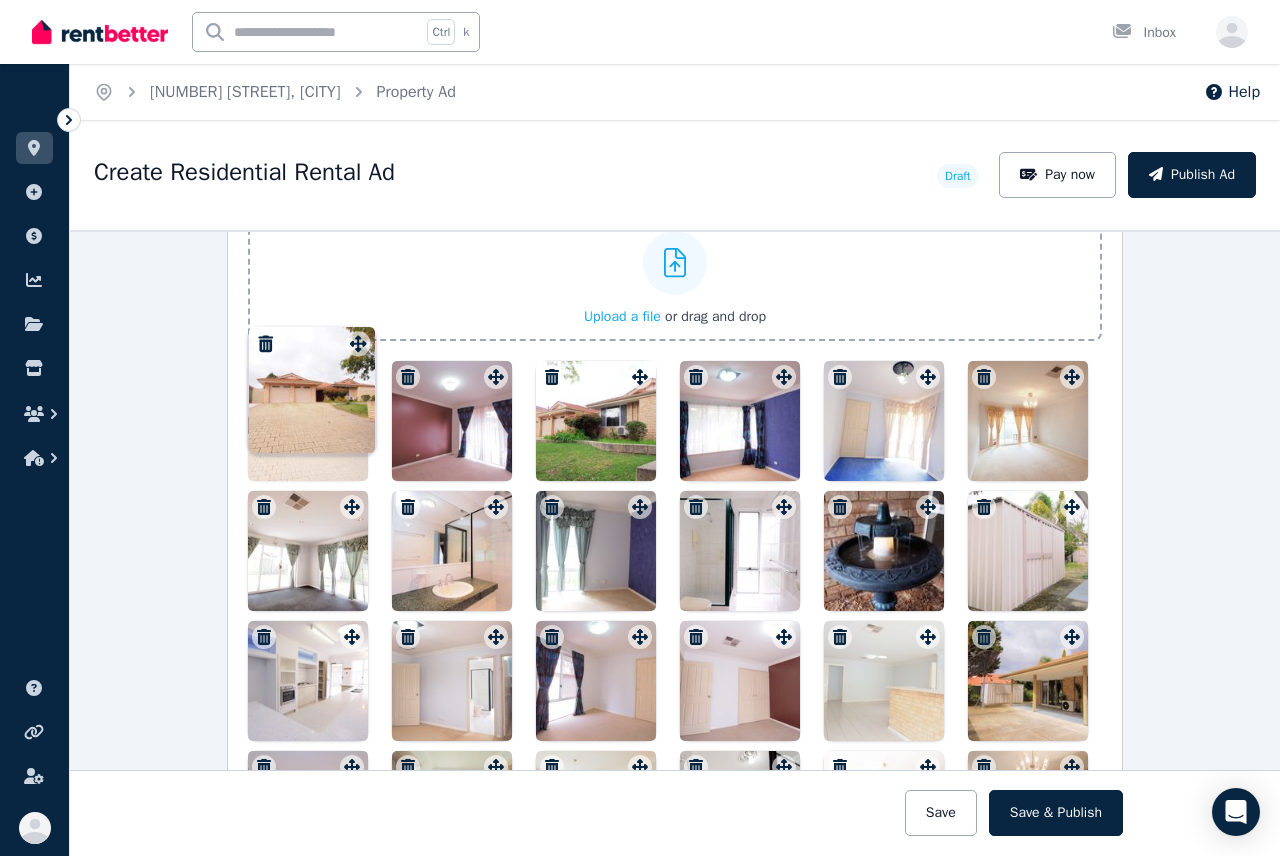 drag, startPoint x: 632, startPoint y: 597, endPoint x: 356, endPoint y: 328, distance: 385.40497 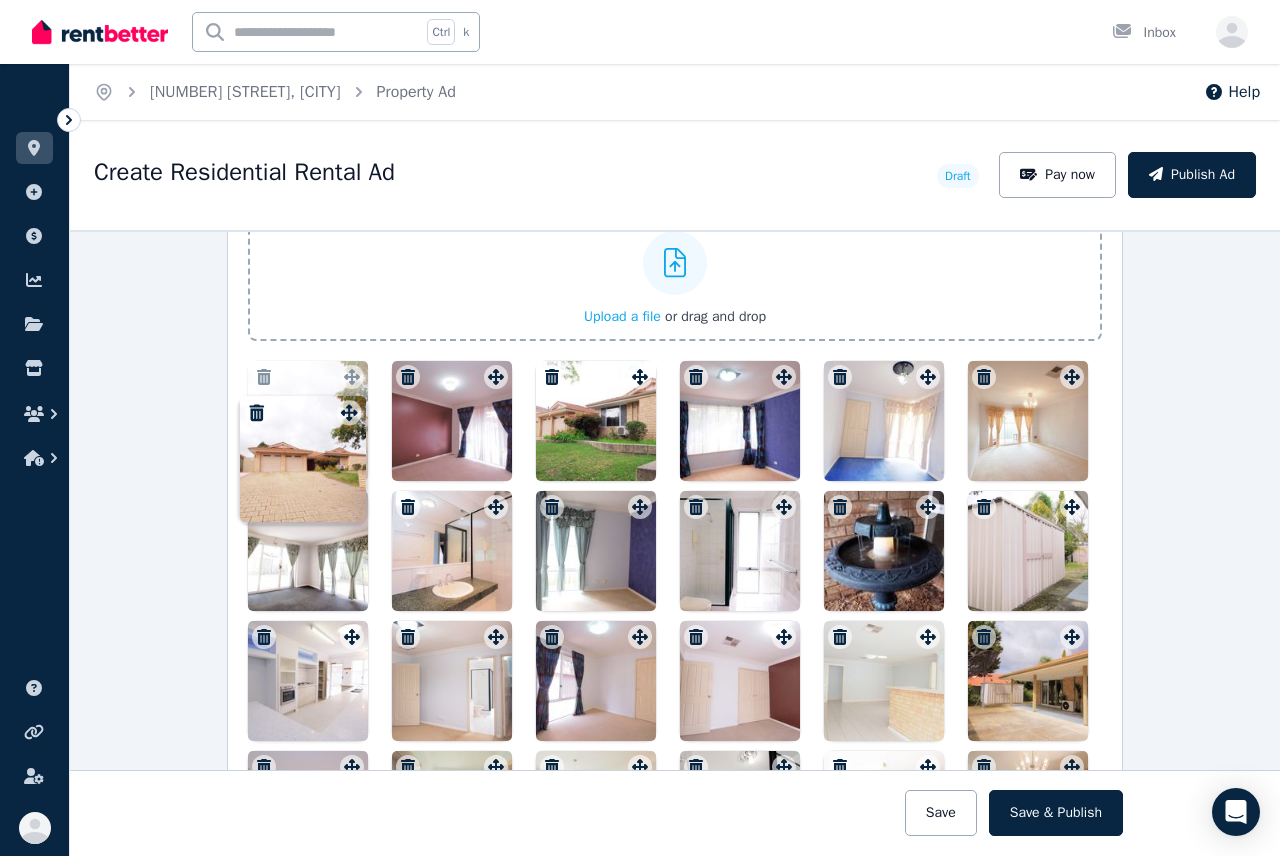 click on "Photos Upload a file   or drag and drop
To pick up a draggable item, press the space bar.
While dragging, use the arrow keys to move the item.
Press space again to drop the item in its new position, or press escape to cancel.
Draggable item f588fc2b-e113-44a8-a4a9-fa11acdfc9c6 was moved over droppable area 9bdc42cc-374c-453e-8454-b7b362d91915." at bounding box center [675, 524] 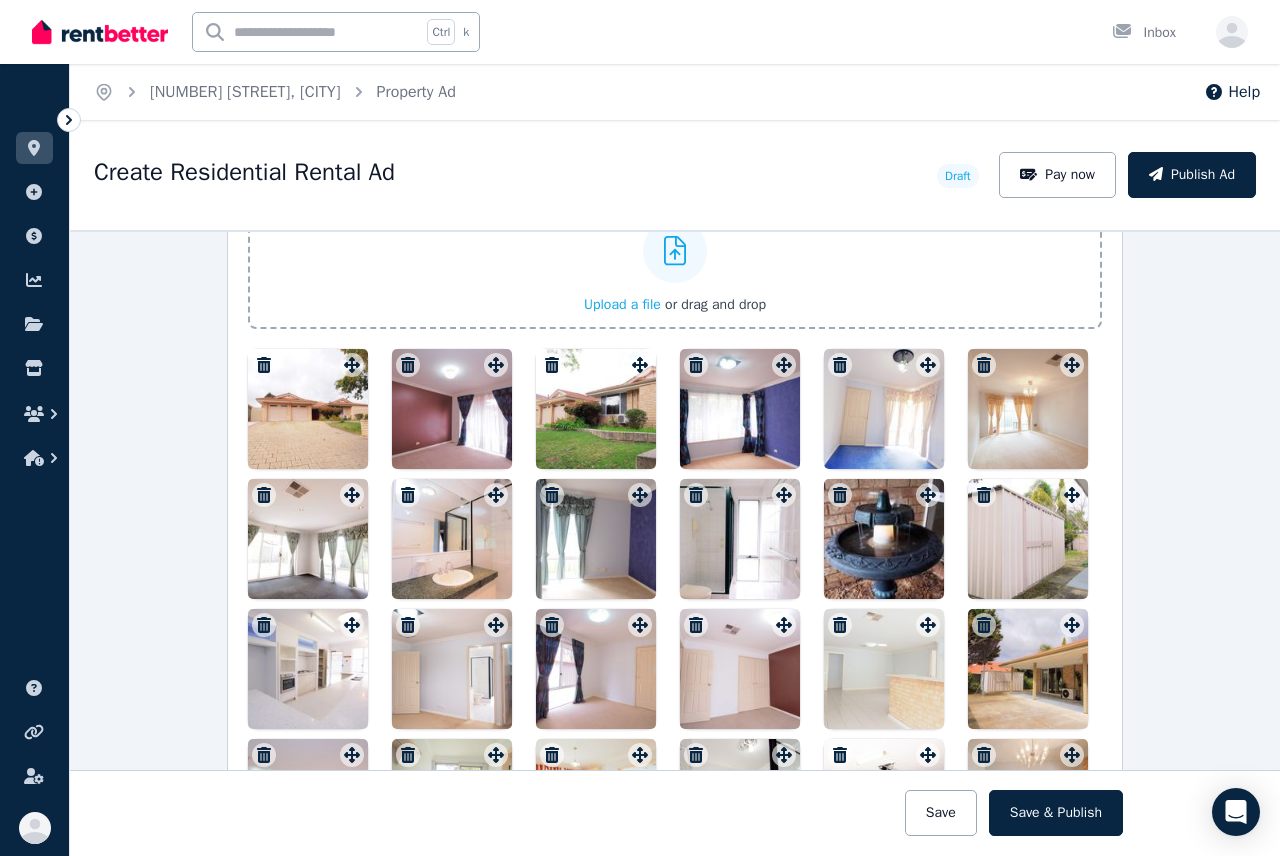 scroll, scrollTop: 2524, scrollLeft: 0, axis: vertical 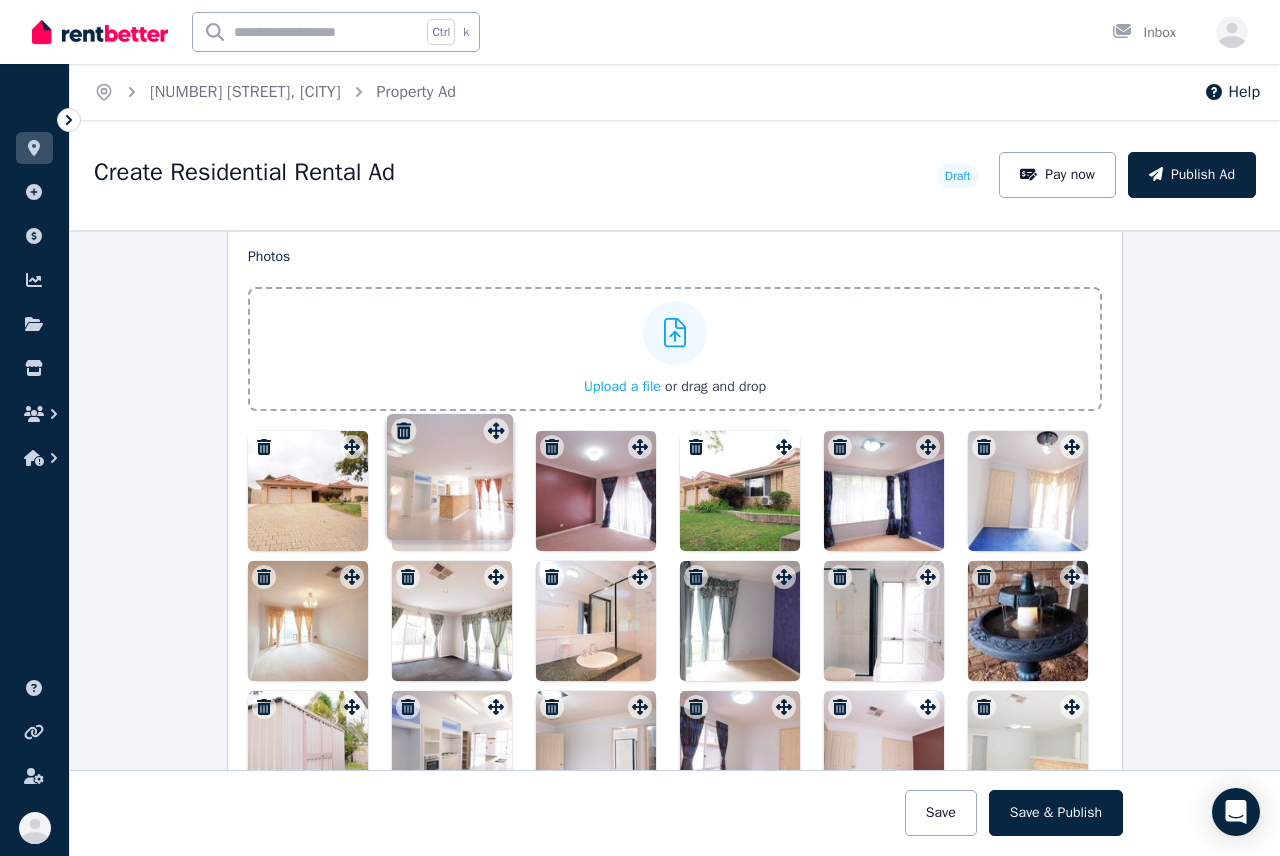 drag, startPoint x: 343, startPoint y: 669, endPoint x: 493, endPoint y: 418, distance: 292.40555 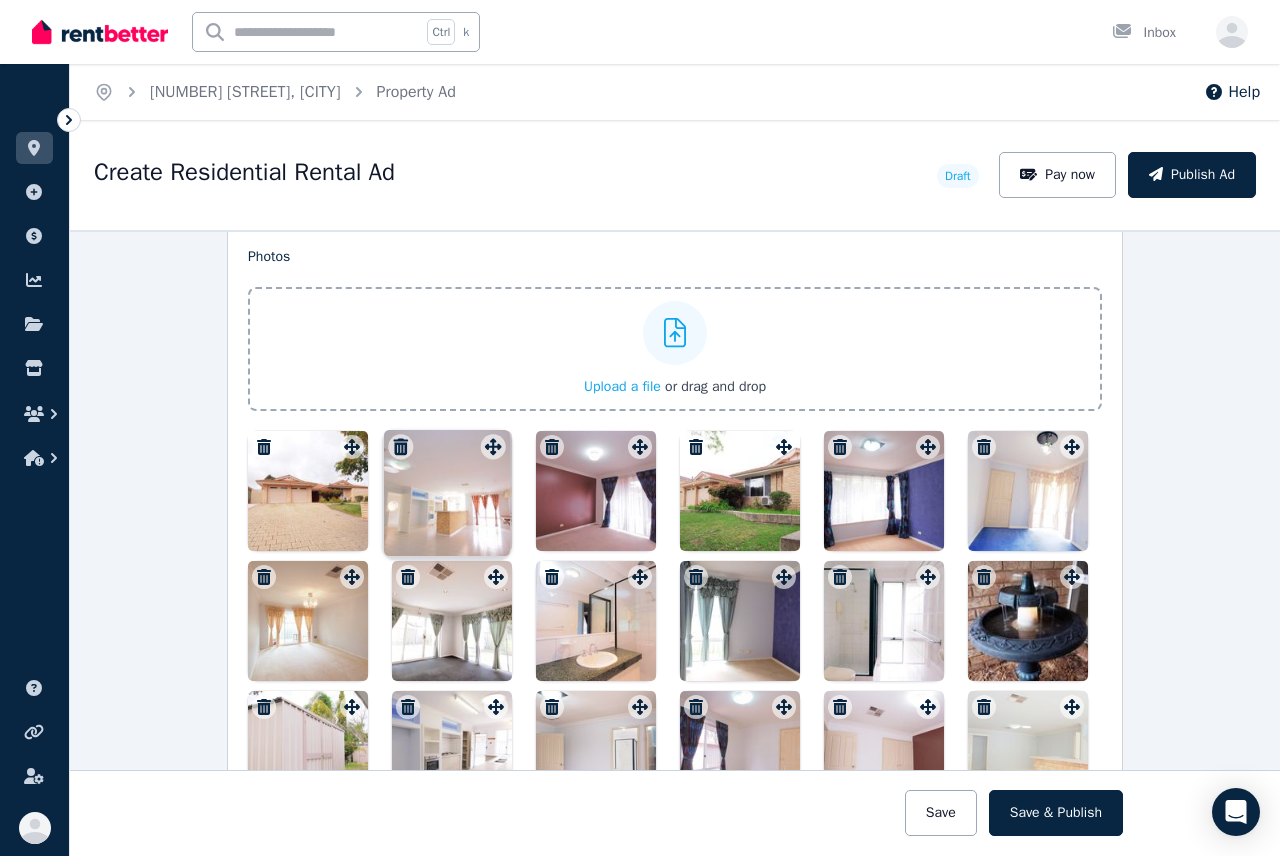 click on "Photos Upload a file   or drag and drop
To pick up a draggable item, press the space bar.
While dragging, use the arrow keys to move the item.
Press space again to drop the item in its new position, or press escape to cancel.
Draggable item dc42a759-cc3e-4675-915b-467ed6987a85 was moved over droppable area 9bdc42cc-374c-453e-8454-b7b362d91915." at bounding box center (675, 594) 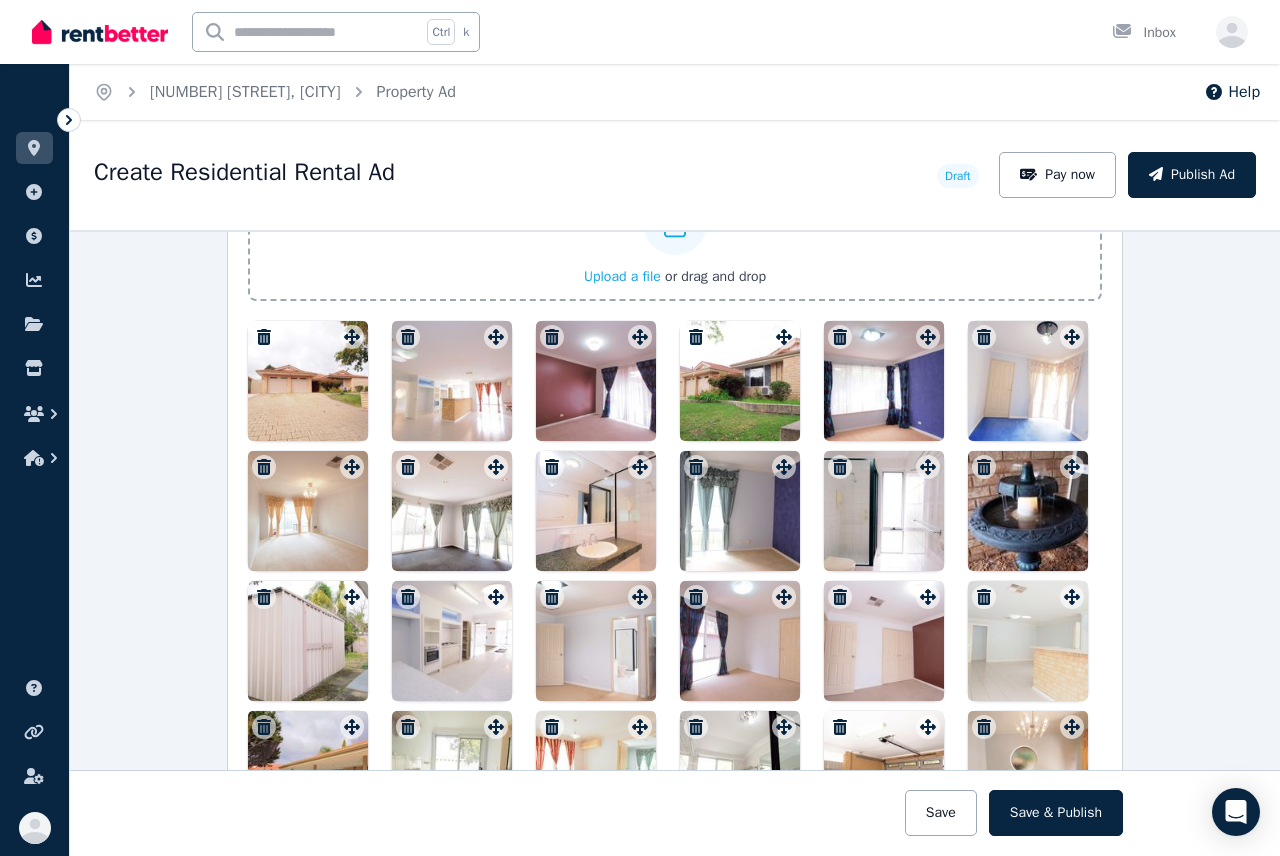 scroll, scrollTop: 2586, scrollLeft: 0, axis: vertical 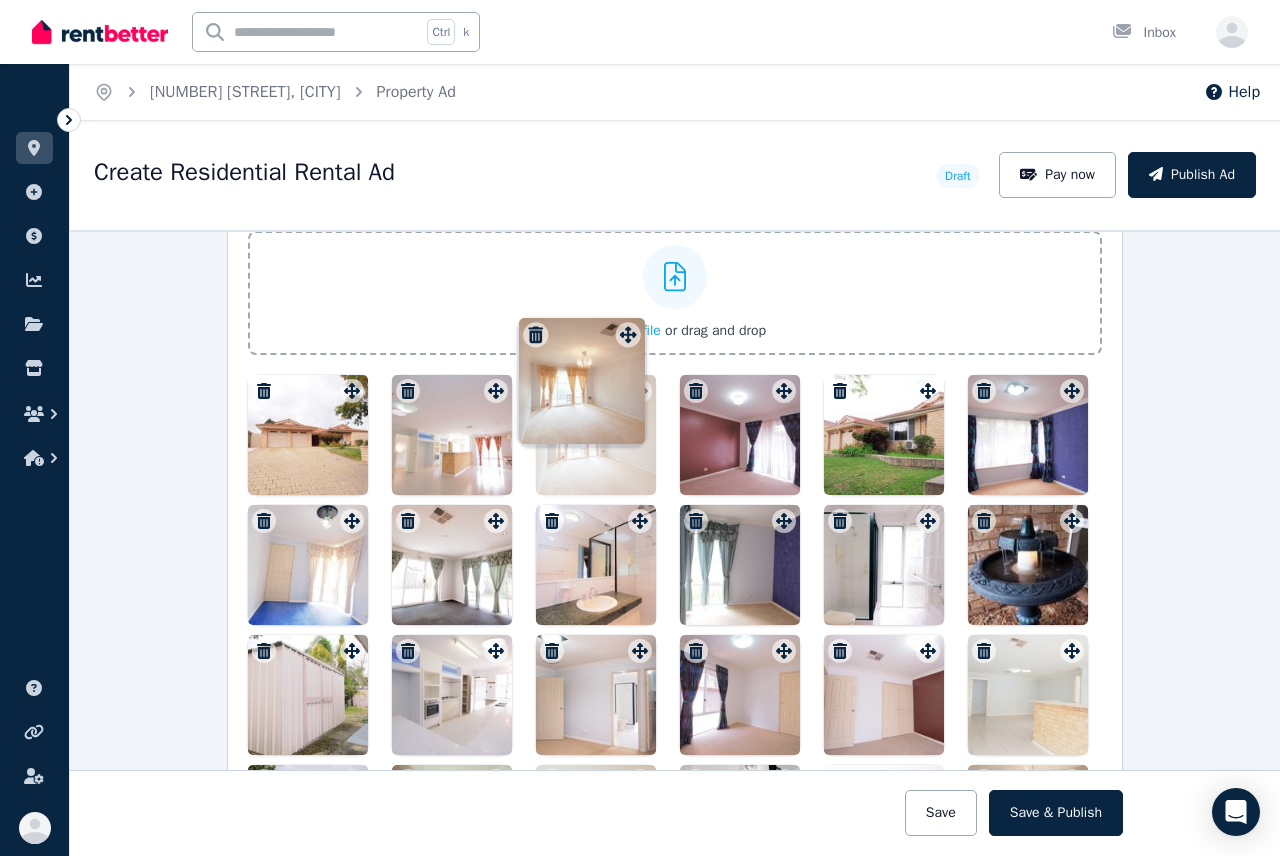 drag, startPoint x: 344, startPoint y: 425, endPoint x: 628, endPoint y: 317, distance: 303.84207 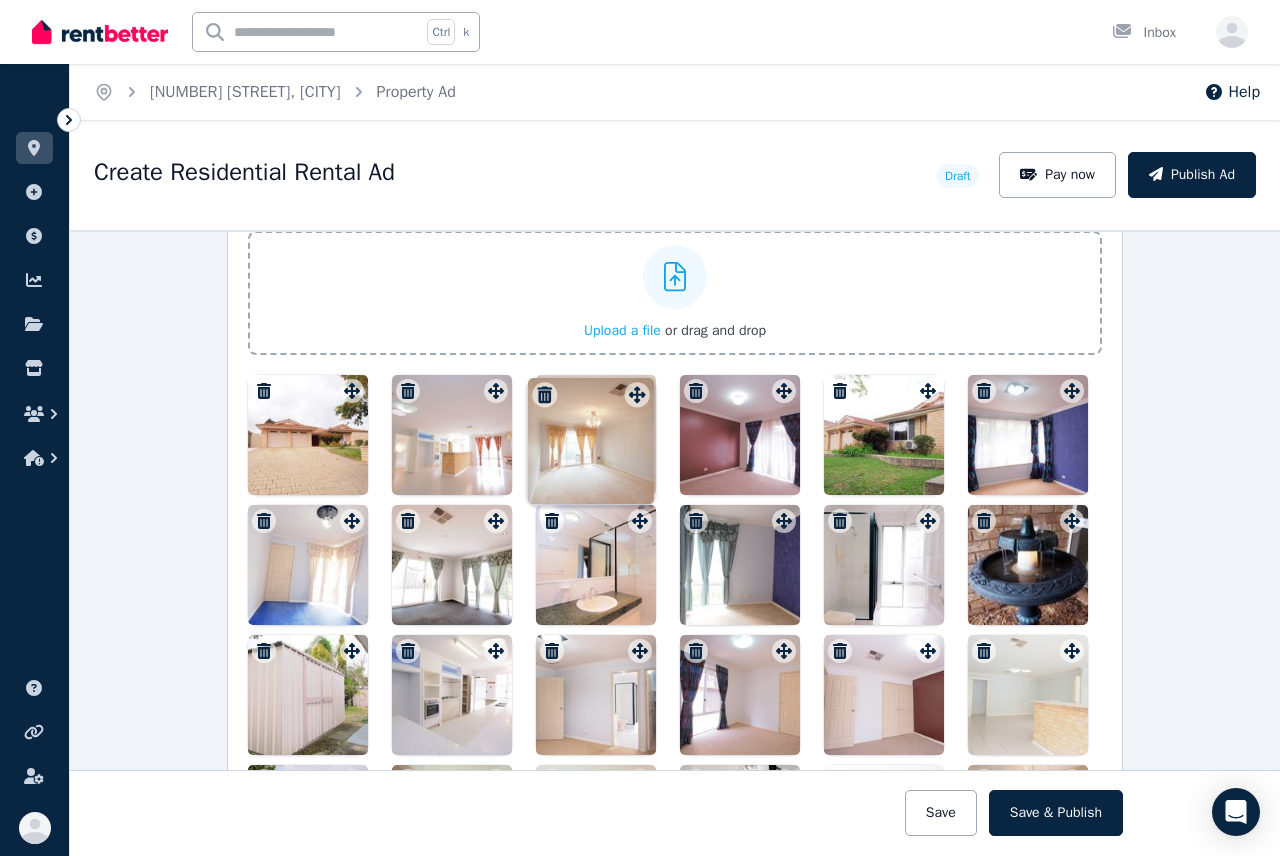 click on "Photos Upload a file   or drag and drop
To pick up a draggable item, press the space bar.
While dragging, use the arrow keys to move the item.
Press space again to drop the item in its new position, or press escape to cancel.
Draggable item a1337e7f-a7bb-4551-a486-e3e50dcacb16 was moved over droppable area 9bdc42cc-374c-453e-8454-b7b362d91915." at bounding box center (675, 538) 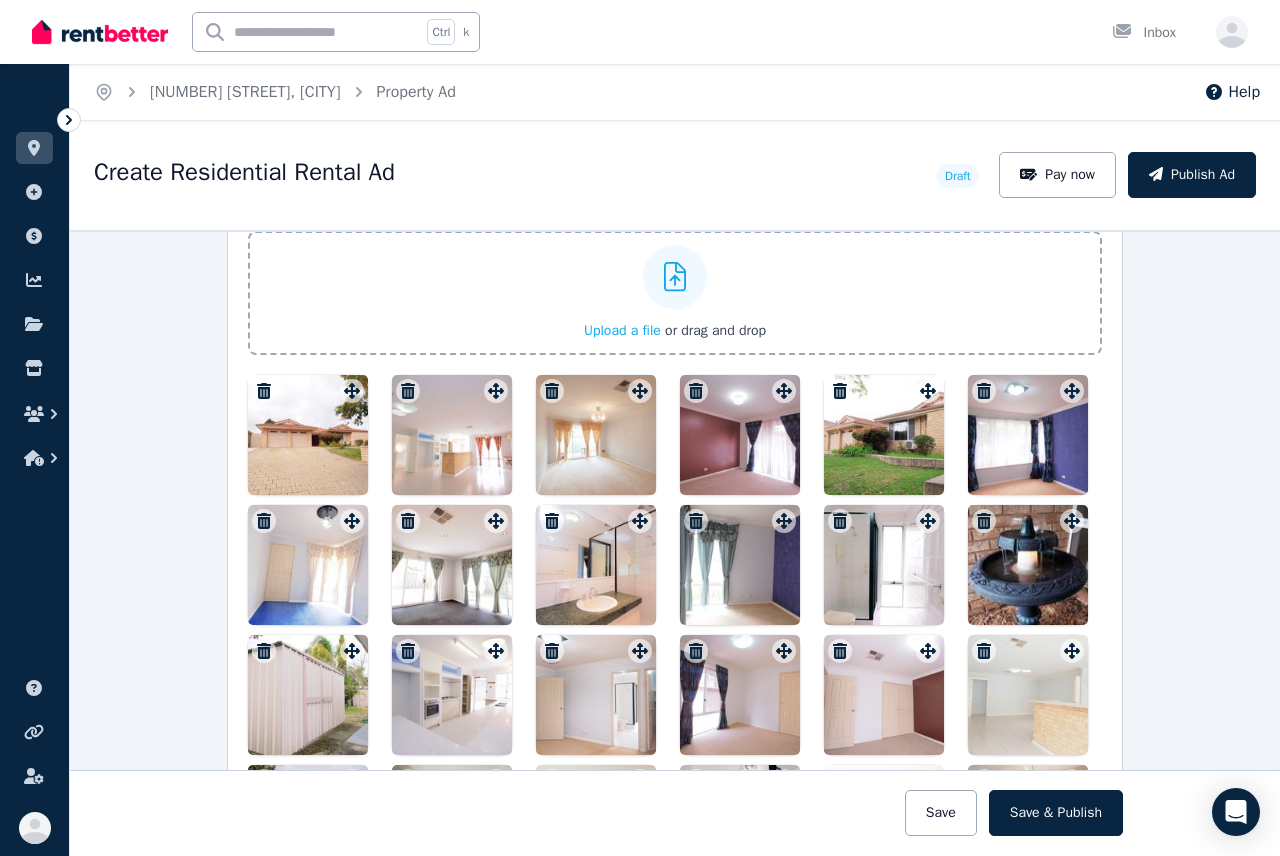 scroll, scrollTop: 2487, scrollLeft: 0, axis: vertical 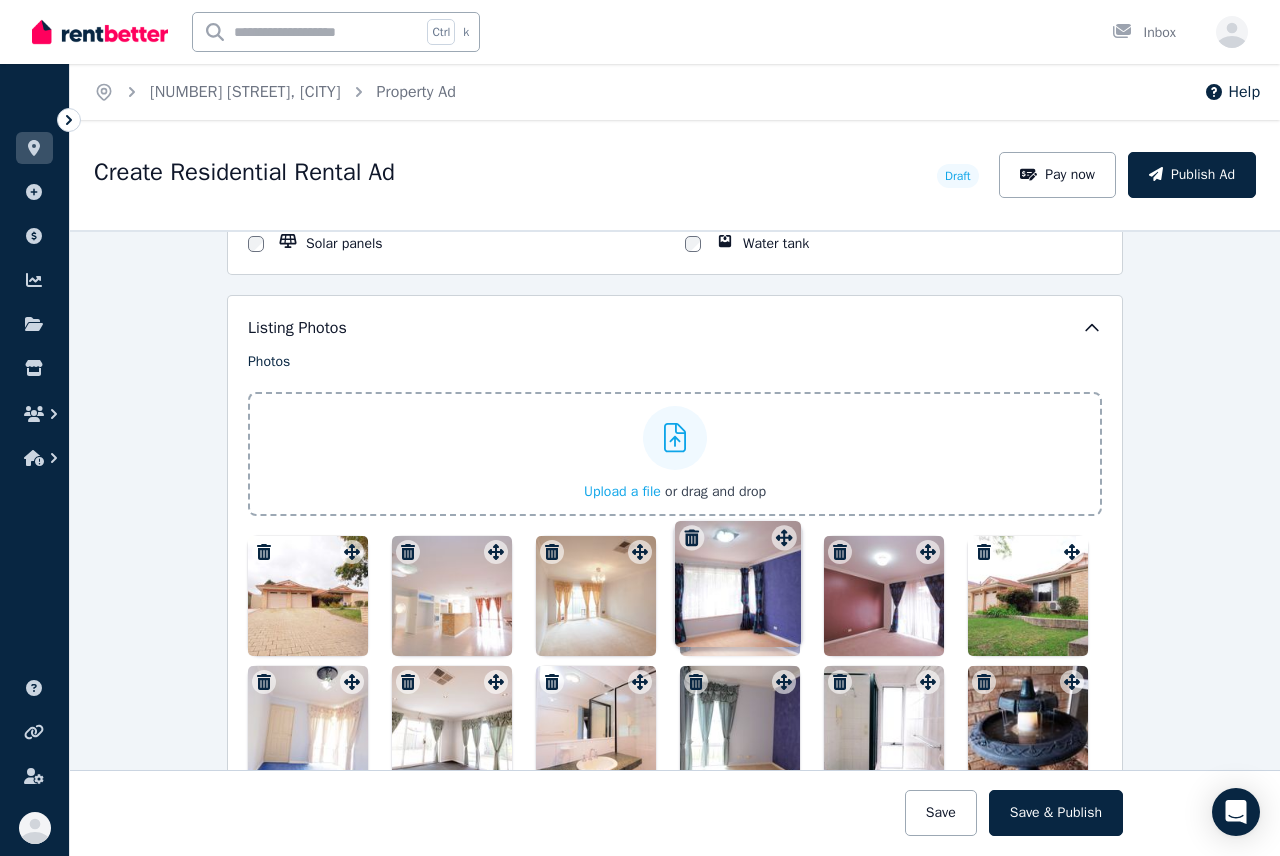 drag, startPoint x: 1064, startPoint y: 263, endPoint x: 781, endPoint y: 524, distance: 384.98053 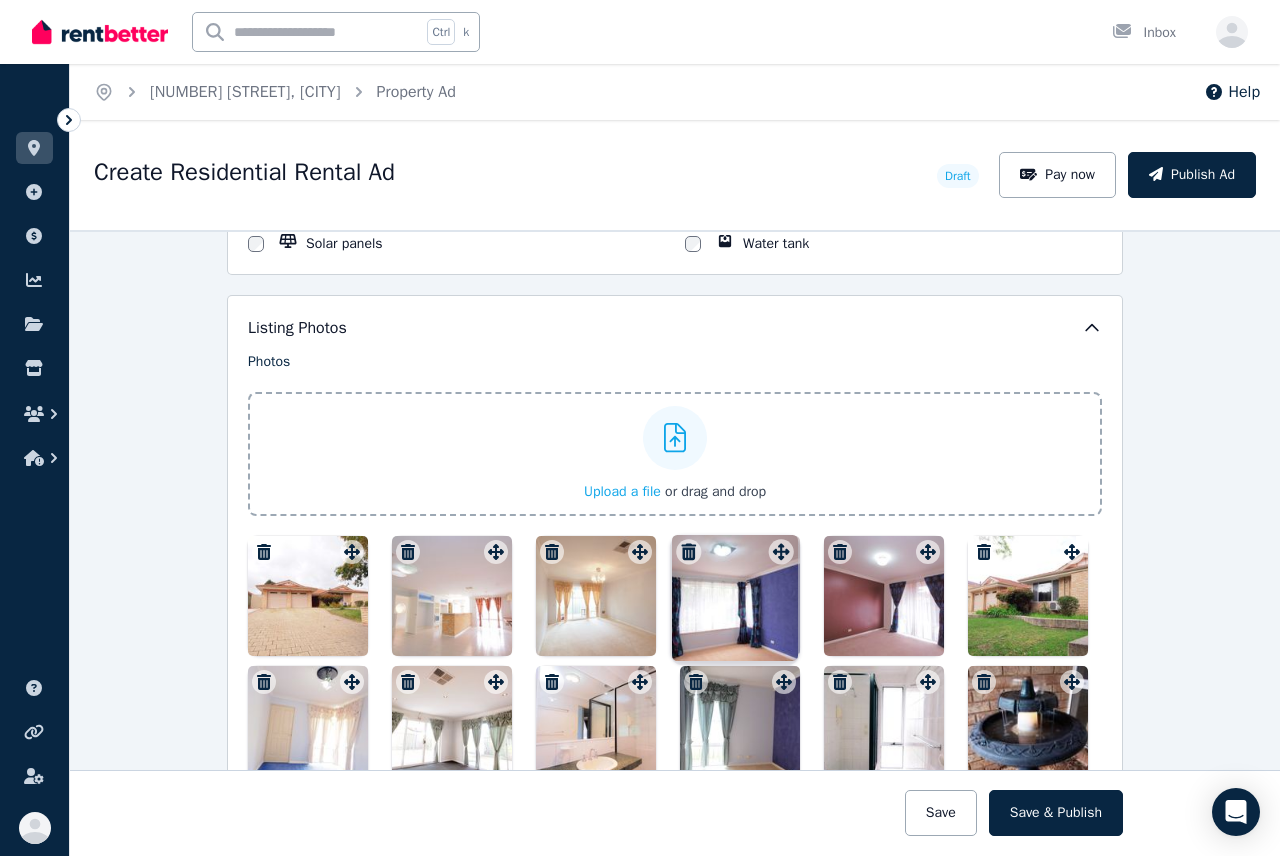 click on "Photos Upload a file   or drag and drop
To pick up a draggable item, press the space bar.
While dragging, use the arrow keys to move the item.
Press space again to drop the item in its new position, or press escape to cancel.
Draggable item 9e5bdafe-bc05-43ac-b110-a5bc277d46bf was moved over droppable area 9bdc42cc-374c-453e-8454-b7b362d91915." at bounding box center (675, 699) 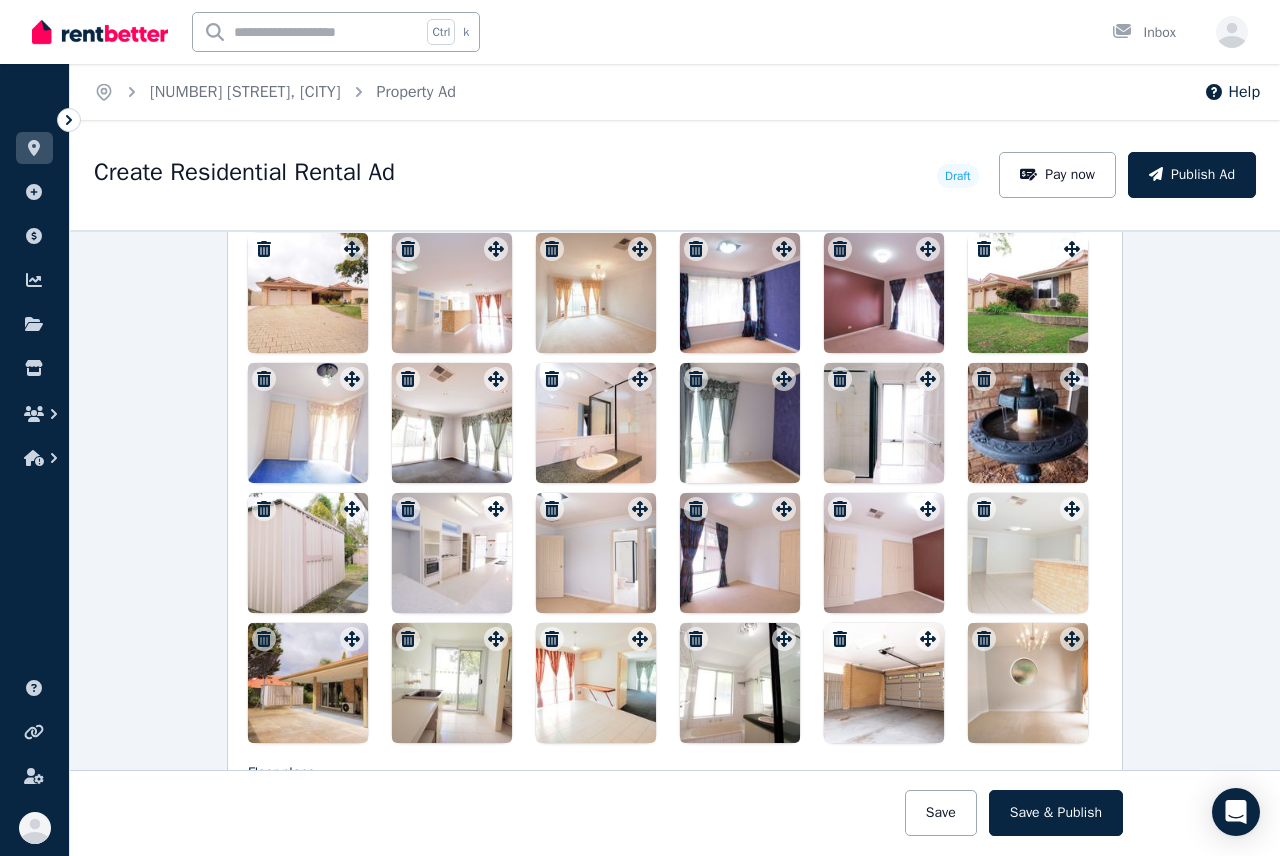 scroll, scrollTop: 2646, scrollLeft: 0, axis: vertical 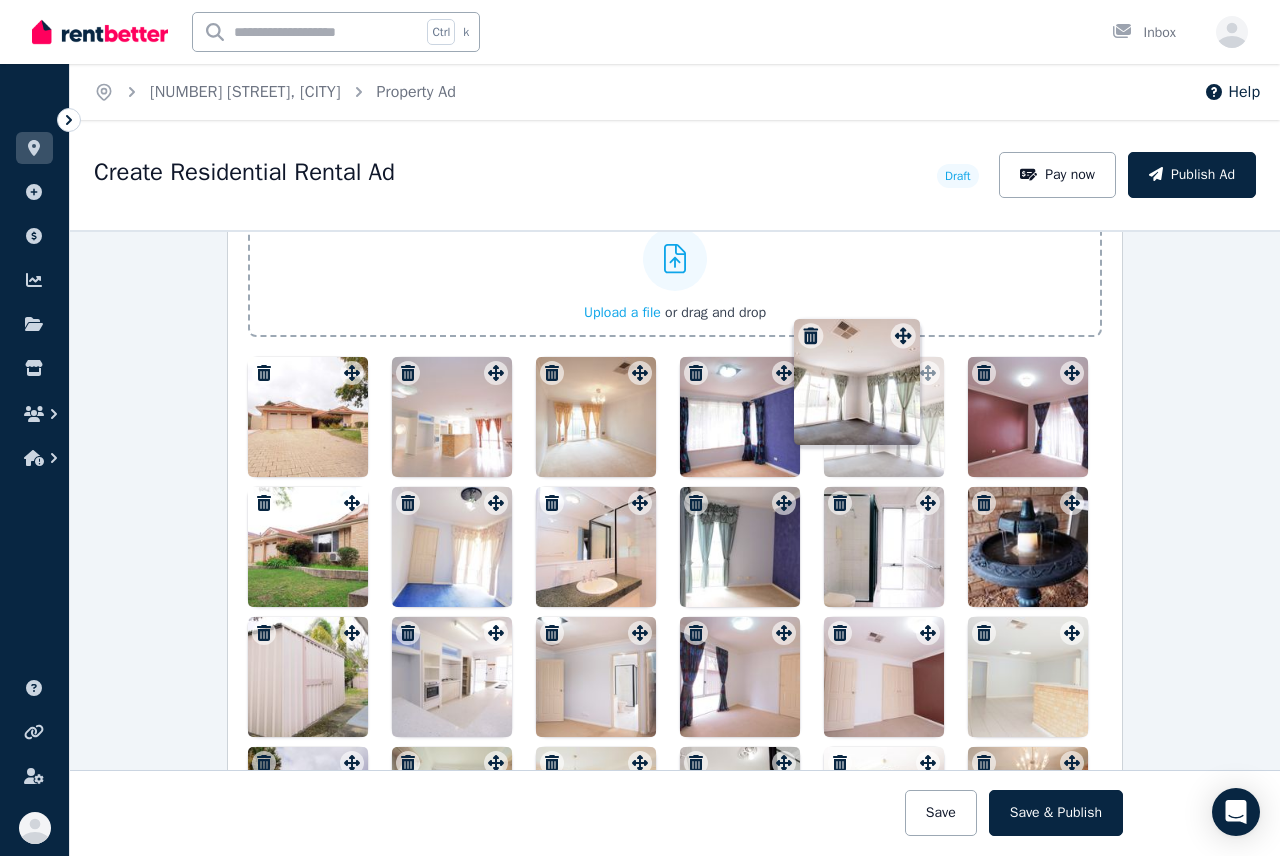 drag, startPoint x: 489, startPoint y: 411, endPoint x: 909, endPoint y: 347, distance: 424.8482 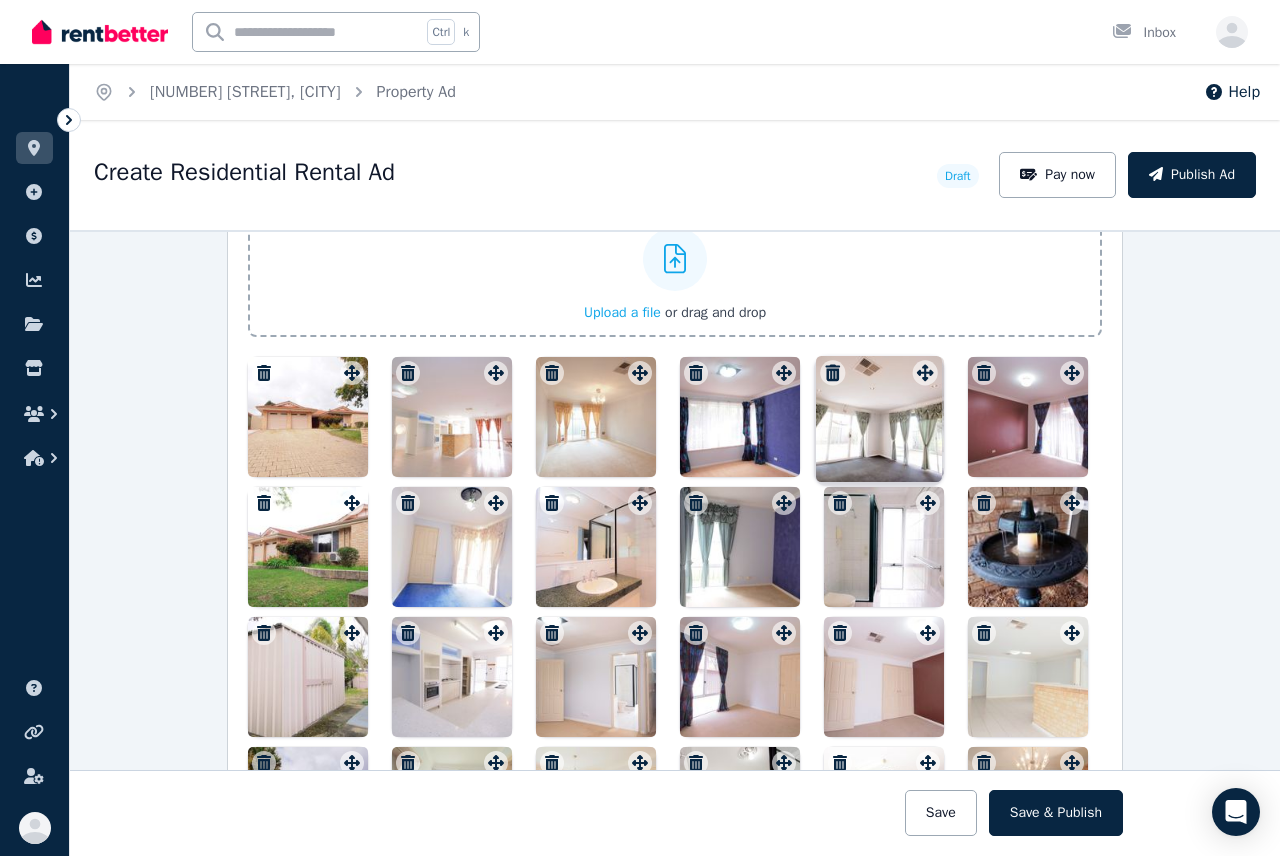 click on "Photos Upload a file   or drag and drop
To pick up a draggable item, press the space bar.
While dragging, use the arrow keys to move the item.
Press space again to drop the item in its new position, or press escape to cancel.
Draggable item cee0514d-28c3-483b-8a5a-27827ce07fe6 was moved over droppable area 9bdc42cc-374c-453e-8454-b7b362d91915." at bounding box center (675, 520) 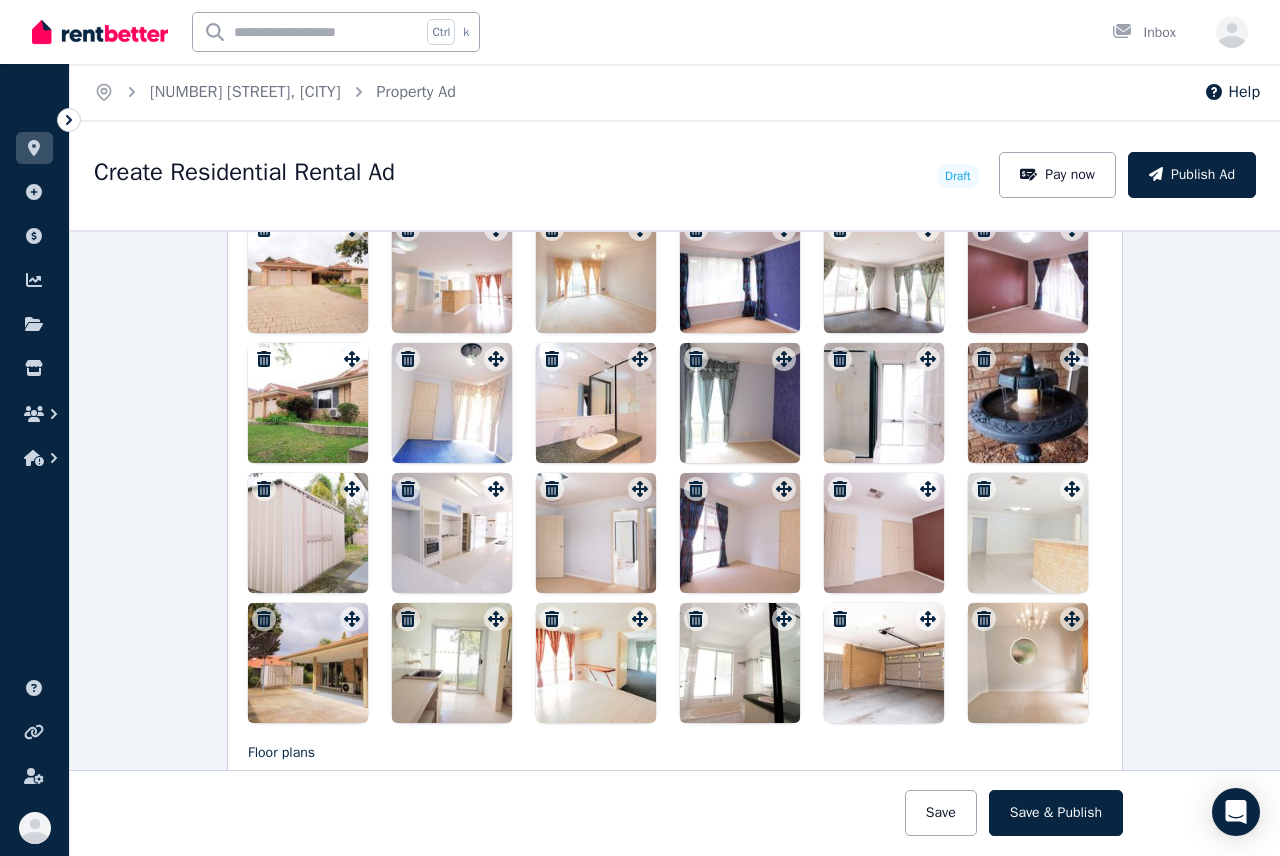 scroll, scrollTop: 2667, scrollLeft: 0, axis: vertical 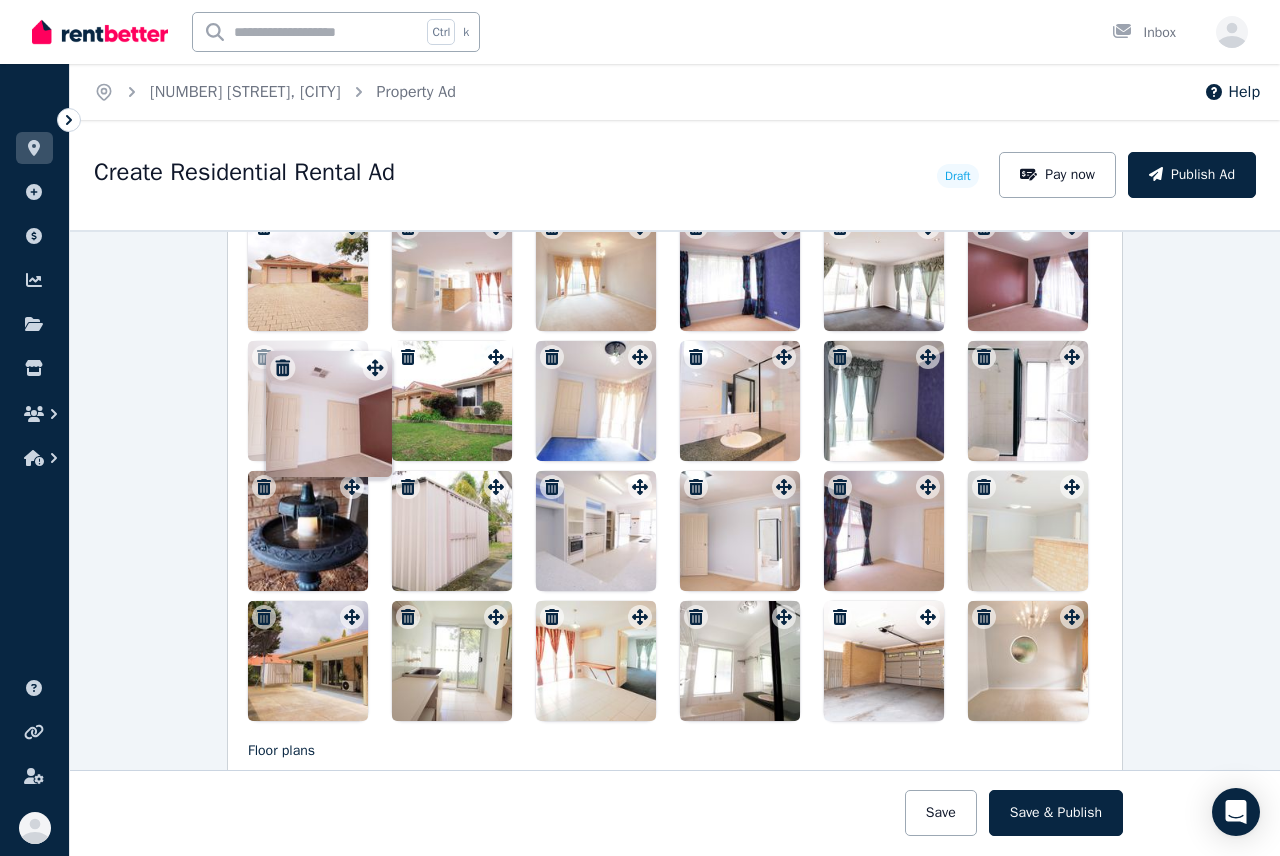 drag, startPoint x: 920, startPoint y: 476, endPoint x: 373, endPoint y: 352, distance: 560.8788 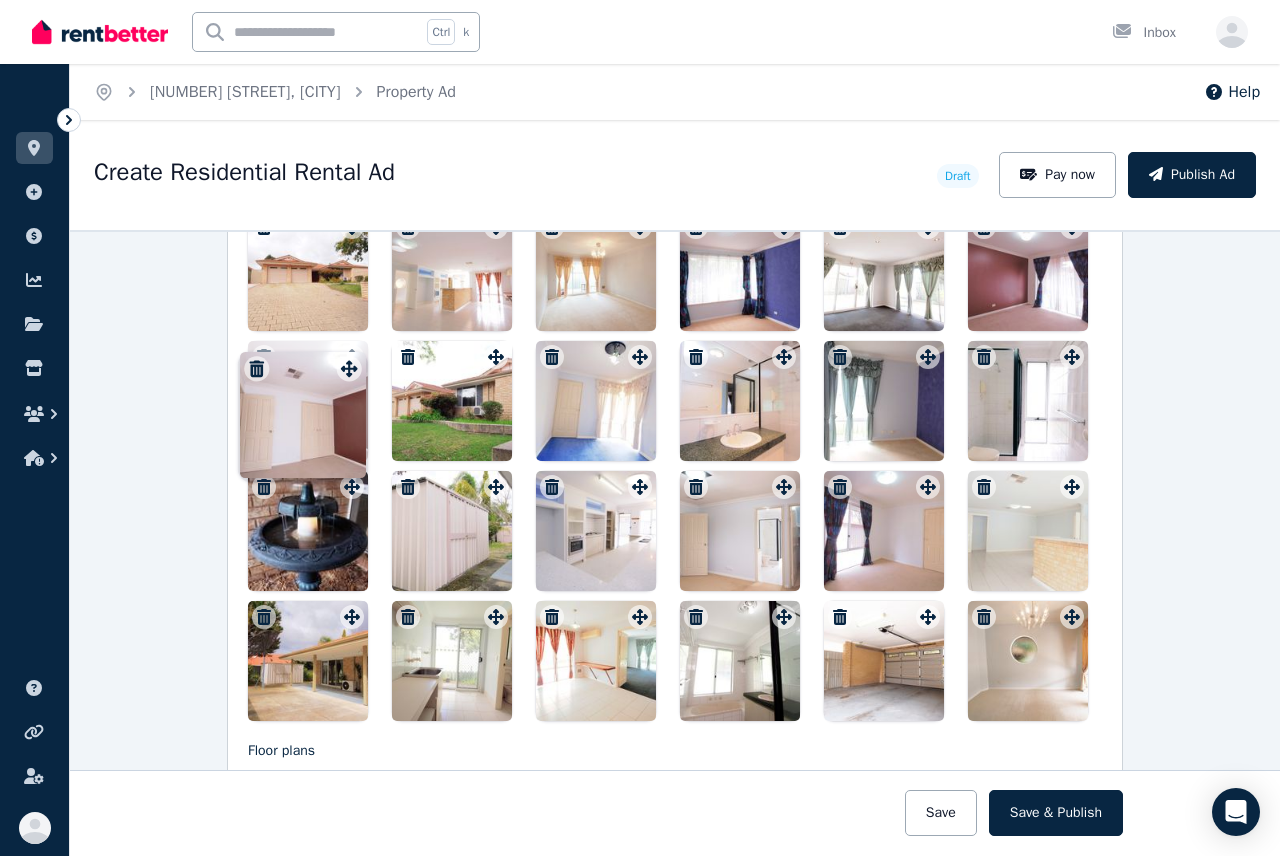 click on "Photos Upload a file   or drag and drop
To pick up a draggable item, press the space bar.
While dragging, use the arrow keys to move the item.
Press space again to drop the item in its new position, or press escape to cancel.
Draggable item 1dabd6a5-256f-4850-a279-6a4c80d961cb was moved over droppable area be941cd4-e50b-4bfa-8411-3d9c057ed8e1." at bounding box center [675, 374] 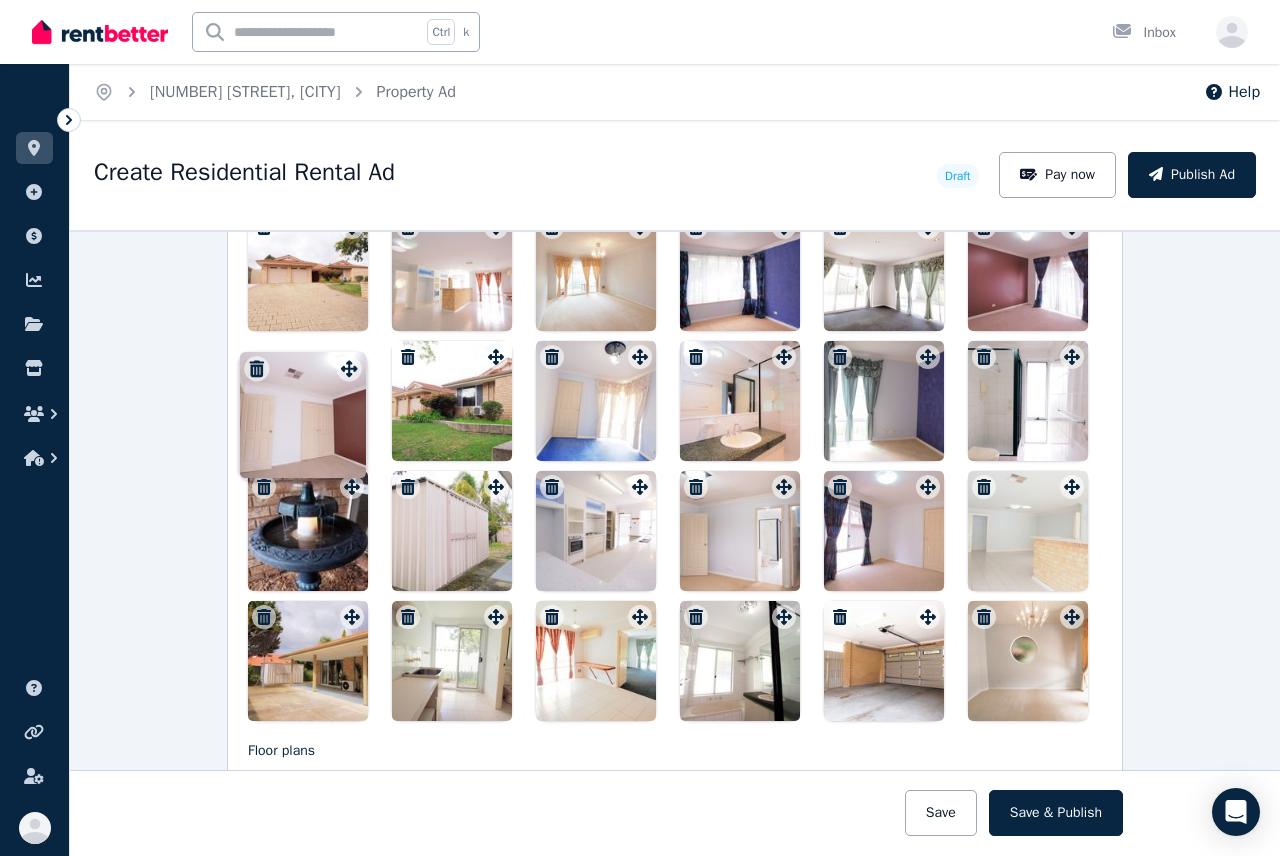 scroll, scrollTop: 2643, scrollLeft: 0, axis: vertical 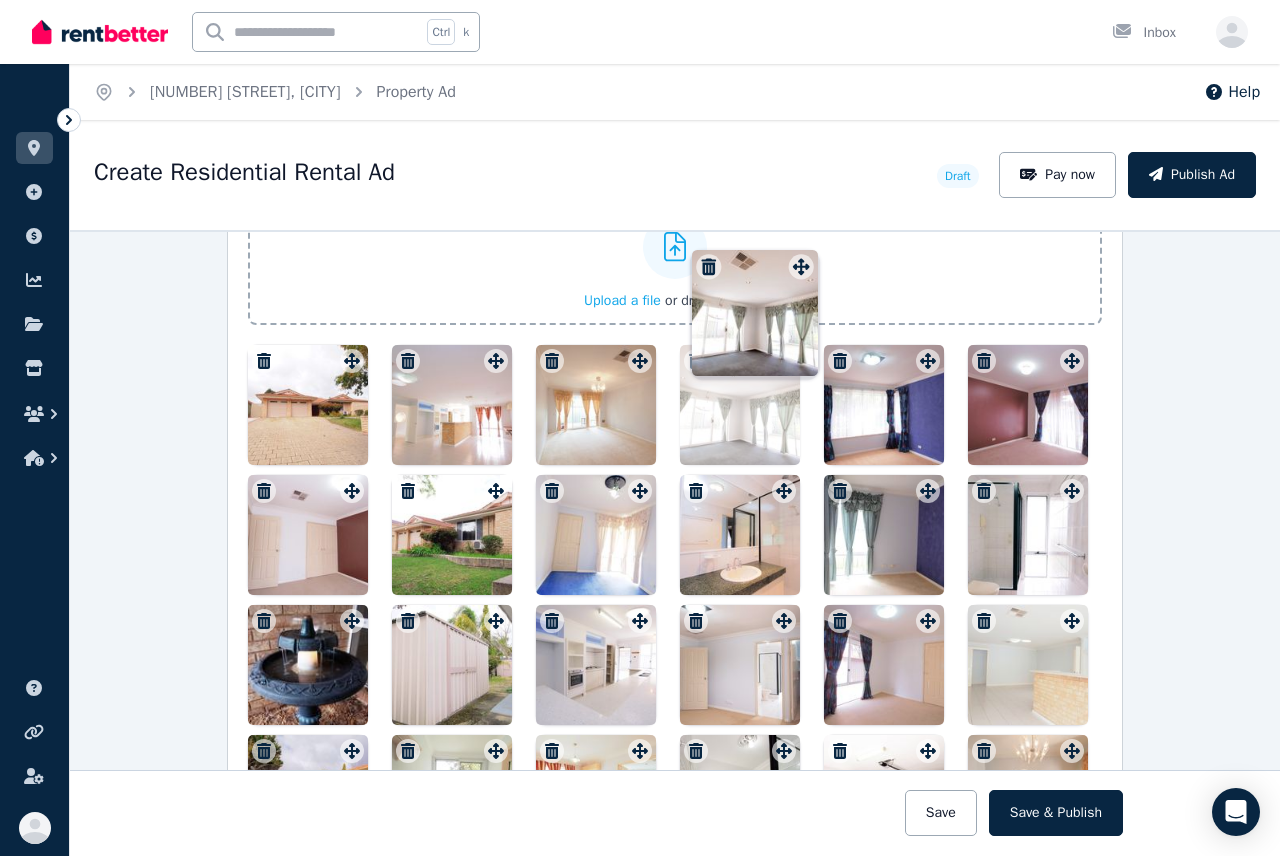 drag, startPoint x: 919, startPoint y: 245, endPoint x: 776, endPoint y: 351, distance: 178.0028 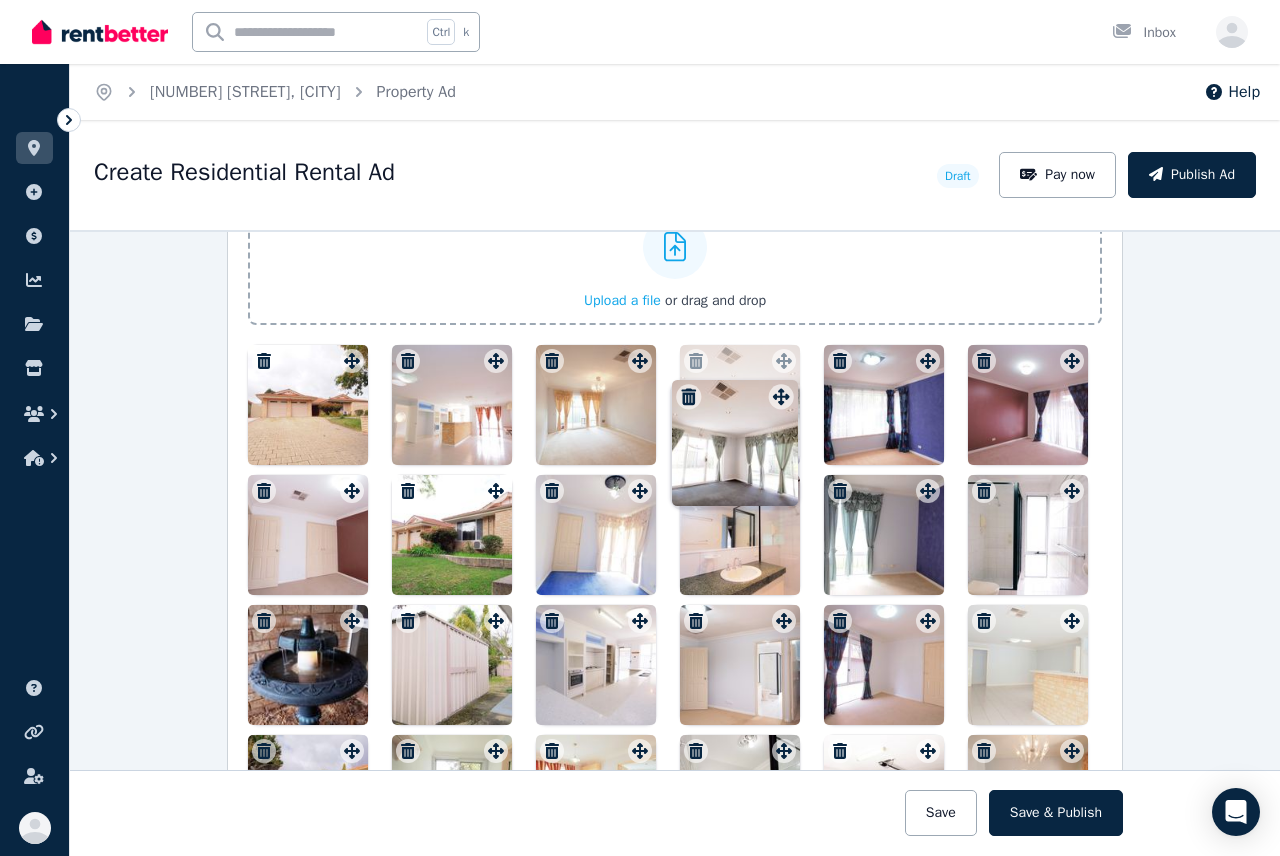 click on "Photos Upload a file   or drag and drop
To pick up a draggable item, press the space bar.
While dragging, use the arrow keys to move the item.
Press space again to drop the item in its new position, or press escape to cancel.
Draggable item cee0514d-28c3-483b-8a5a-27827ce07fe6 was moved over droppable area 9e5bdafe-bc05-43ac-b110-a5bc277d46bf." at bounding box center (675, 508) 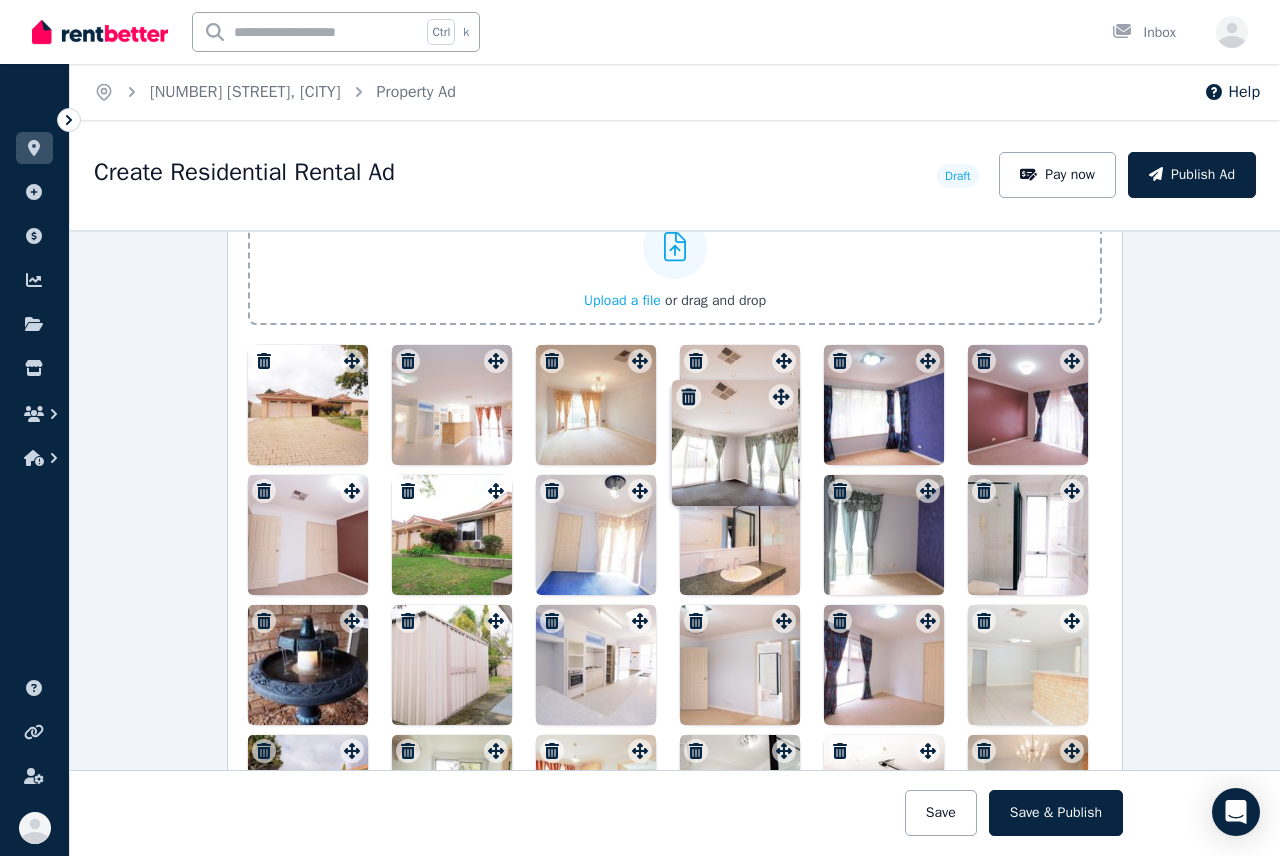 scroll, scrollTop: 2485, scrollLeft: 0, axis: vertical 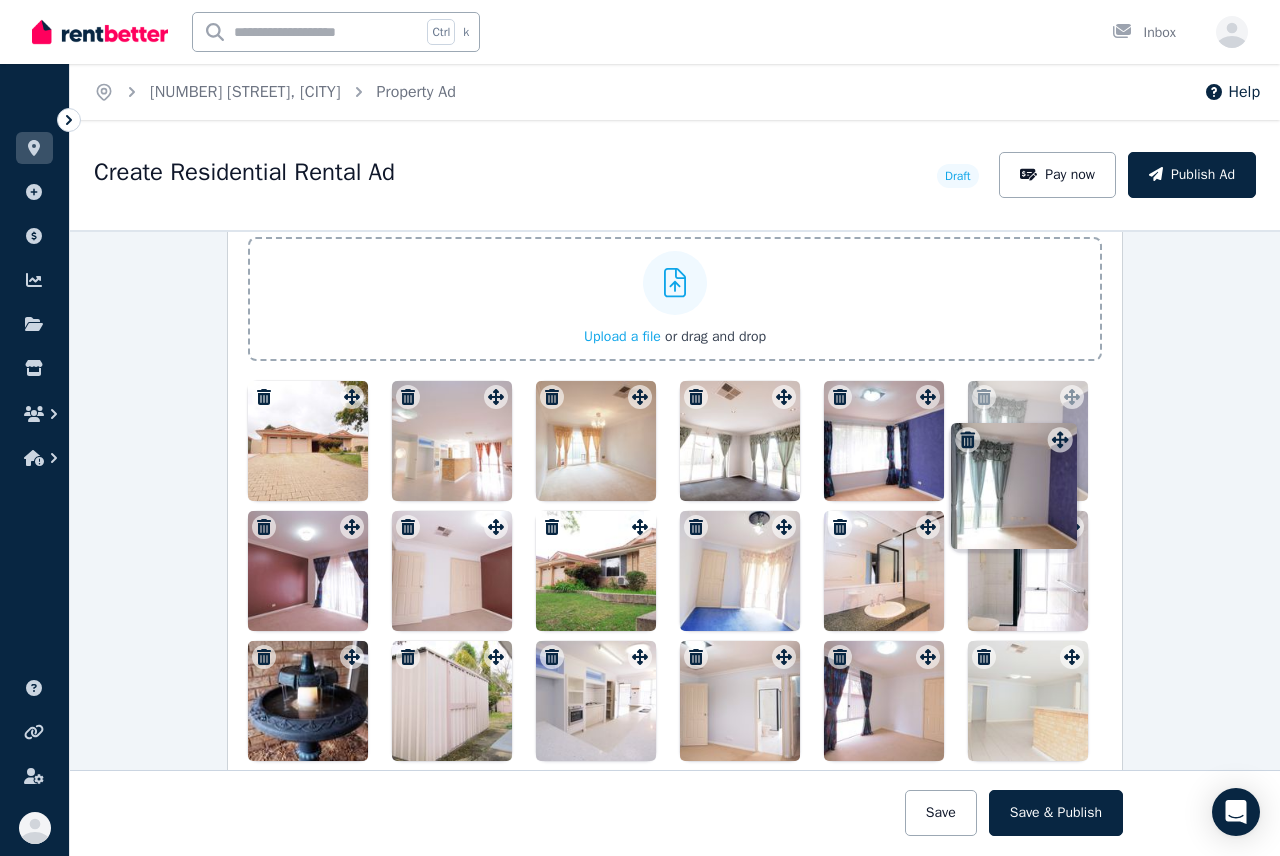 drag, startPoint x: 923, startPoint y: 528, endPoint x: 1061, endPoint y: 424, distance: 172.80046 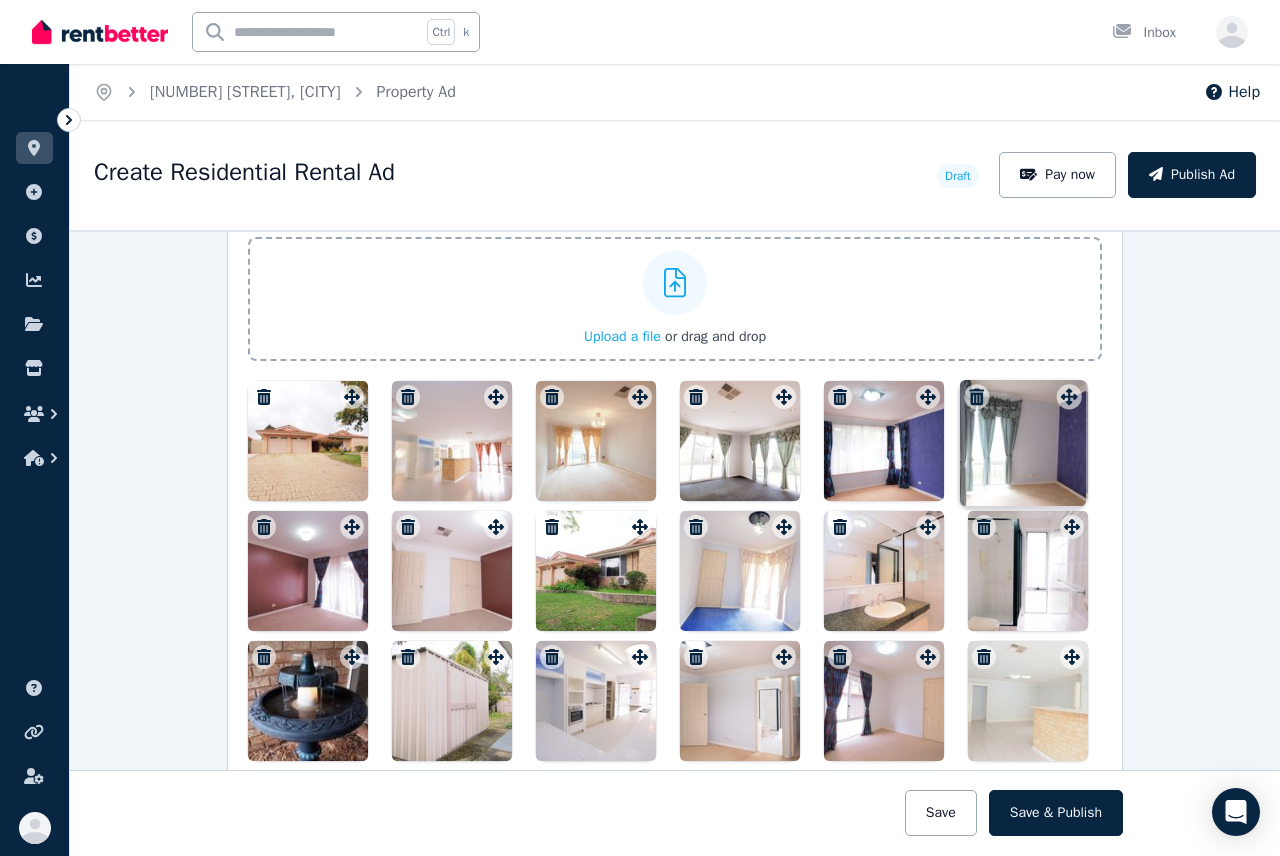 click on "Photos Upload a file   or drag and drop
To pick up a draggable item, press the space bar.
While dragging, use the arrow keys to move the item.
Press space again to drop the item in its new position, or press escape to cancel.
Draggable item 96ef6b35-6df2-4434-88cd-6d8880c8b6e2 was moved over droppable area 9bdc42cc-374c-453e-8454-b7b362d91915." at bounding box center (675, 544) 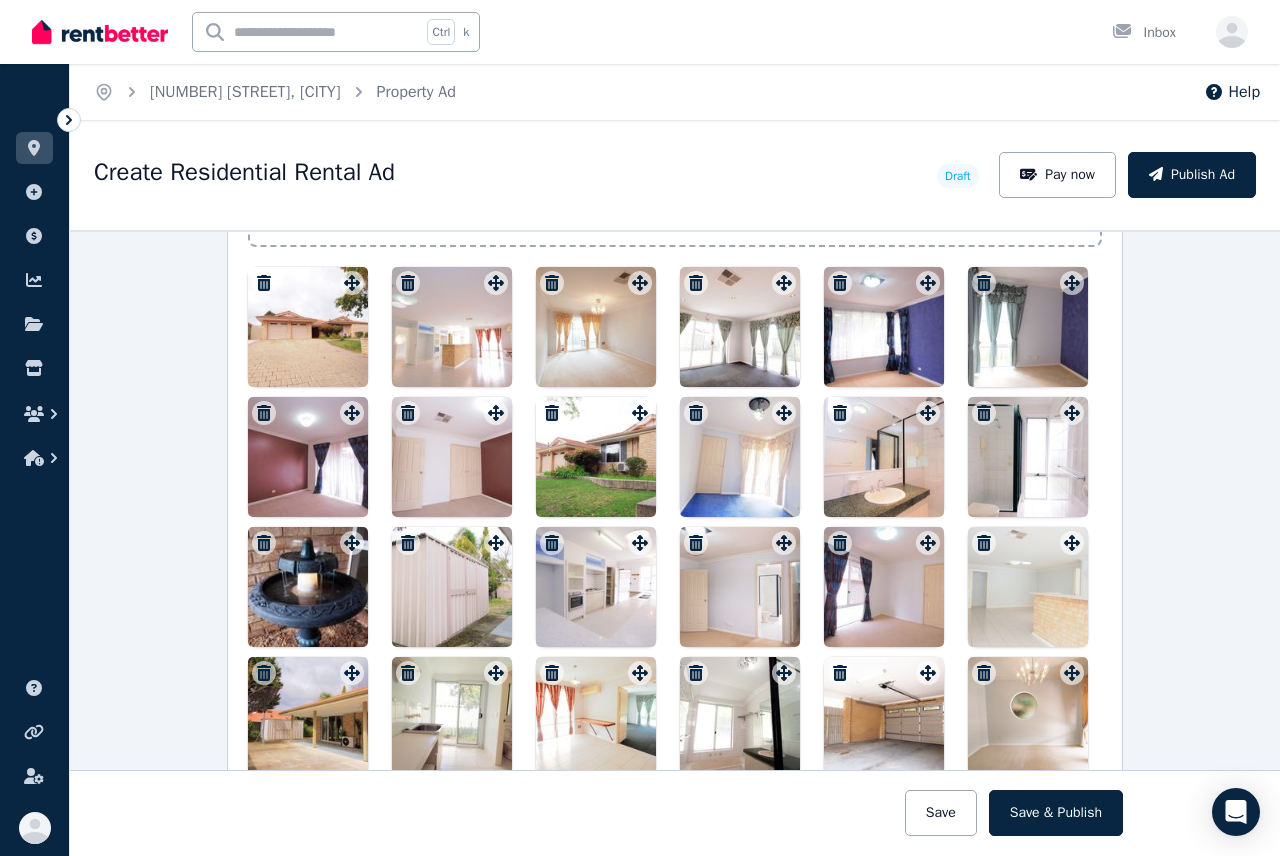 scroll, scrollTop: 2620, scrollLeft: 0, axis: vertical 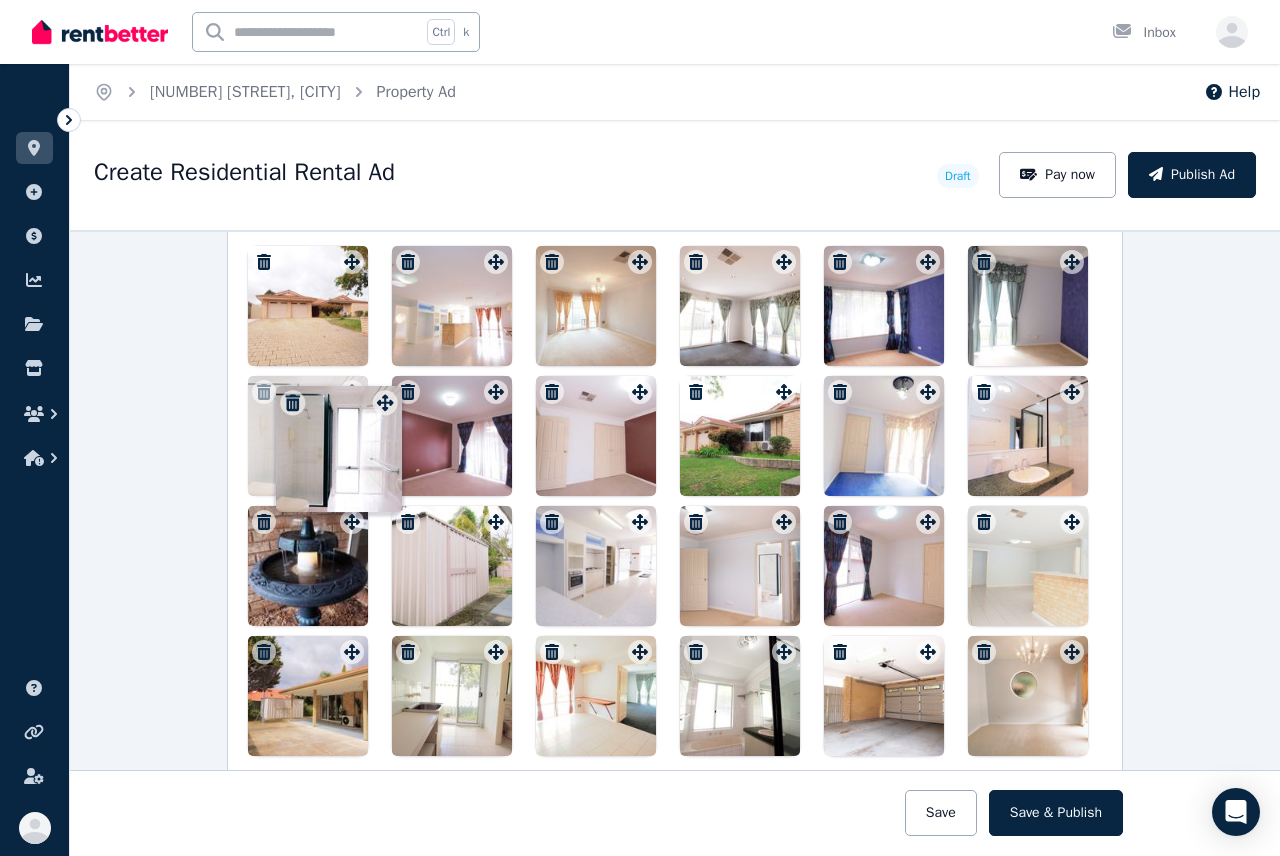 drag, startPoint x: 1064, startPoint y: 396, endPoint x: 383, endPoint y: 390, distance: 681.0264 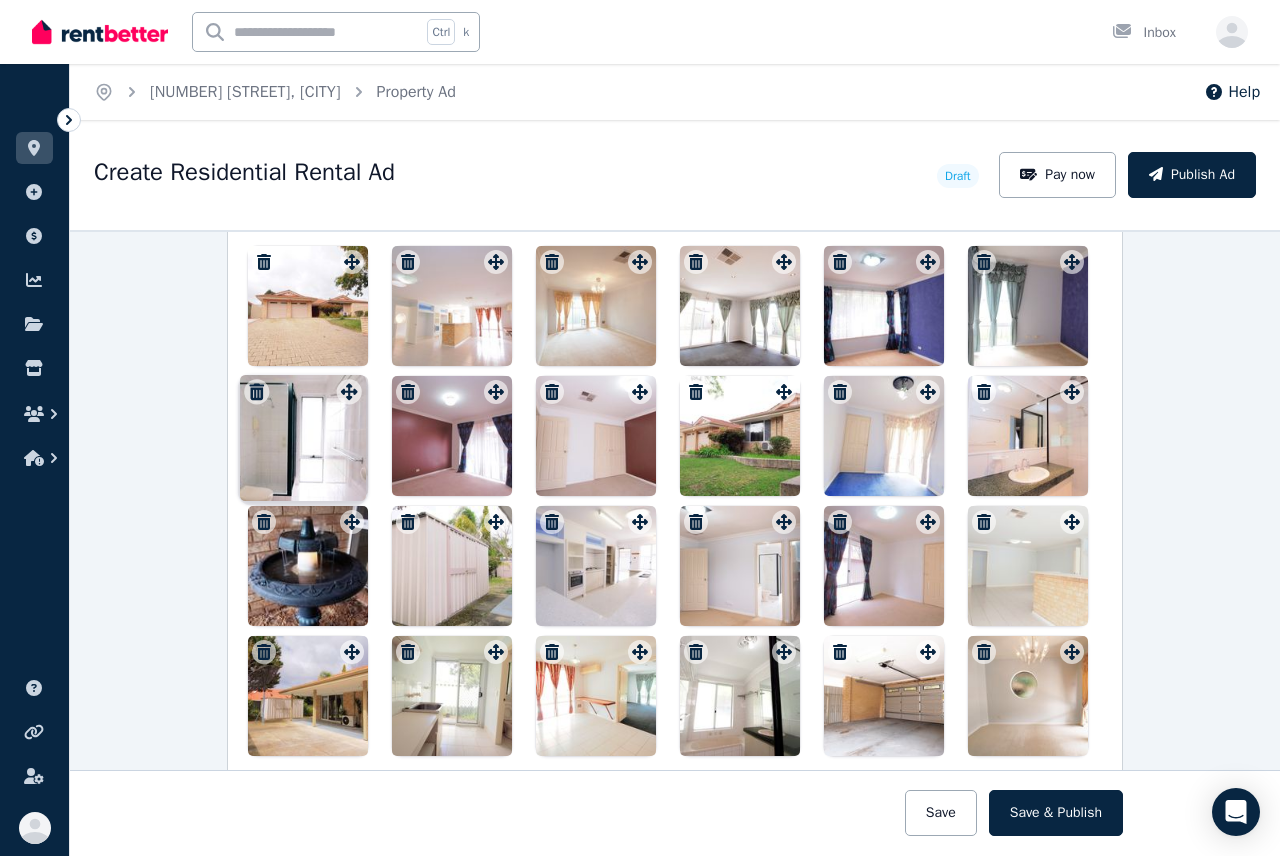 click on "Photos Upload a file   or drag and drop
To pick up a draggable item, press the space bar.
While dragging, use the arrow keys to move the item.
Press space again to drop the item in its new position, or press escape to cancel.
Draggable item b93ecfe8-4bcc-4de9-a2db-dd6ac25c71e4 was moved over droppable area 9bdc42cc-374c-453e-8454-b7b362d91915." at bounding box center [675, 409] 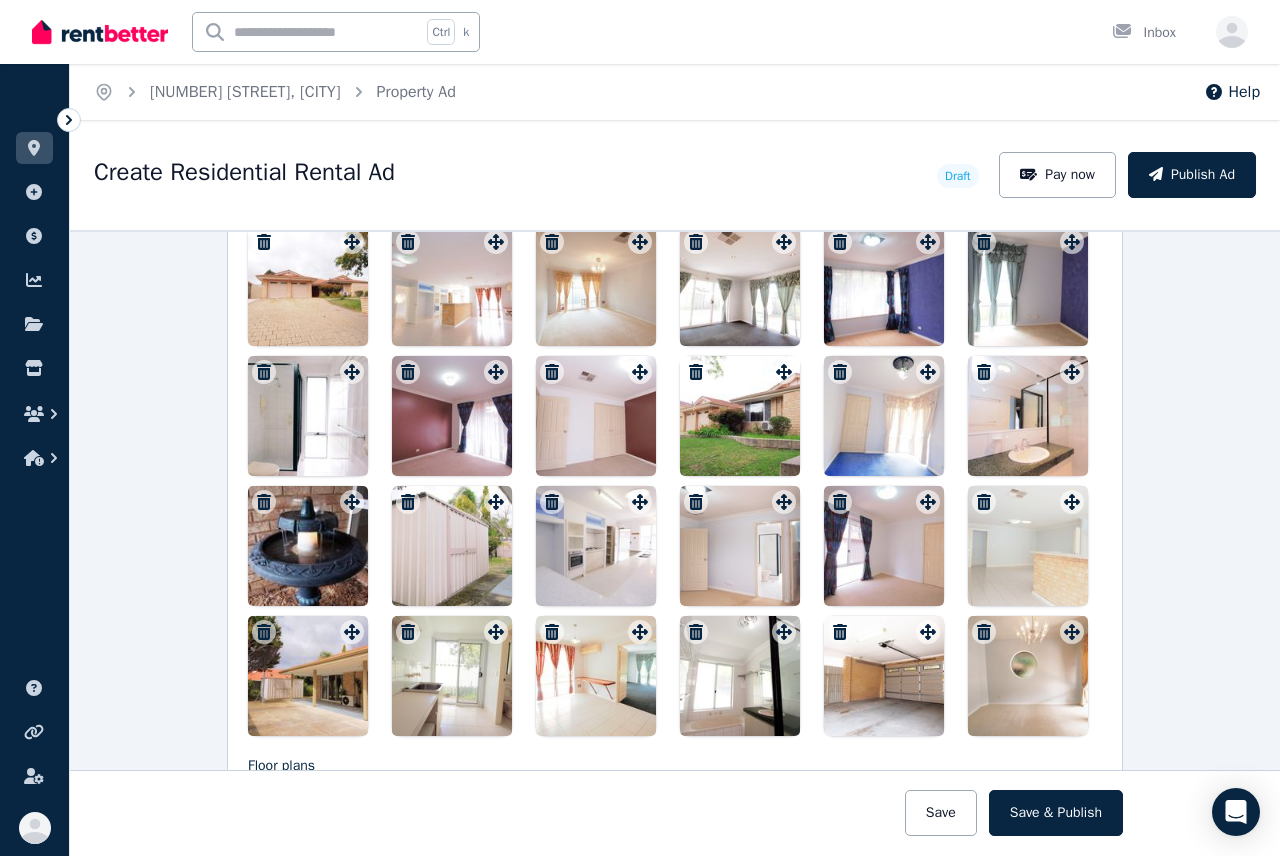 scroll, scrollTop: 2633, scrollLeft: 0, axis: vertical 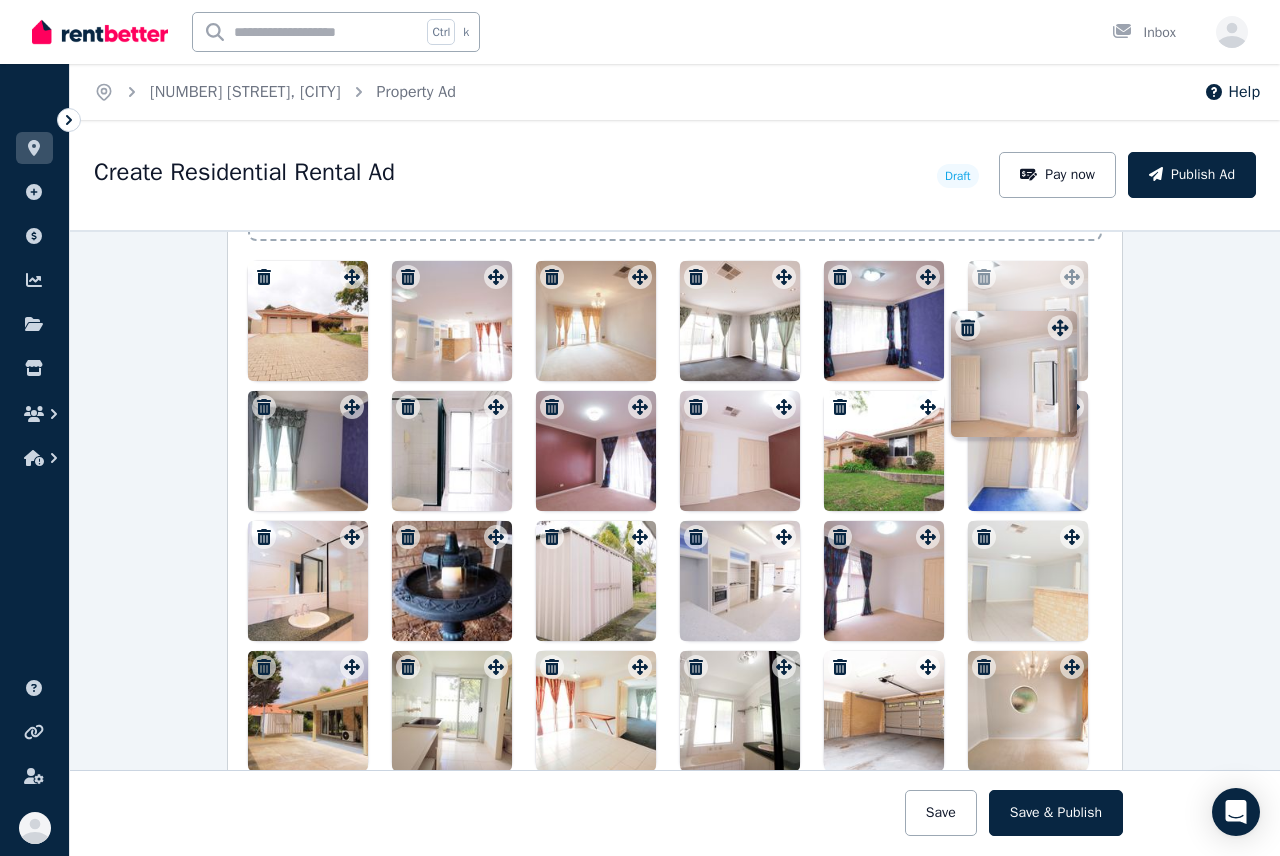 drag, startPoint x: 776, startPoint y: 508, endPoint x: 1058, endPoint y: 309, distance: 345.1449 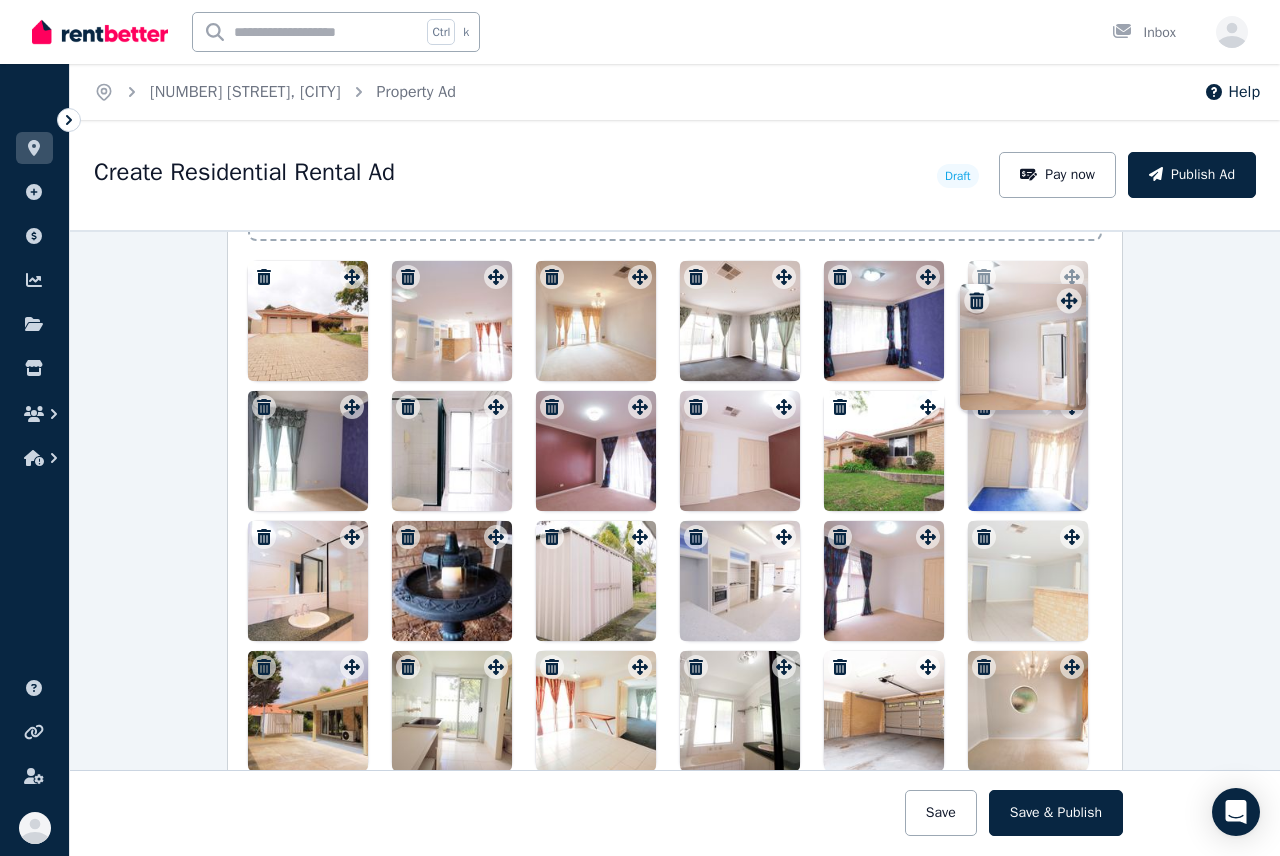 click at bounding box center [1072, 277] 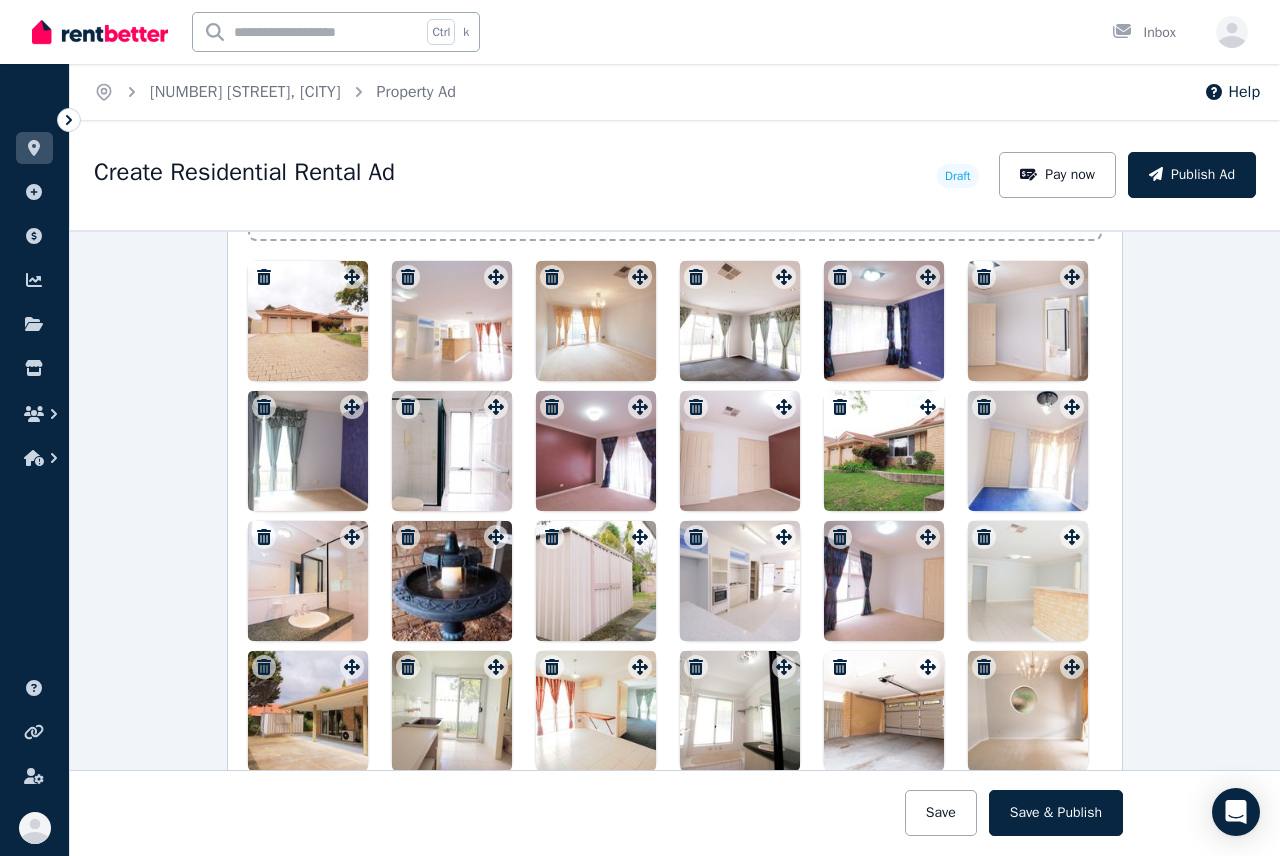 scroll, scrollTop: 2581, scrollLeft: 0, axis: vertical 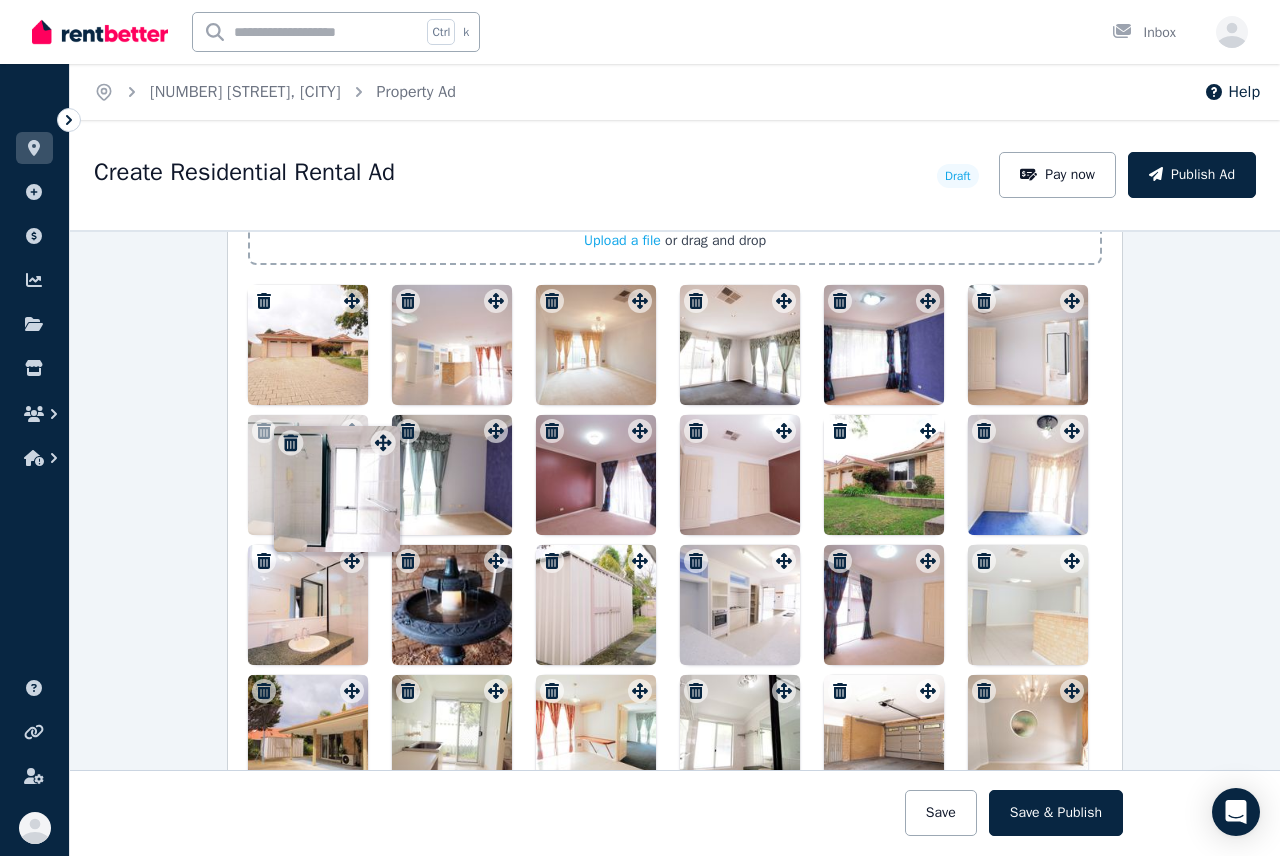 drag, startPoint x: 488, startPoint y: 433, endPoint x: 381, endPoint y: 428, distance: 107.11676 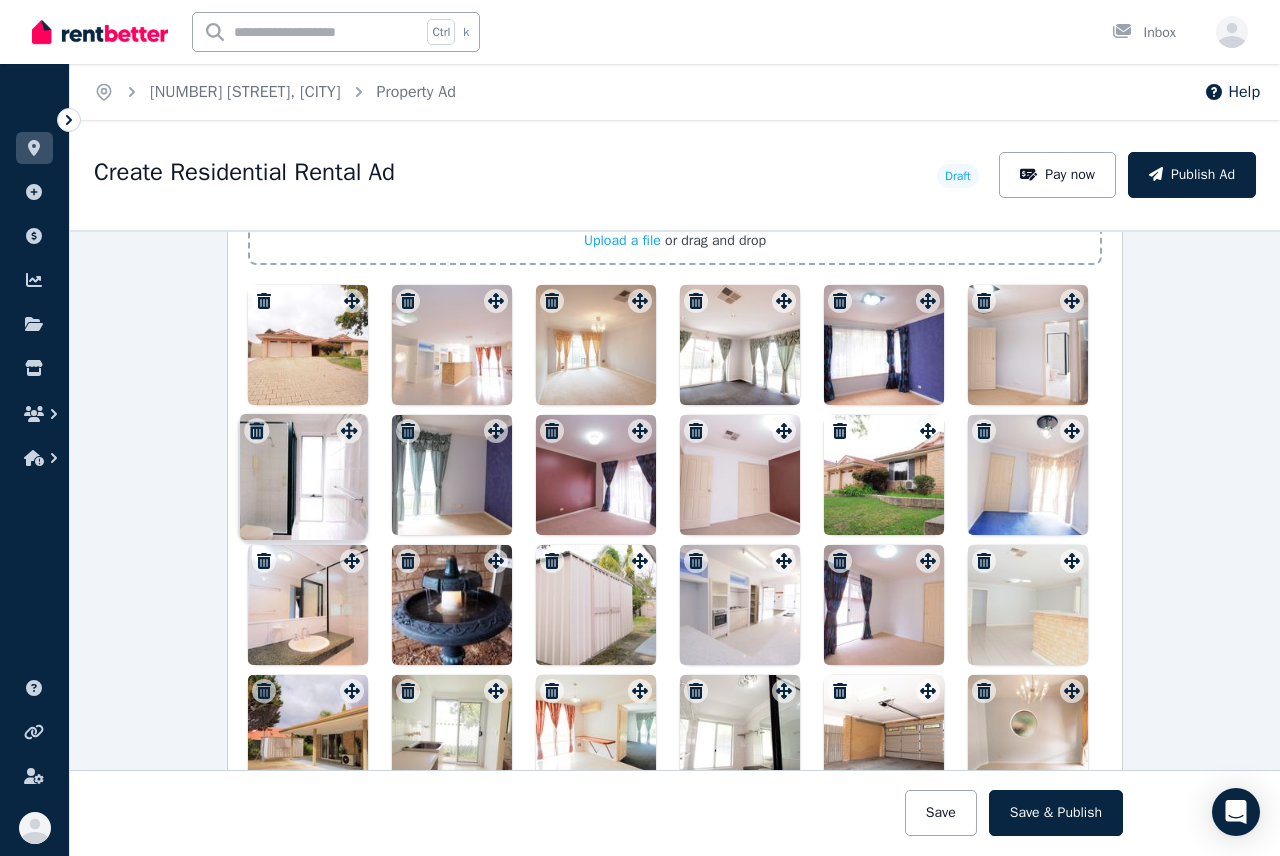 click on "Photos Upload a file   or drag and drop
To pick up a draggable item, press the space bar.
While dragging, use the arrow keys to move the item.
Press space again to drop the item in its new position, or press escape to cancel.
Draggable item b93ecfe8-4bcc-4de9-a2db-dd6ac25c71e4 was moved over droppable area 96ef6b35-6df2-4434-88cd-6d8880c8b6e2." at bounding box center [675, 448] 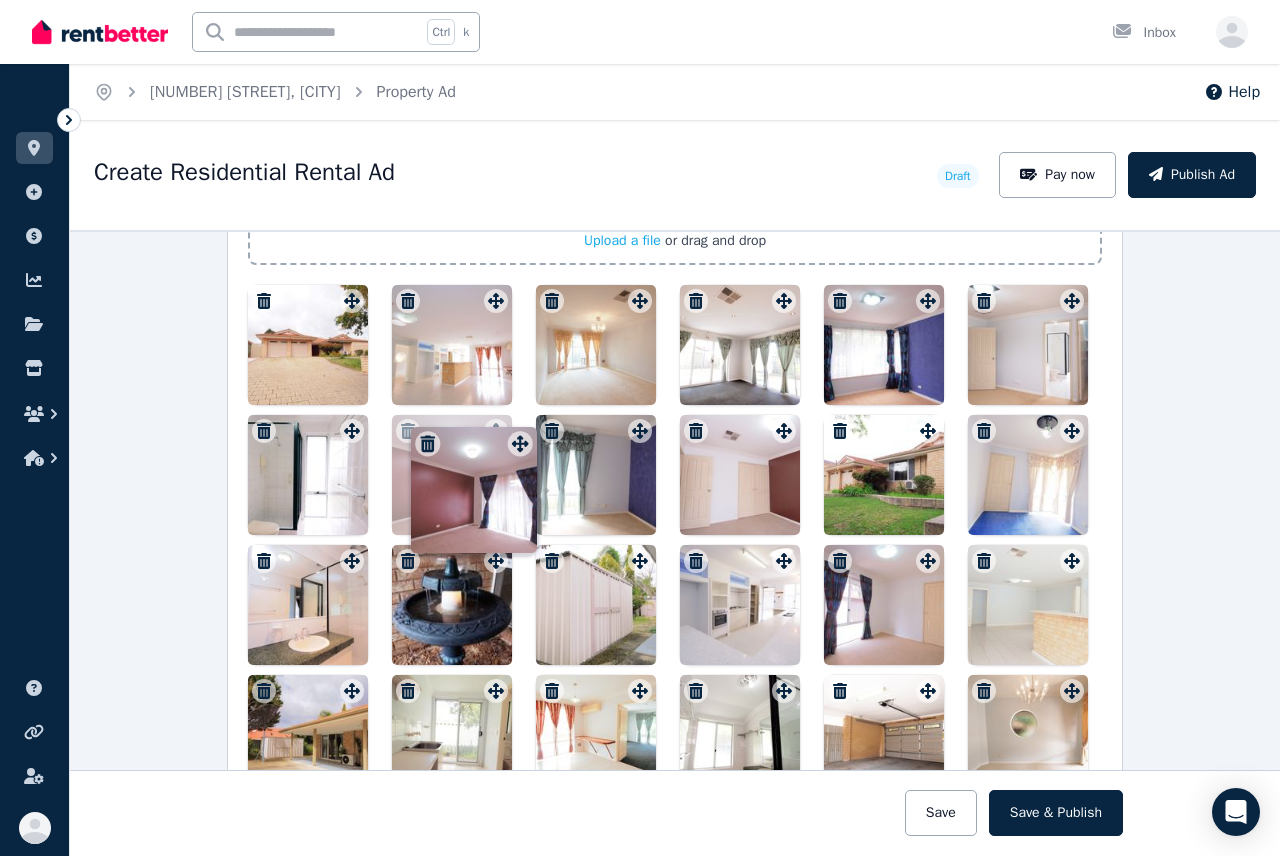 drag, startPoint x: 633, startPoint y: 435, endPoint x: 519, endPoint y: 431, distance: 114.07015 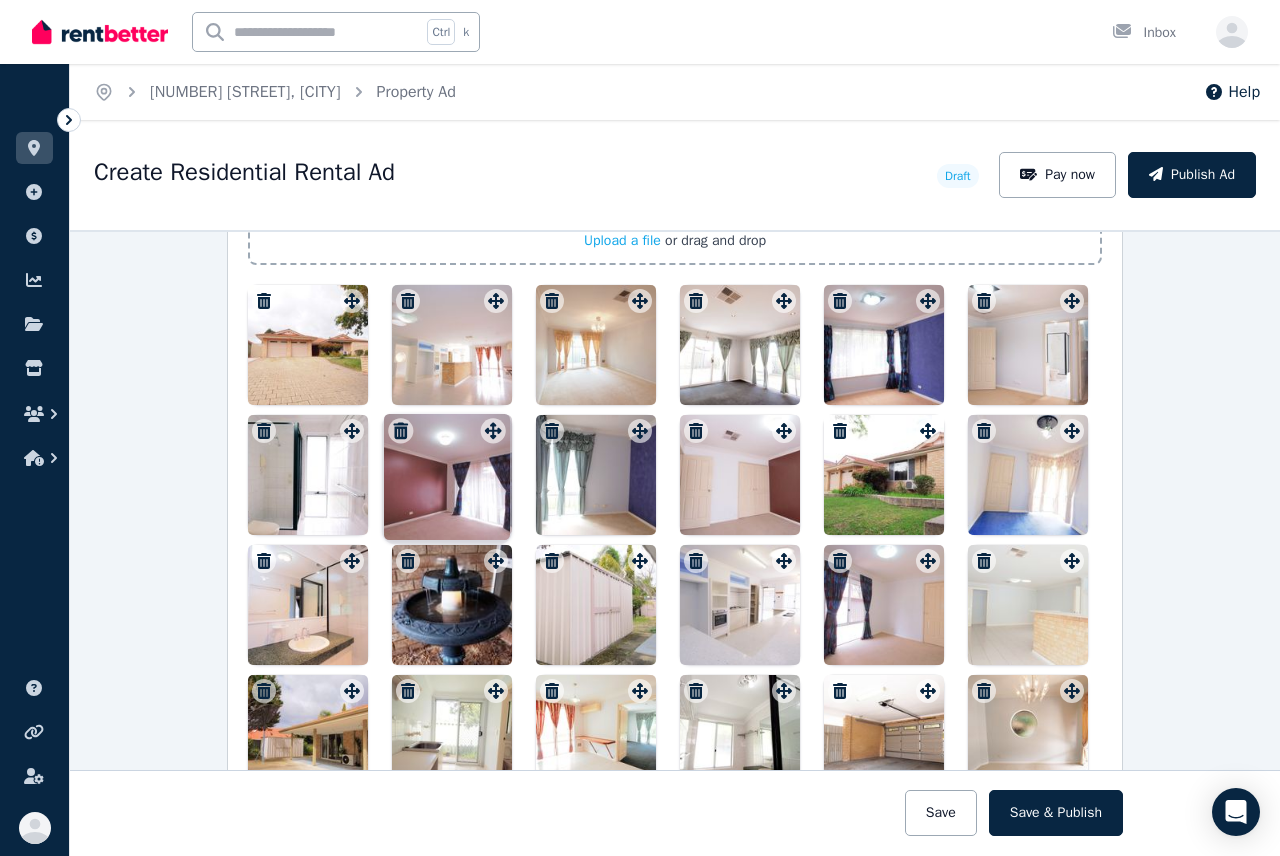 click on "Photos Upload a file   or drag and drop
To pick up a draggable item, press the space bar.
While dragging, use the arrow keys to move the item.
Press space again to drop the item in its new position, or press escape to cancel.
Draggable item 9bdc42cc-374c-453e-8454-b7b362d91915 was moved over droppable area 96ef6b35-6df2-4434-88cd-6d8880c8b6e2." at bounding box center [675, 448] 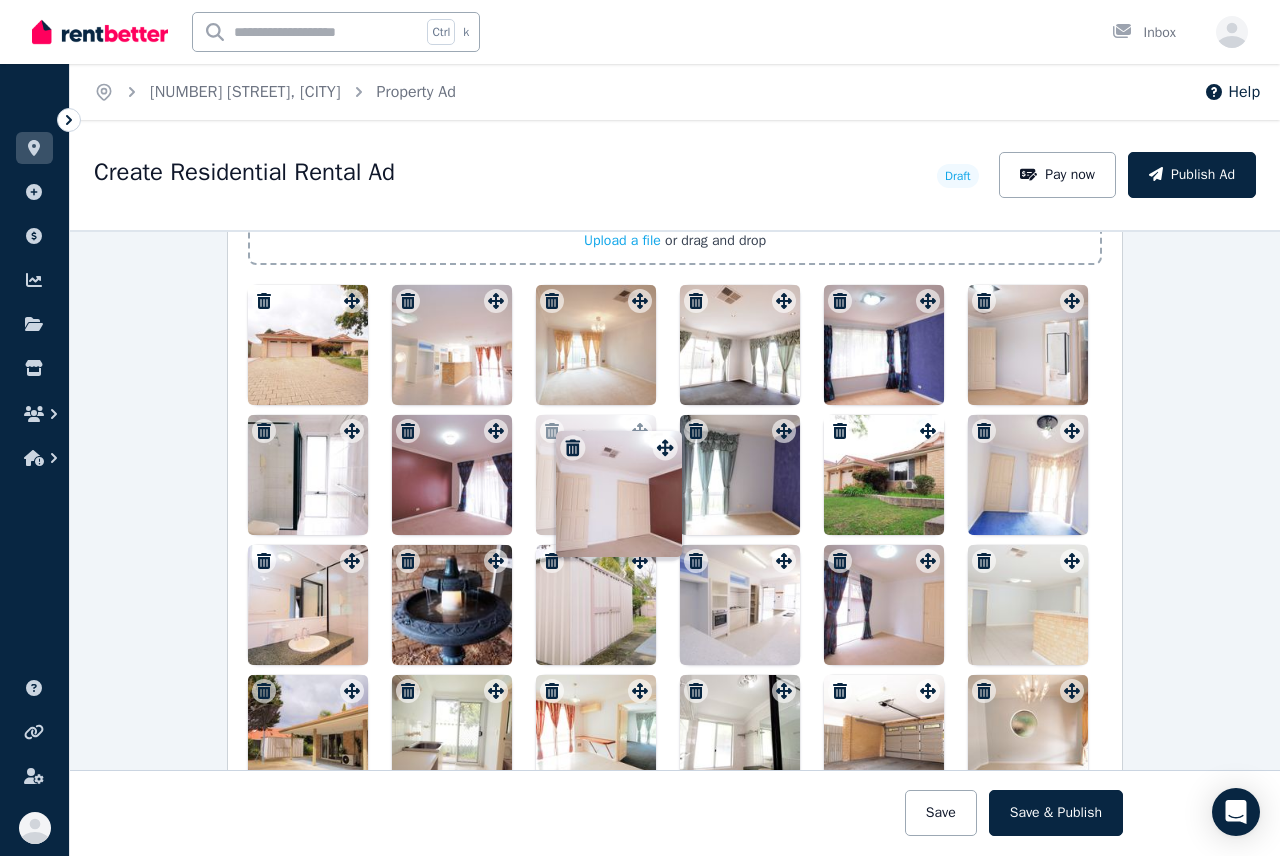 drag, startPoint x: 774, startPoint y: 430, endPoint x: 658, endPoint y: 430, distance: 116 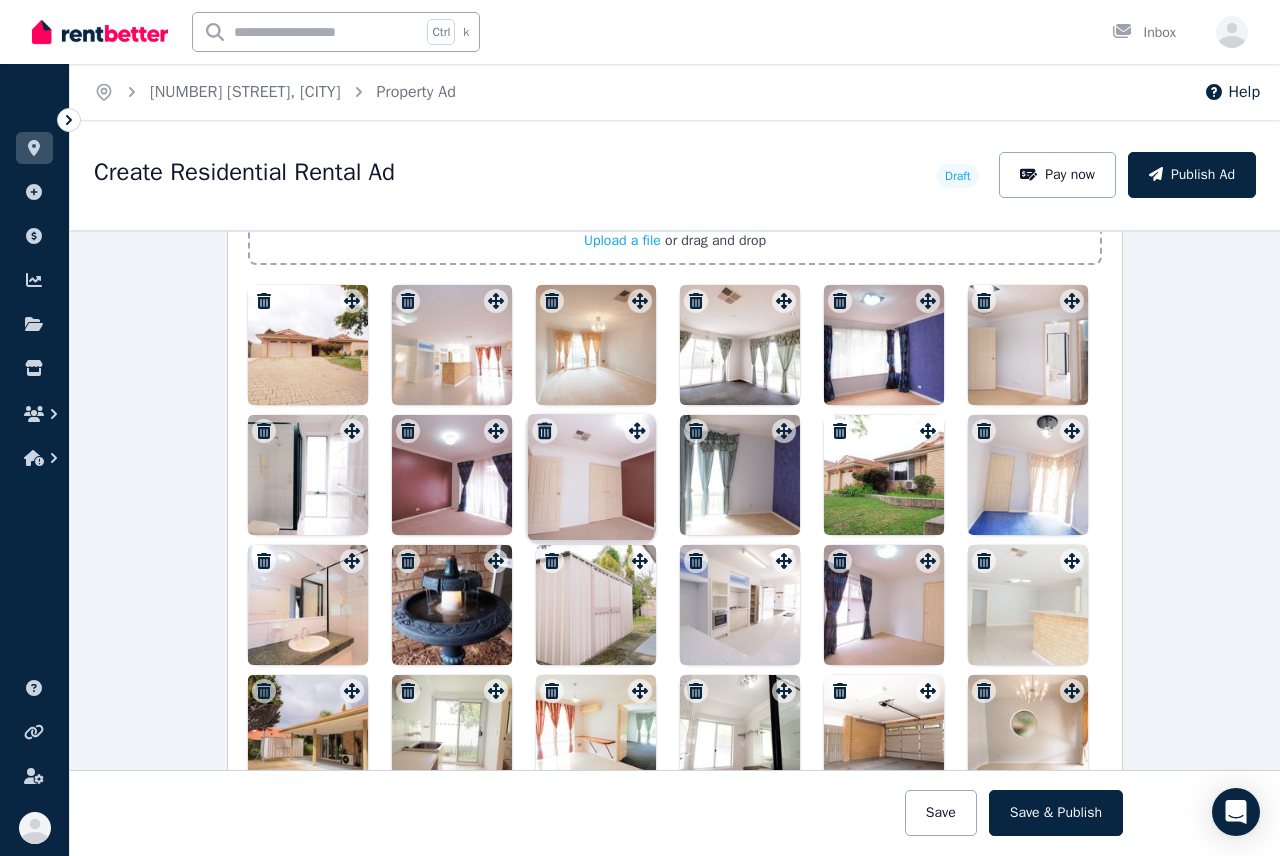 click at bounding box center [675, 540] 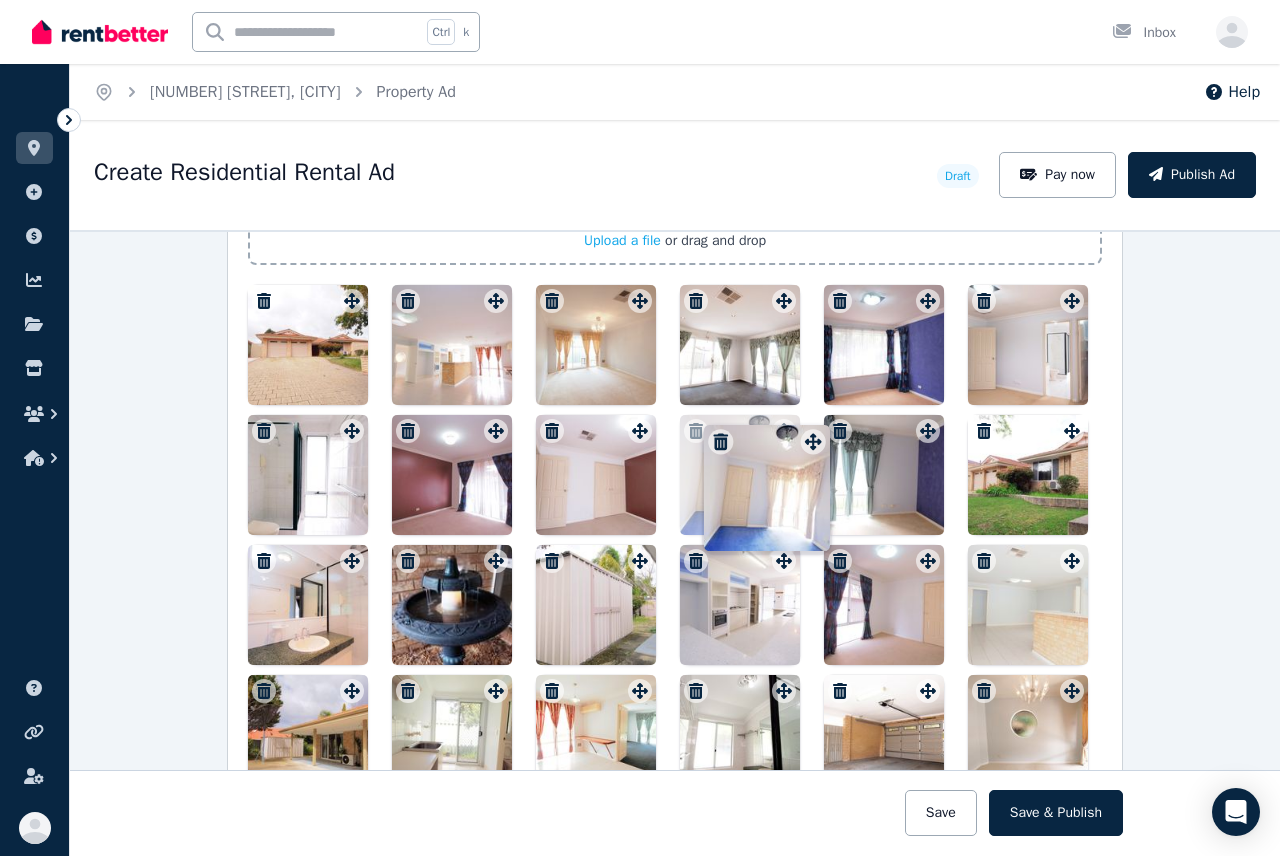 drag, startPoint x: 1068, startPoint y: 434, endPoint x: 815, endPoint y: 428, distance: 253.07114 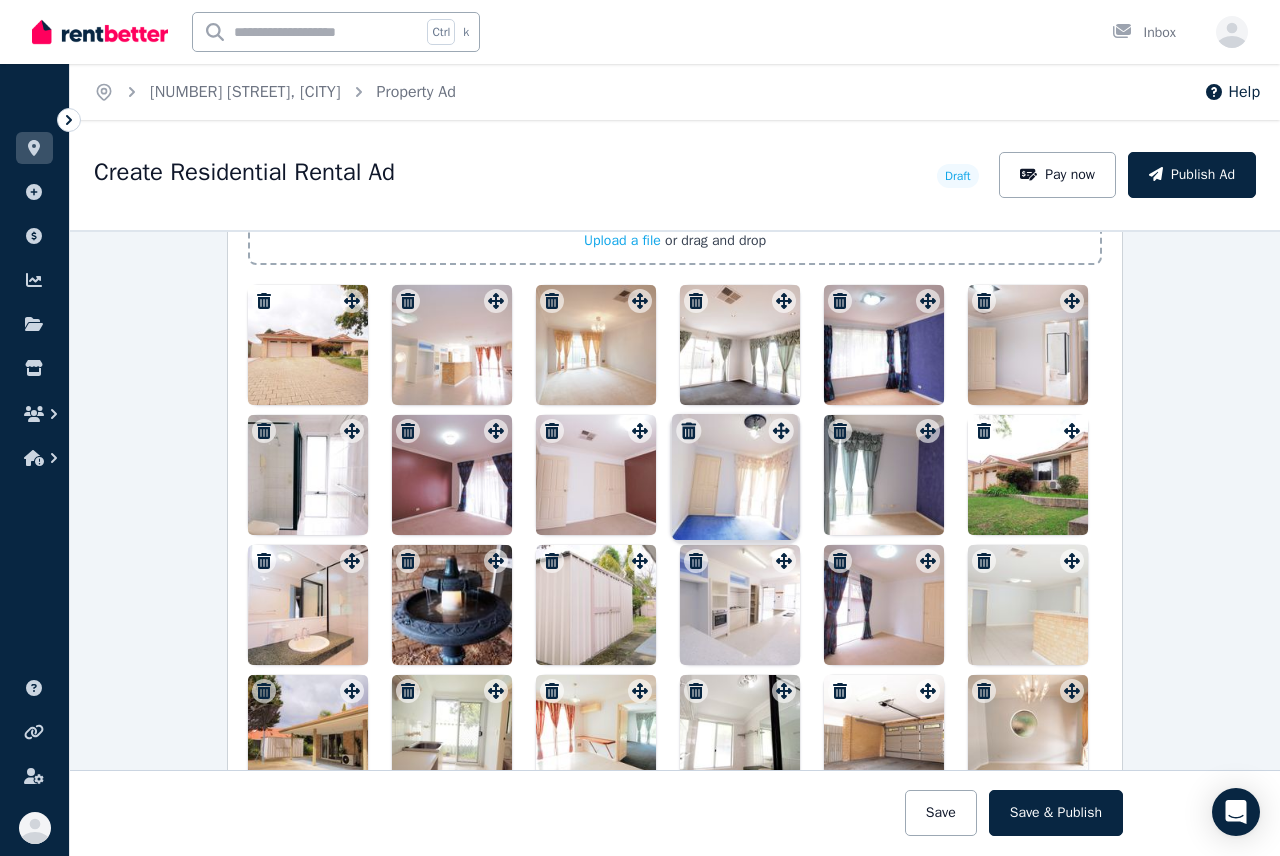 click on "Photos Upload a file   or drag and drop
To pick up a draggable item, press the space bar.
While dragging, use the arrow keys to move the item.
Press space again to drop the item in its new position, or press escape to cancel.
Draggable item e5d48061-2936-49d2-ad1a-c8c27379efad was moved over droppable area 96ef6b35-6df2-4434-88cd-6d8880c8b6e2." at bounding box center [675, 448] 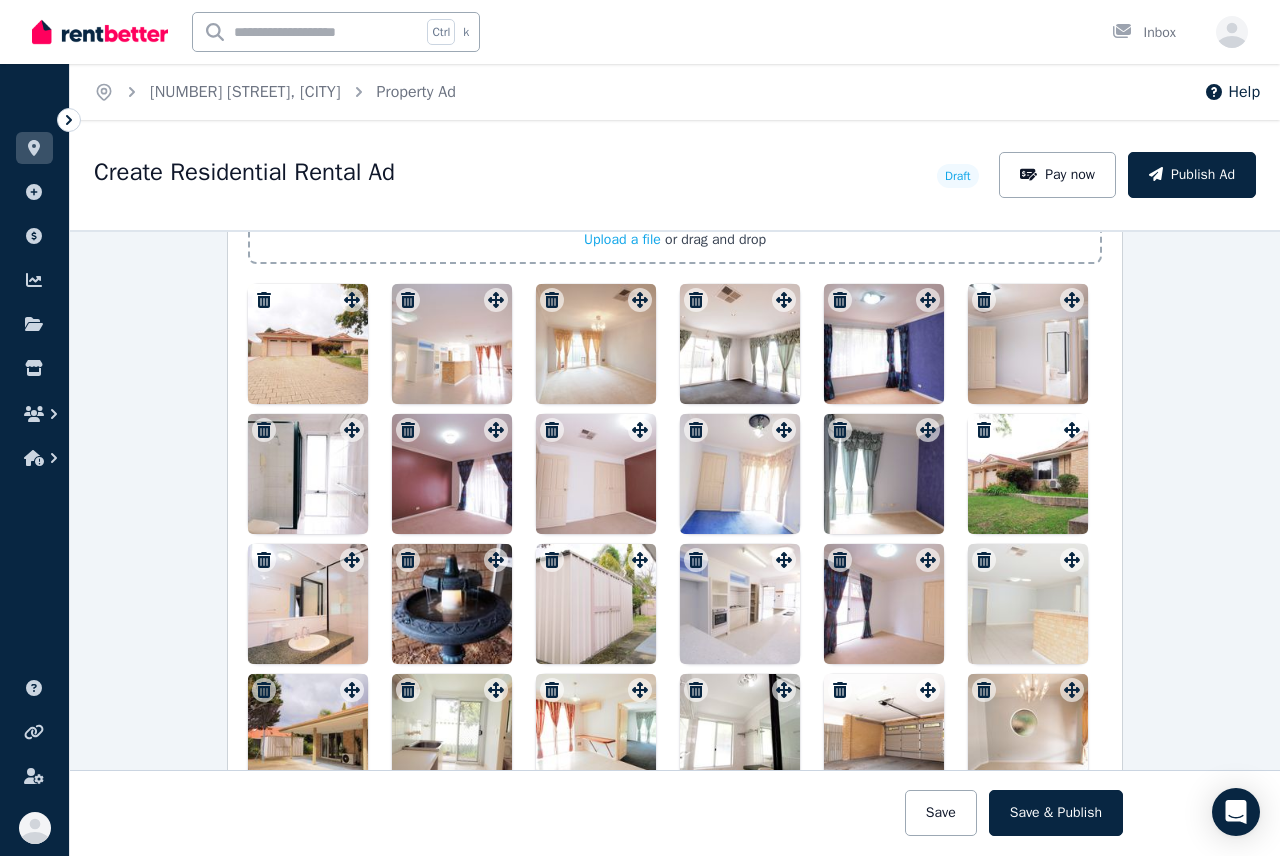 scroll, scrollTop: 2581, scrollLeft: 0, axis: vertical 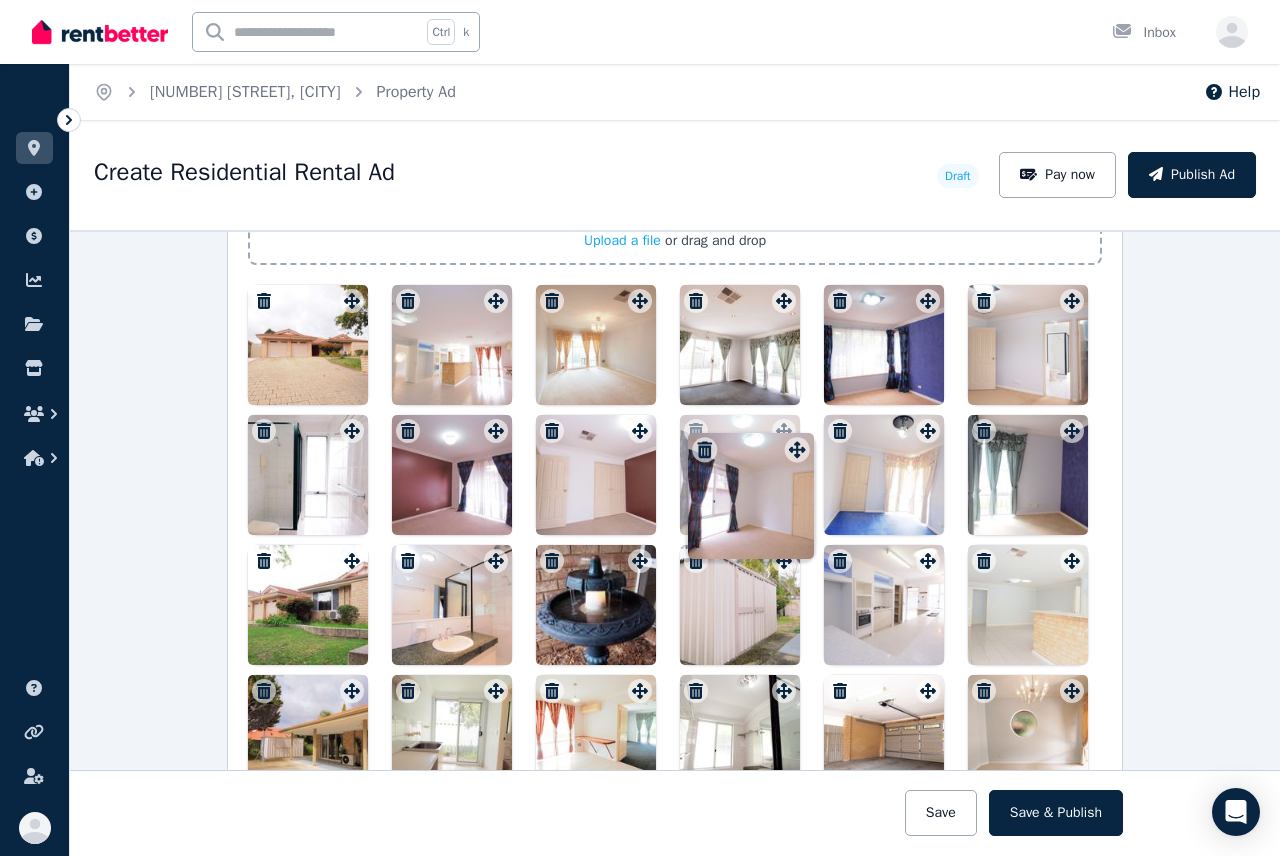 drag, startPoint x: 924, startPoint y: 563, endPoint x: 799, endPoint y: 435, distance: 178.9106 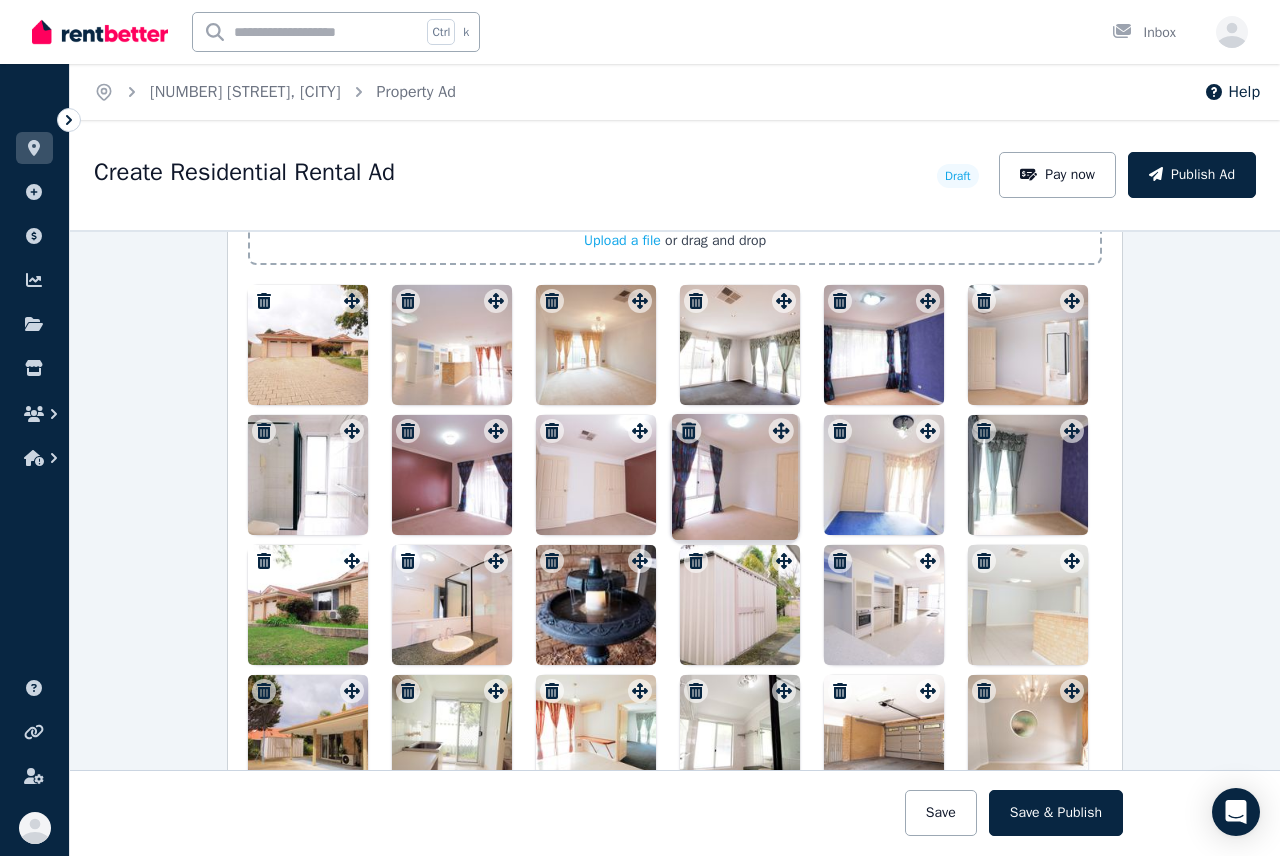 click on "Photos Upload a file   or drag and drop
To pick up a draggable item, press the space bar.
While dragging, use the arrow keys to move the item.
Press space again to drop the item in its new position, or press escape to cancel.
Draggable item 8b53a803-a7cc-4f05-8587-a1a198b8561e was moved over droppable area e5d48061-2936-49d2-ad1a-c8c27379efad." at bounding box center [675, 448] 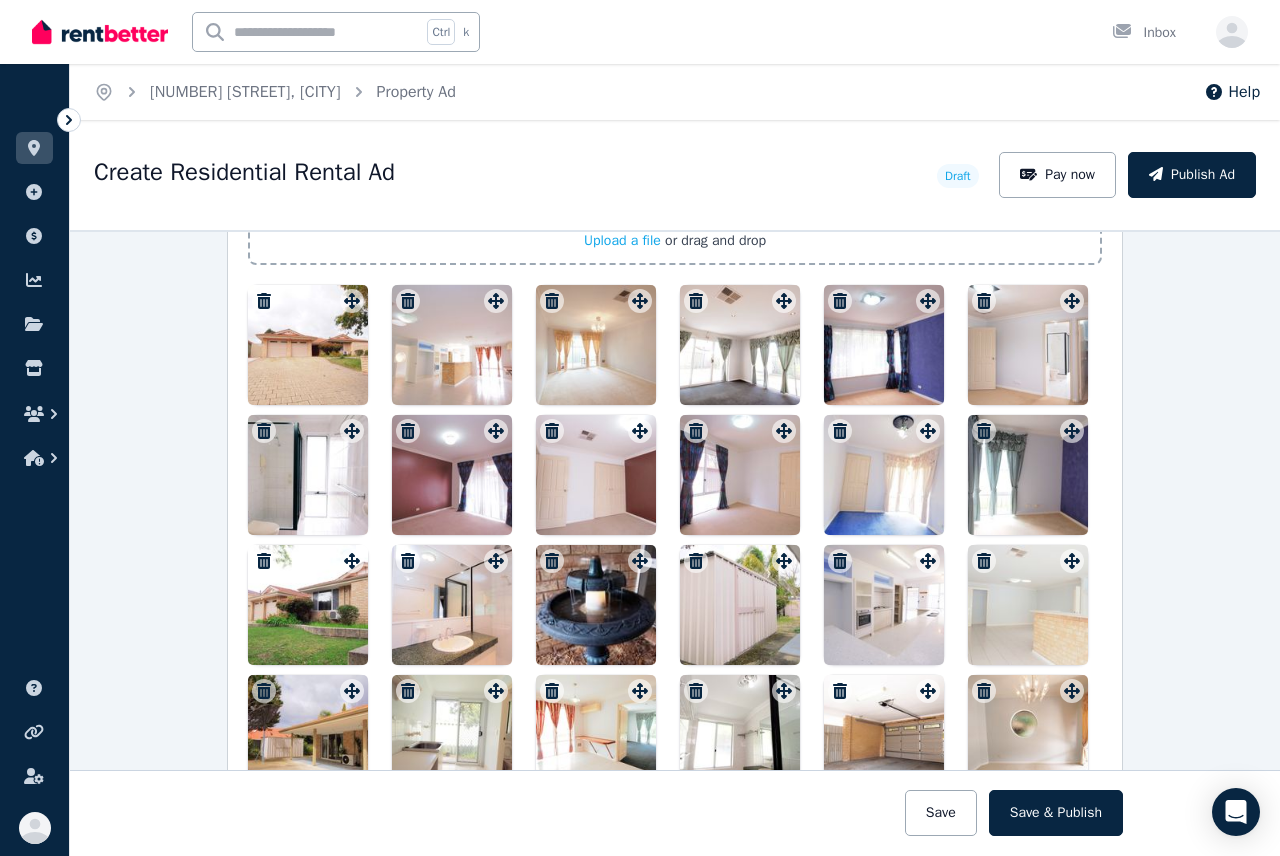 scroll, scrollTop: 2681, scrollLeft: 0, axis: vertical 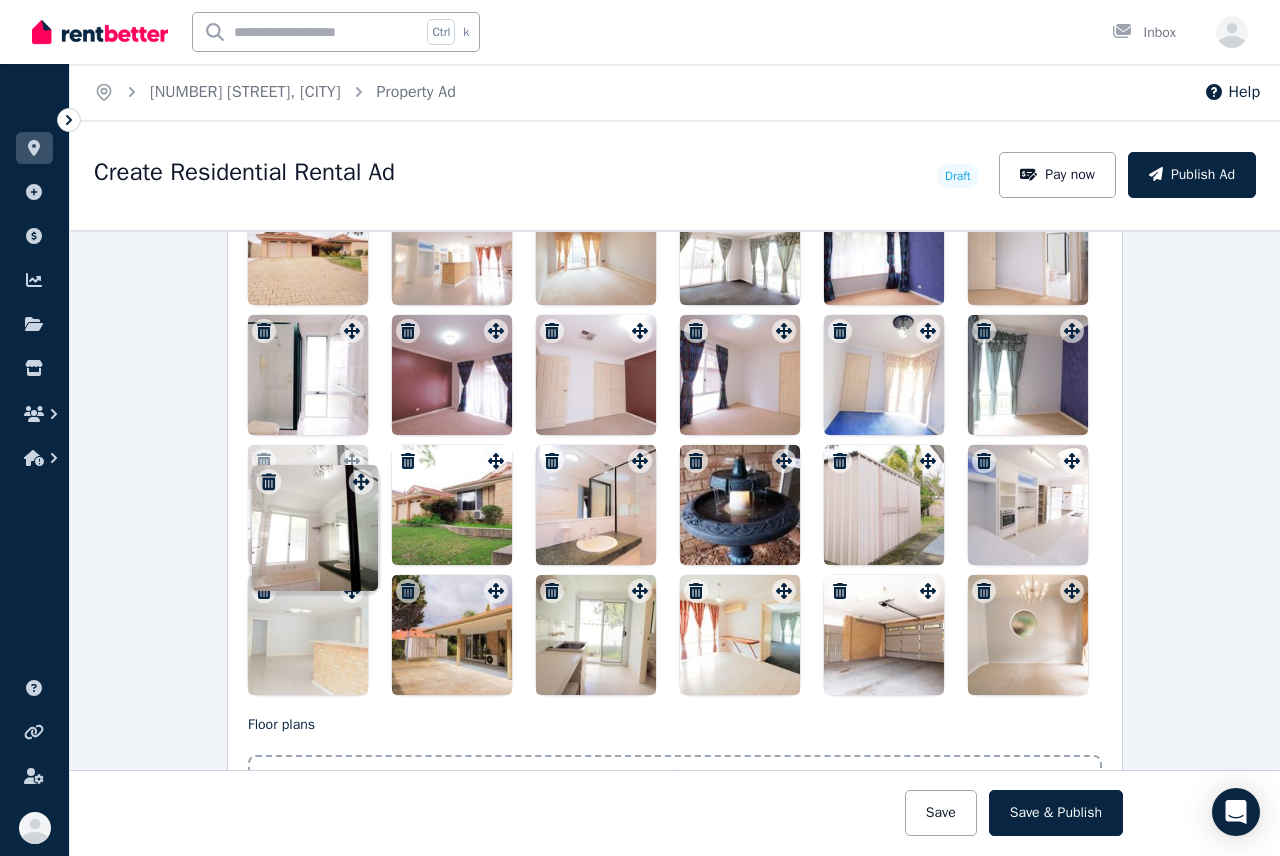 drag, startPoint x: 780, startPoint y: 589, endPoint x: 361, endPoint y: 457, distance: 439.30057 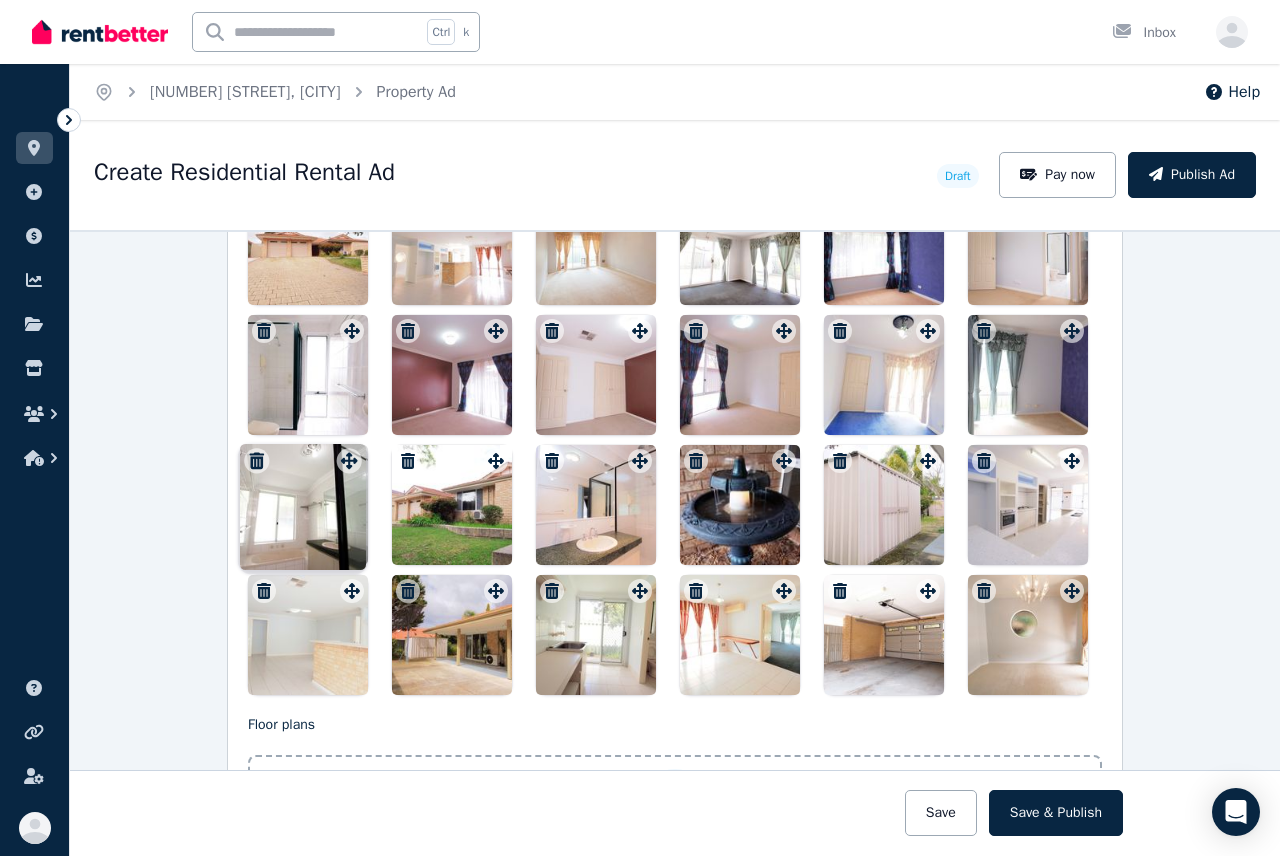 click at bounding box center (675, 440) 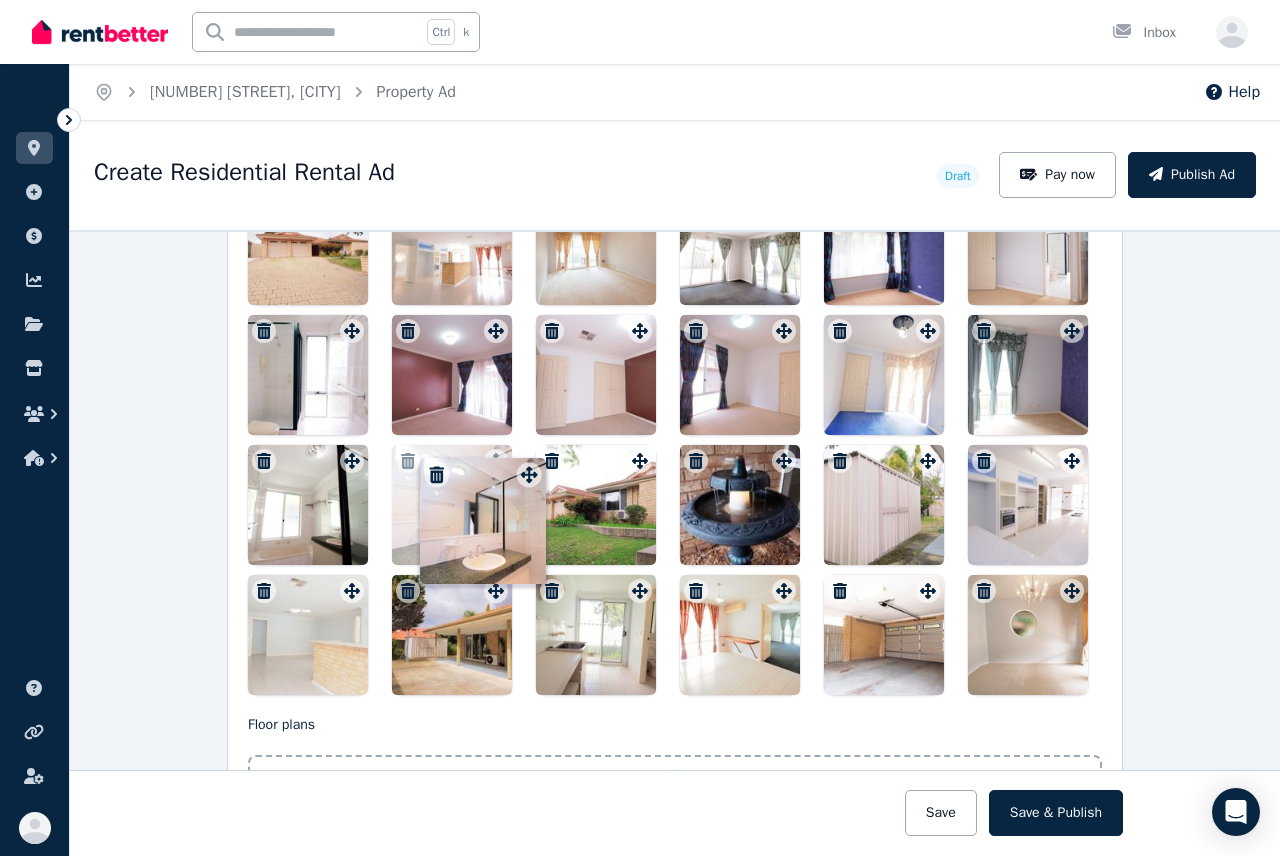 drag, startPoint x: 631, startPoint y: 459, endPoint x: 526, endPoint y: 456, distance: 105.04285 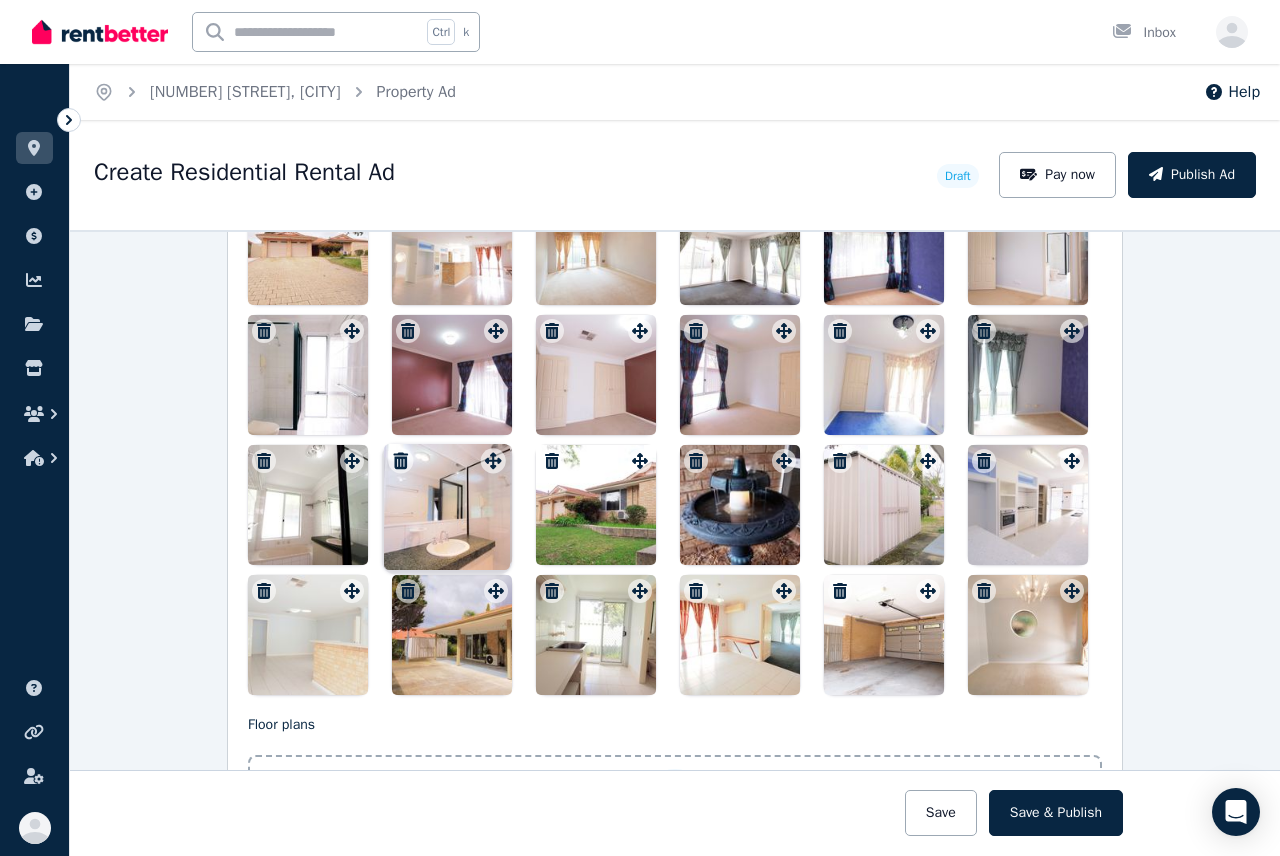 click at bounding box center [675, 440] 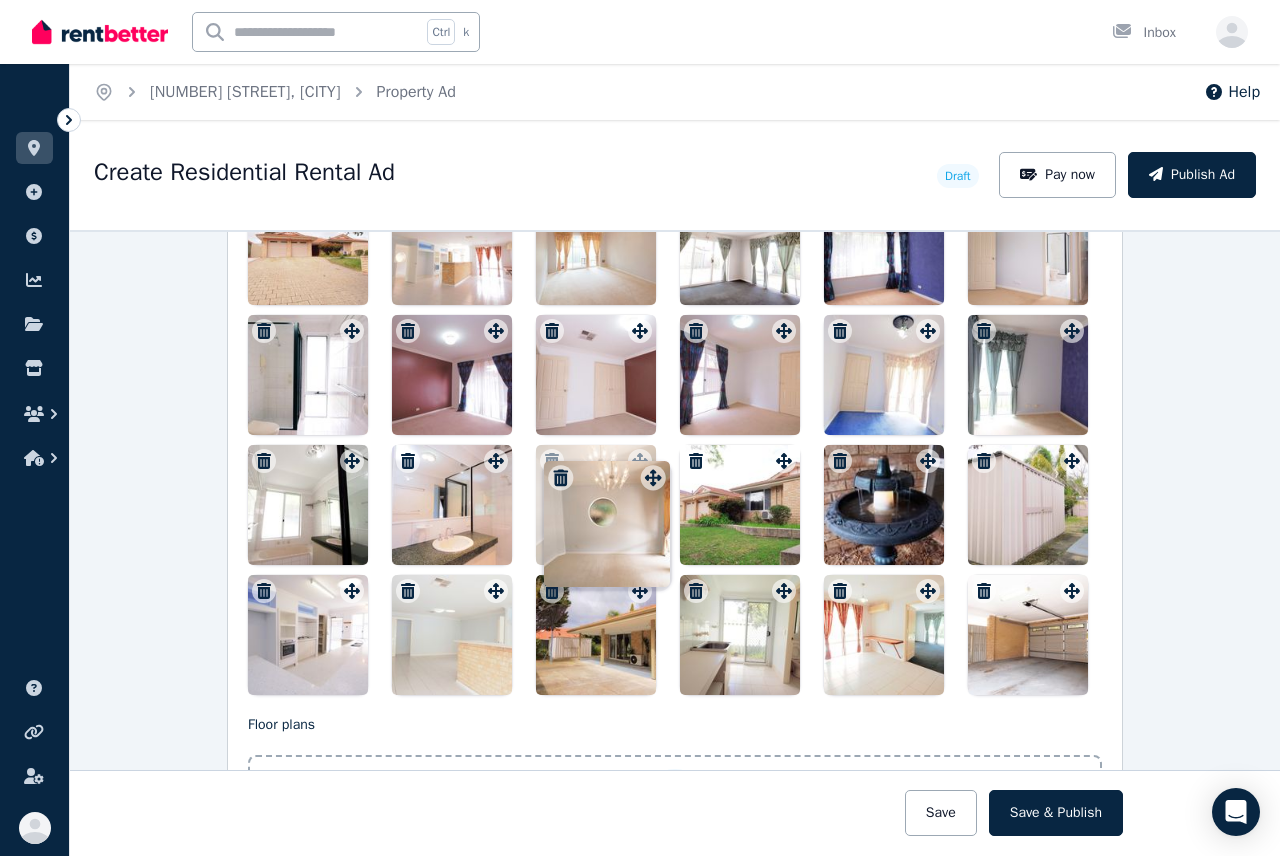 drag, startPoint x: 1067, startPoint y: 591, endPoint x: 654, endPoint y: 461, distance: 432.9769 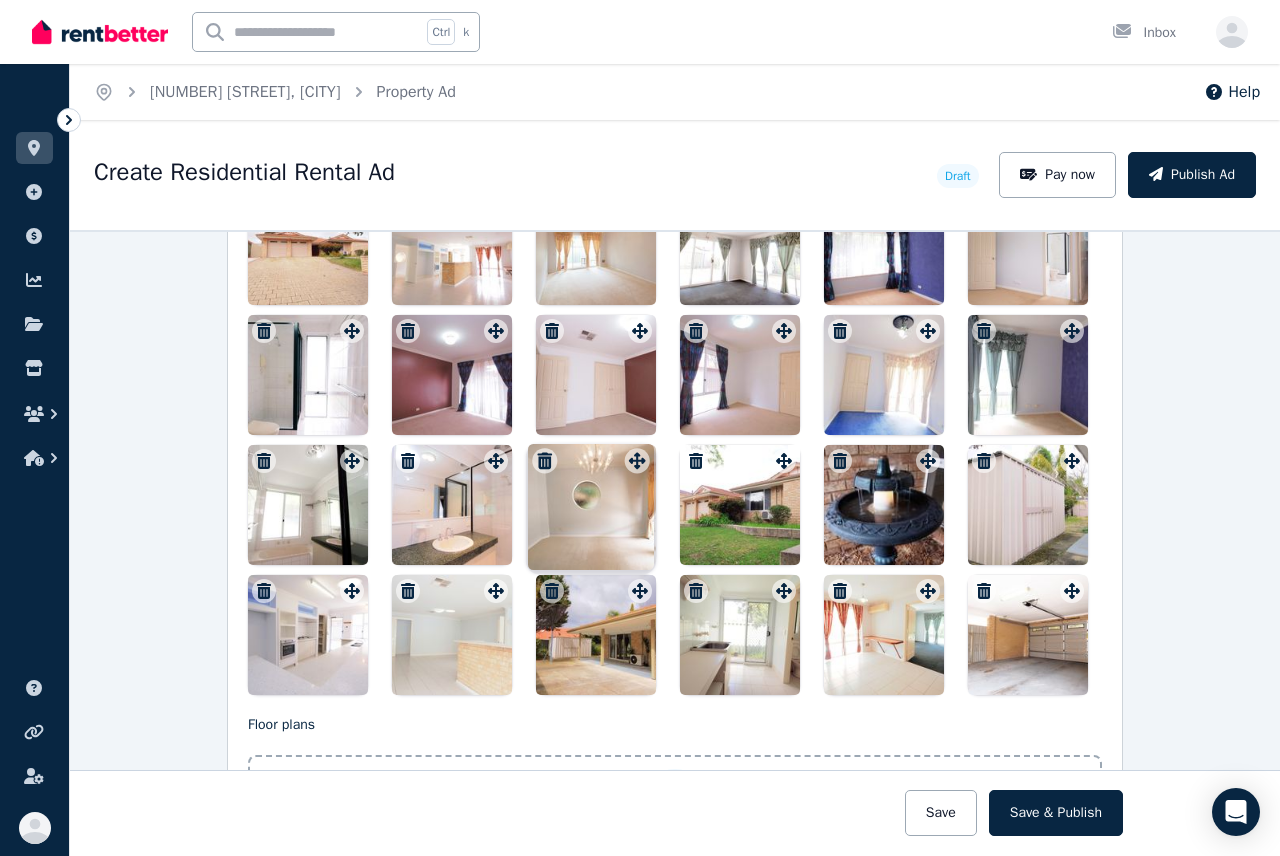 click on "Photos Upload a file   or drag and drop
To pick up a draggable item, press the space bar.
While dragging, use the arrow keys to move the item.
Press space again to drop the item in its new position, or press escape to cancel.
Draggable item 157999cc-b352-4038-9486-9d0494e84d0f was moved over droppable area be941cd4-e50b-4bfa-8411-3d9c057ed8e1." at bounding box center [675, 348] 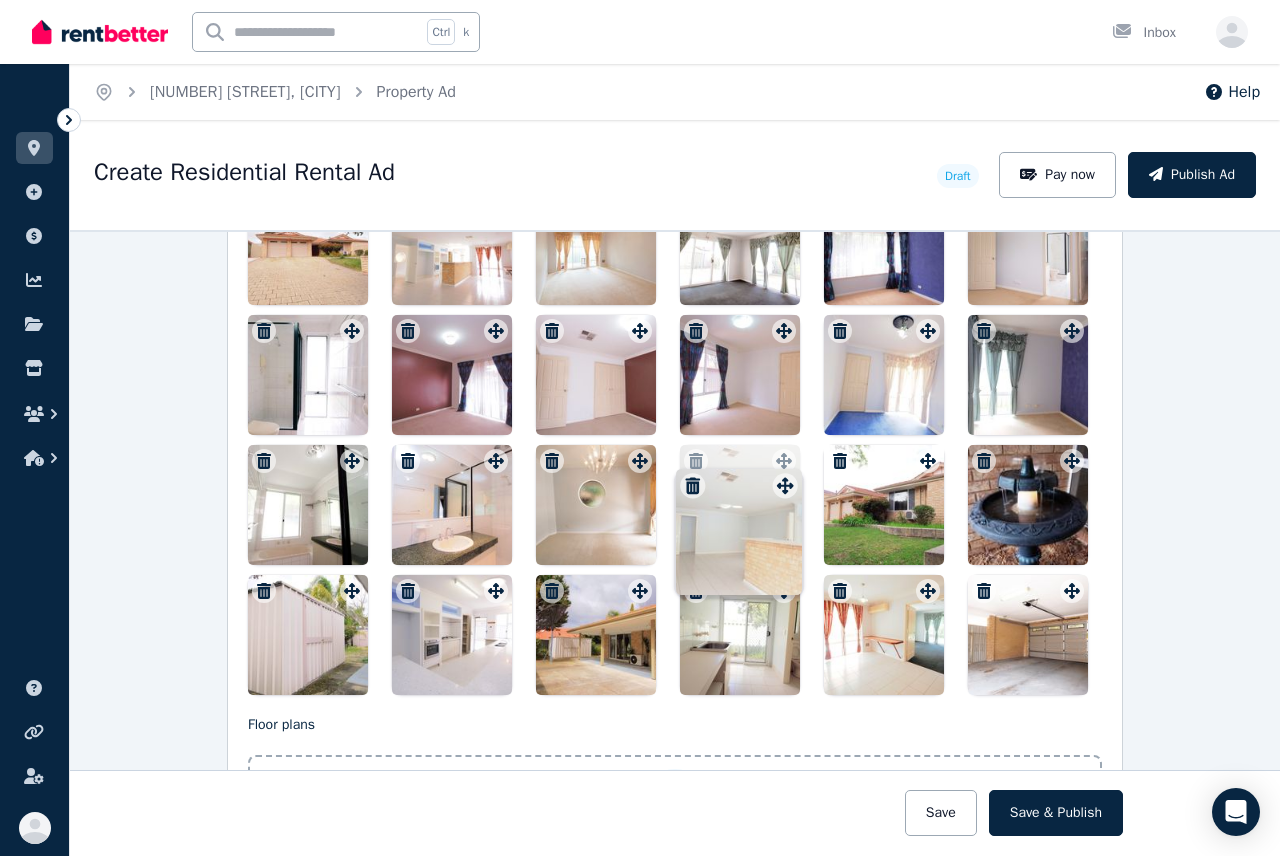 drag, startPoint x: 492, startPoint y: 594, endPoint x: 787, endPoint y: 472, distance: 319.2319 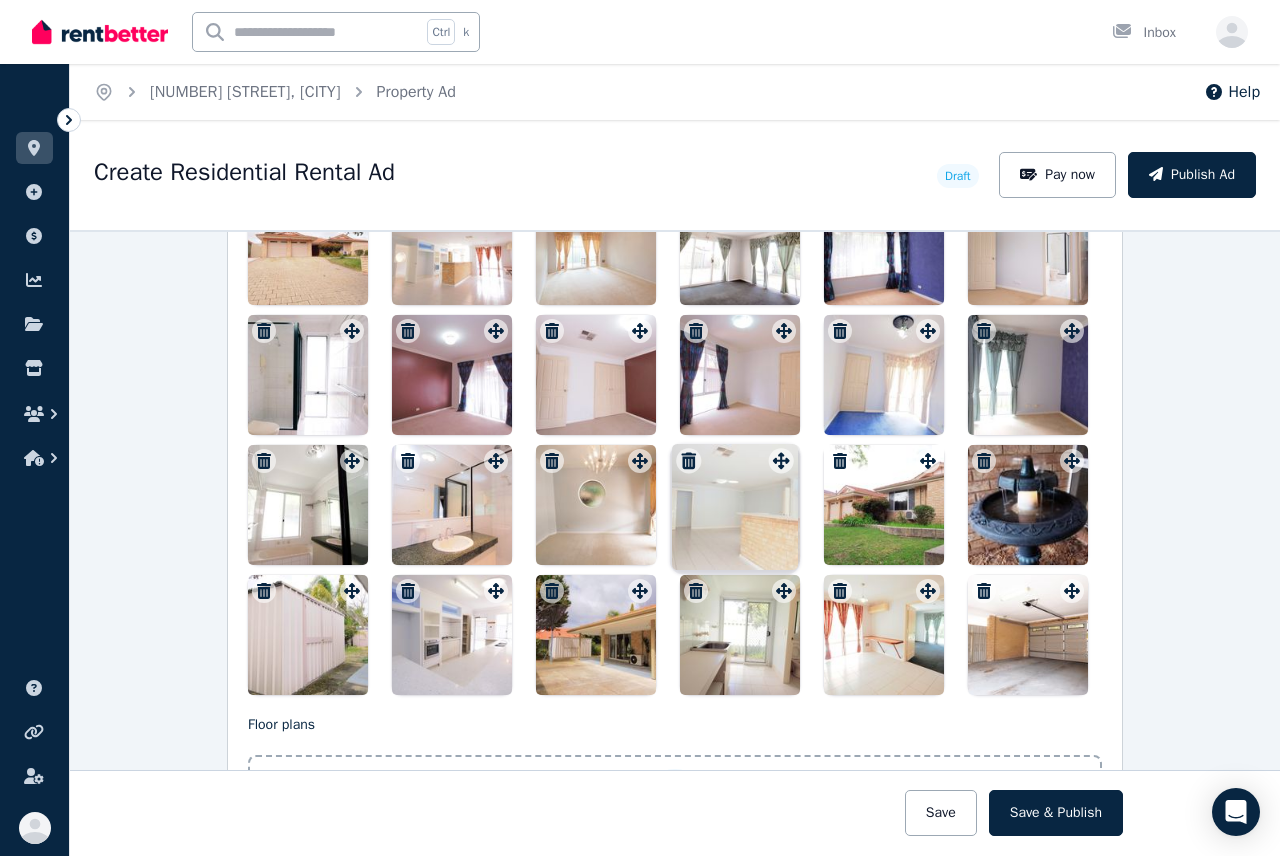 click on "Photos Upload a file   or drag and drop
To pick up a draggable item, press the space bar.
While dragging, use the arrow keys to move the item.
Press space again to drop the item in its new position, or press escape to cancel.
Draggable item 4d910c0d-a6ea-40e5-9c7f-225f85626483 was moved over droppable area be941cd4-e50b-4bfa-8411-3d9c057ed8e1." at bounding box center [675, 348] 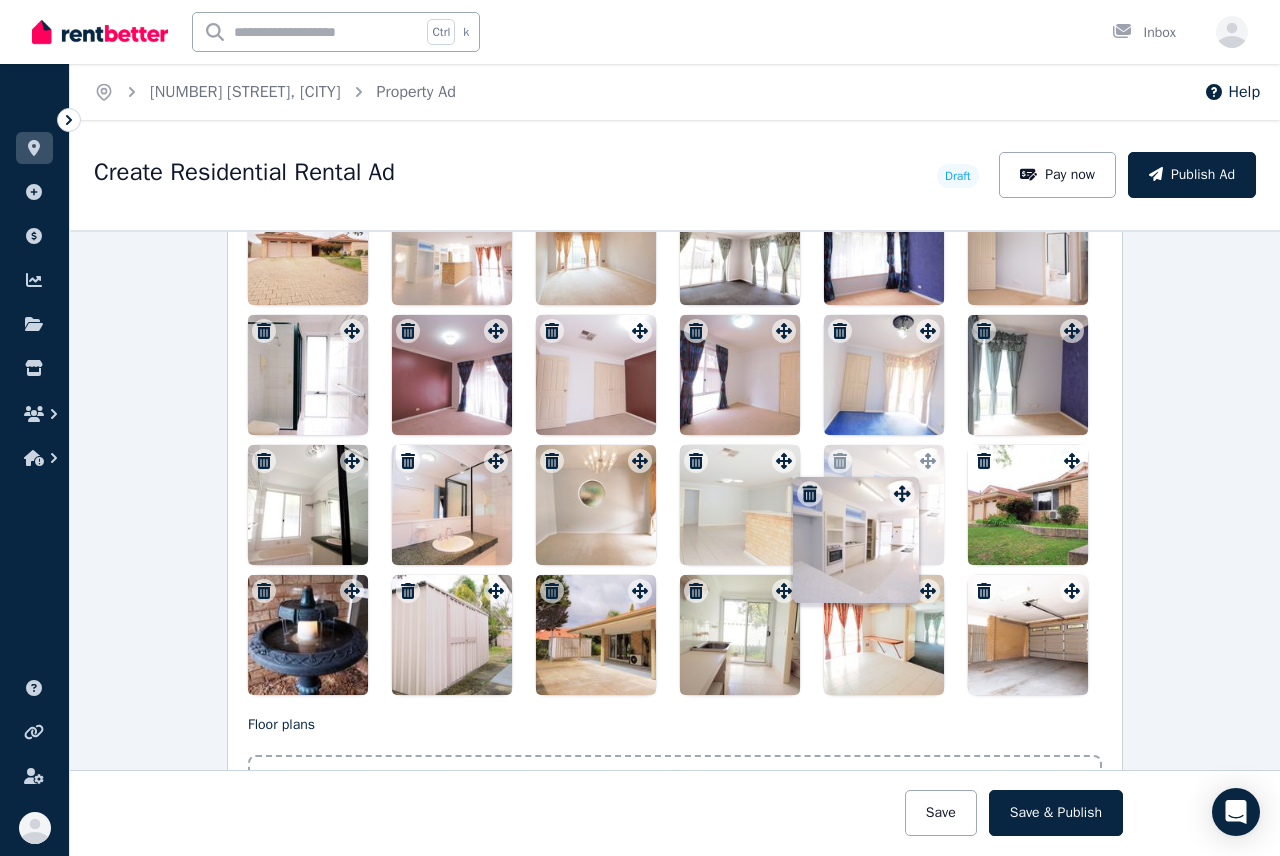 drag, startPoint x: 489, startPoint y: 593, endPoint x: 901, endPoint y: 479, distance: 427.481 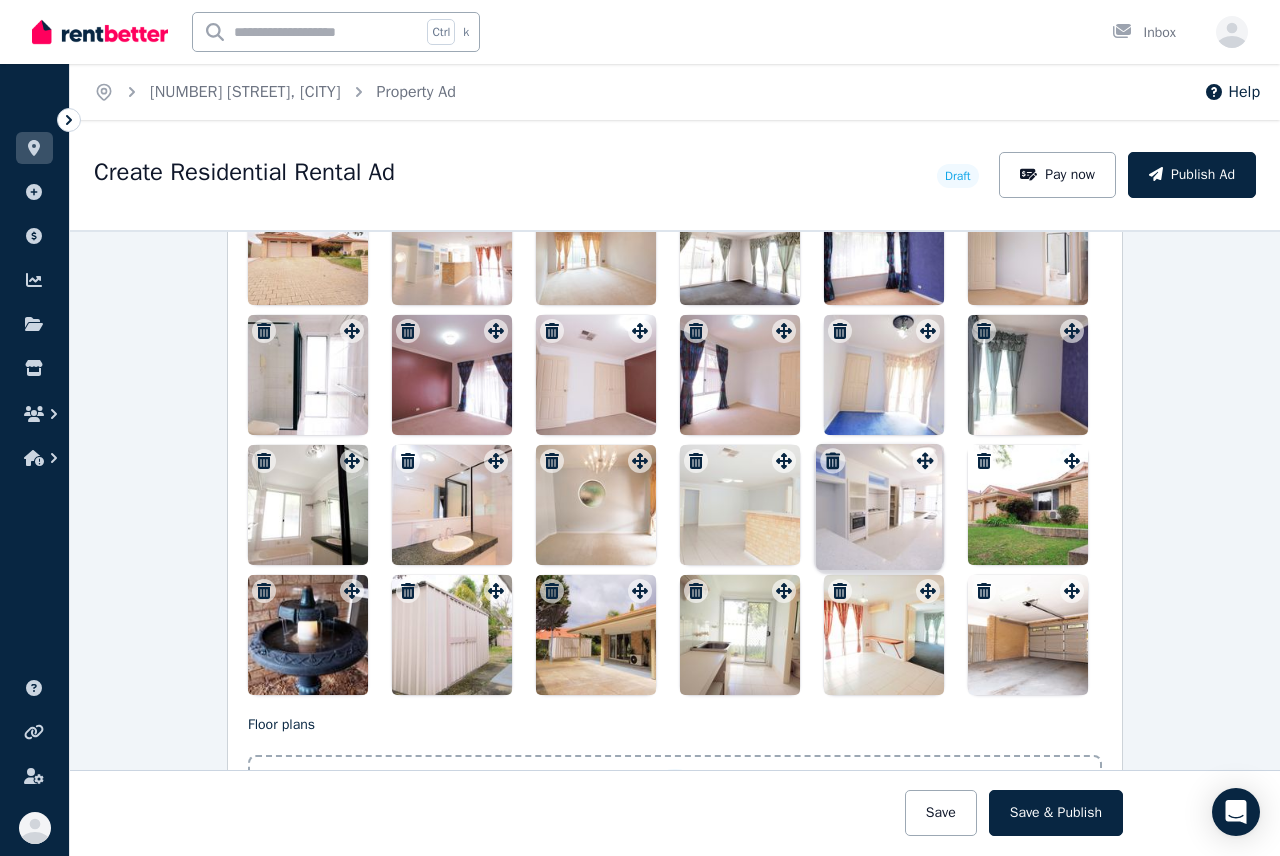 click on "Photos Upload a file   or drag and drop
To pick up a draggable item, press the space bar.
While dragging, use the arrow keys to move the item.
Press space again to drop the item in its new position, or press escape to cancel.
Draggable item 731942cb-4683-4fd4-b843-89d0f4c93e2a was moved over droppable area be941cd4-e50b-4bfa-8411-3d9c057ed8e1." at bounding box center (675, 348) 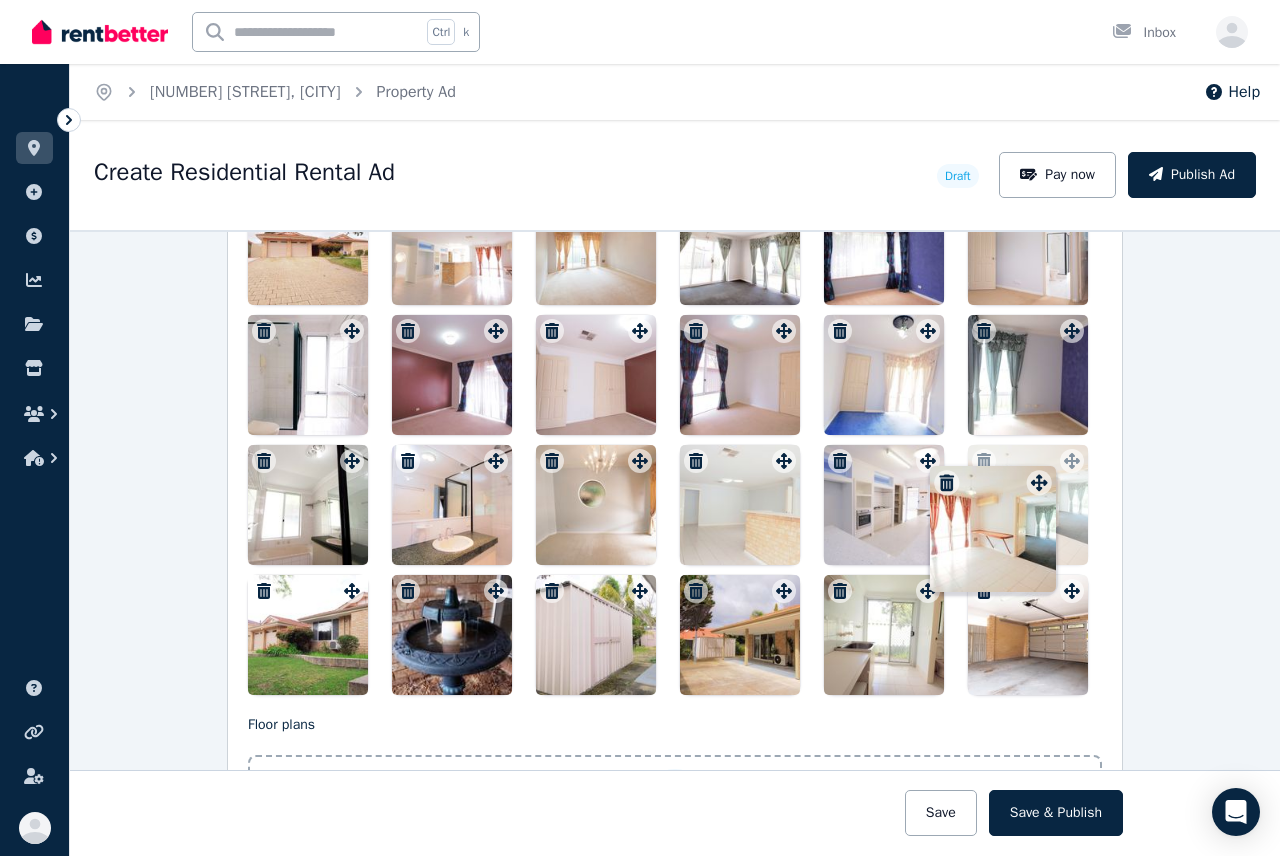 drag, startPoint x: 926, startPoint y: 580, endPoint x: 1039, endPoint y: 466, distance: 160.5148 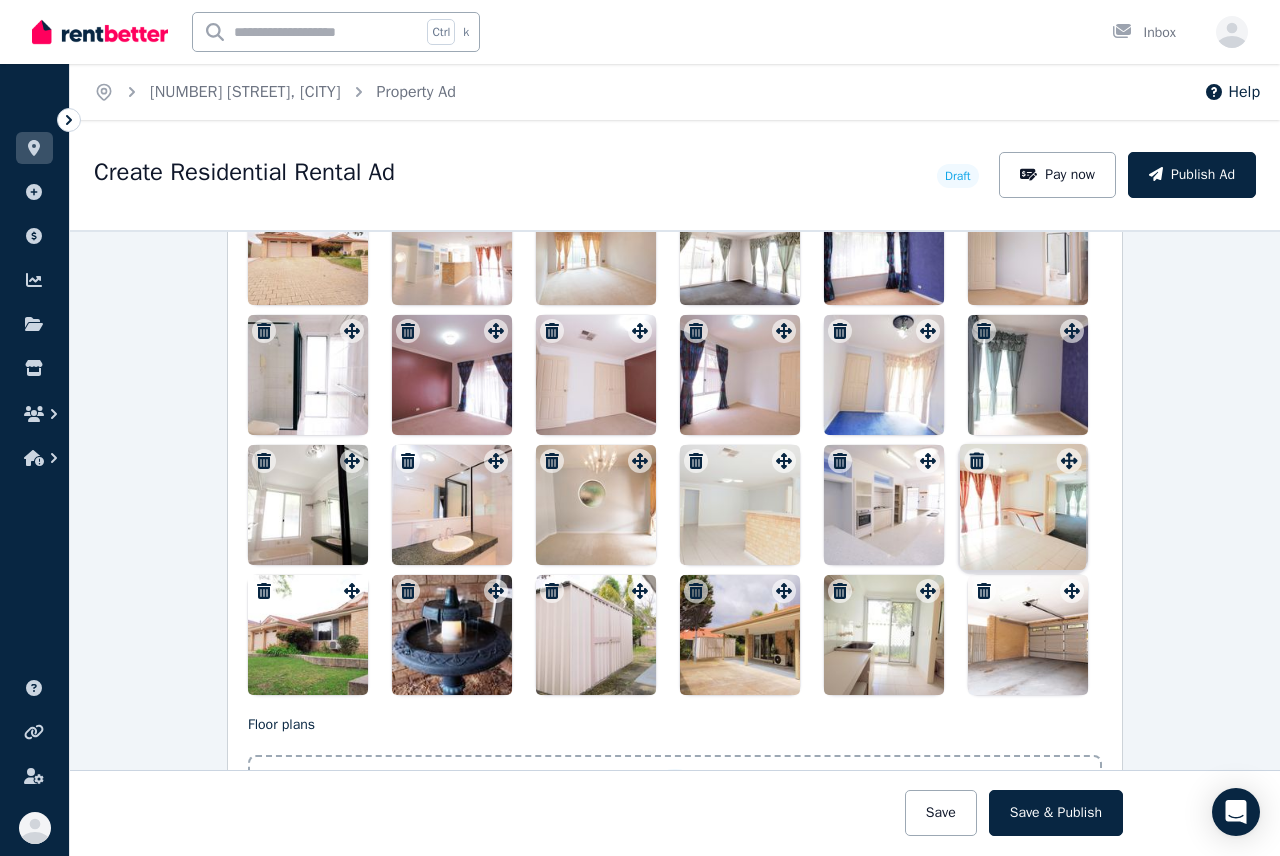 click on "Photos Upload a file   or drag and drop
To pick up a draggable item, press the space bar.
While dragging, use the arrow keys to move the item.
Press space again to drop the item in its new position, or press escape to cancel.
Draggable item 6ea84838-a018-403f-9a66-0b2bdb4ccb95 was moved over droppable area be941cd4-e50b-4bfa-8411-3d9c057ed8e1." at bounding box center (675, 348) 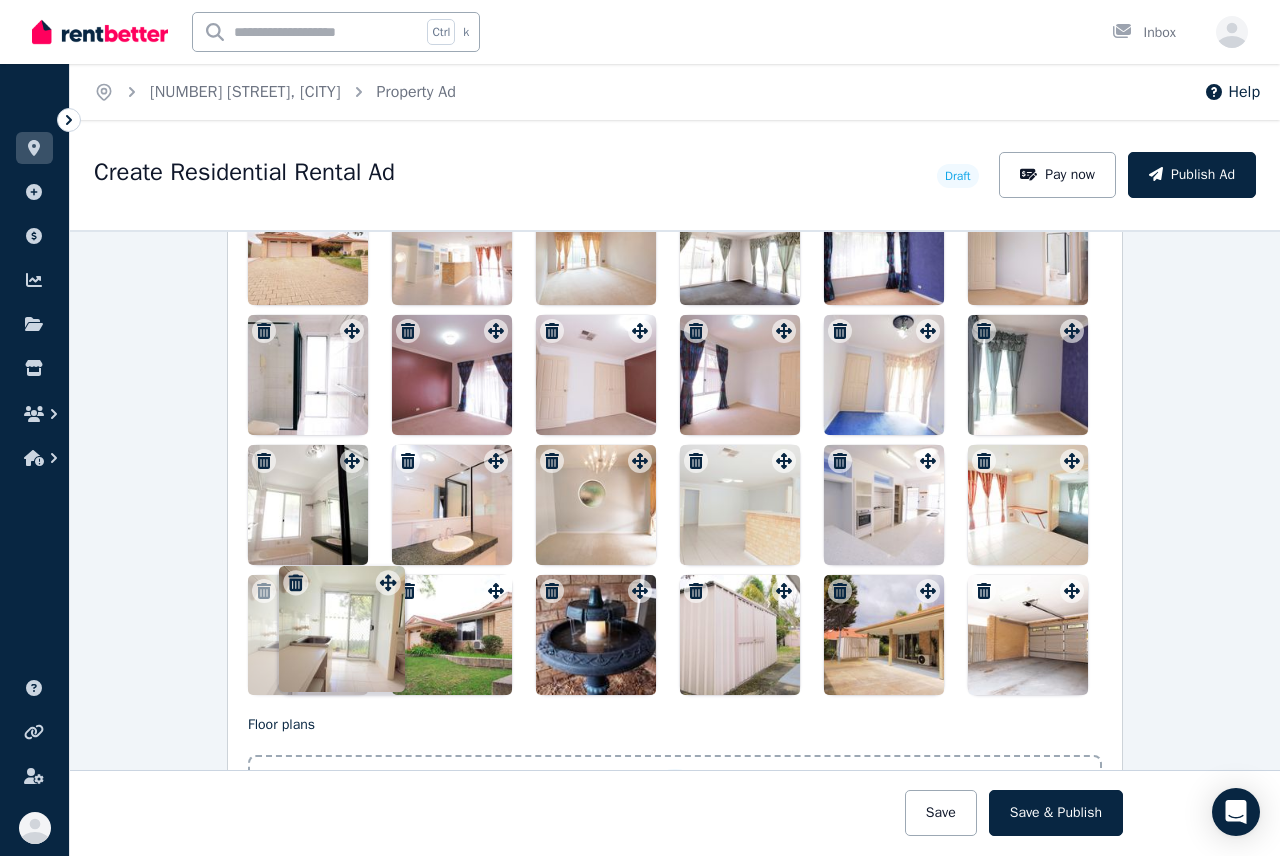 drag, startPoint x: 920, startPoint y: 590, endPoint x: 386, endPoint y: 565, distance: 534.5849 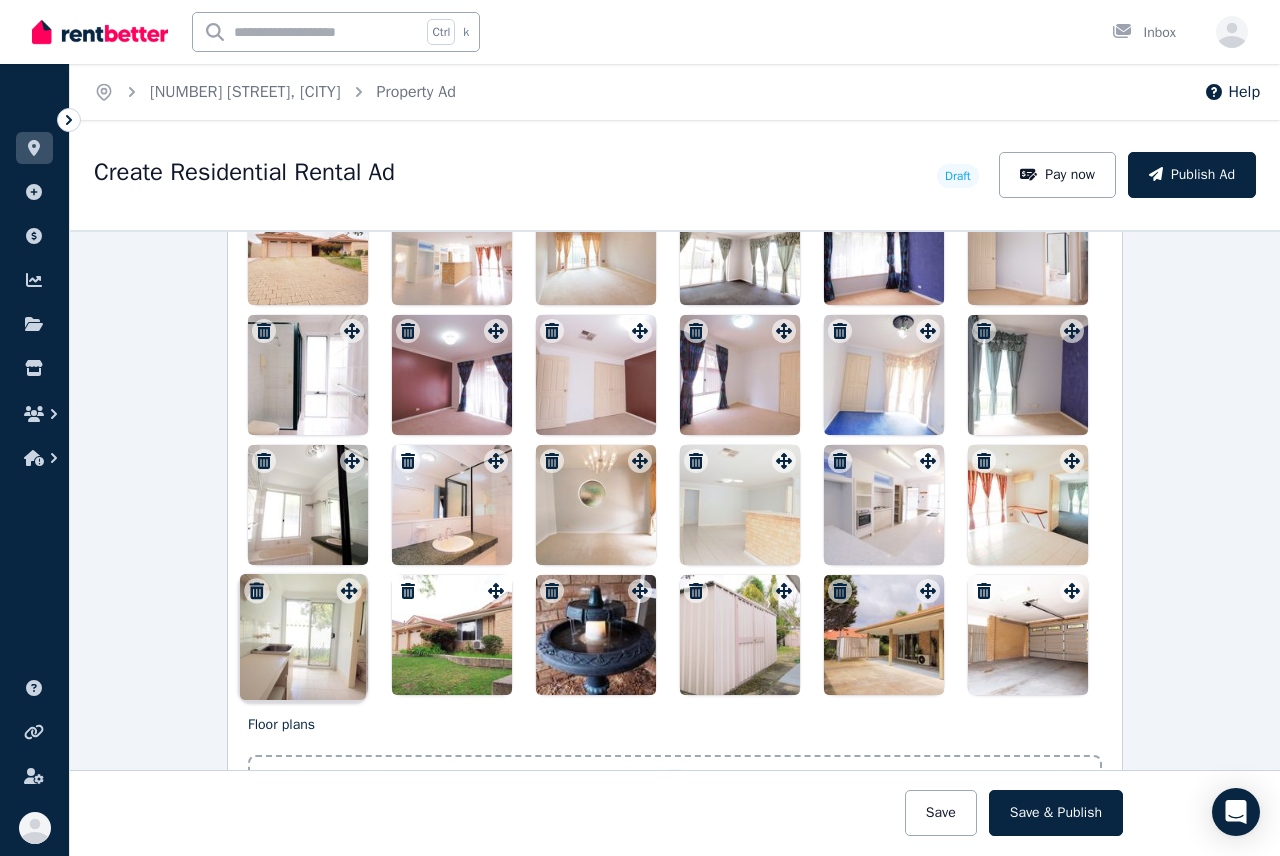 click at bounding box center (675, 440) 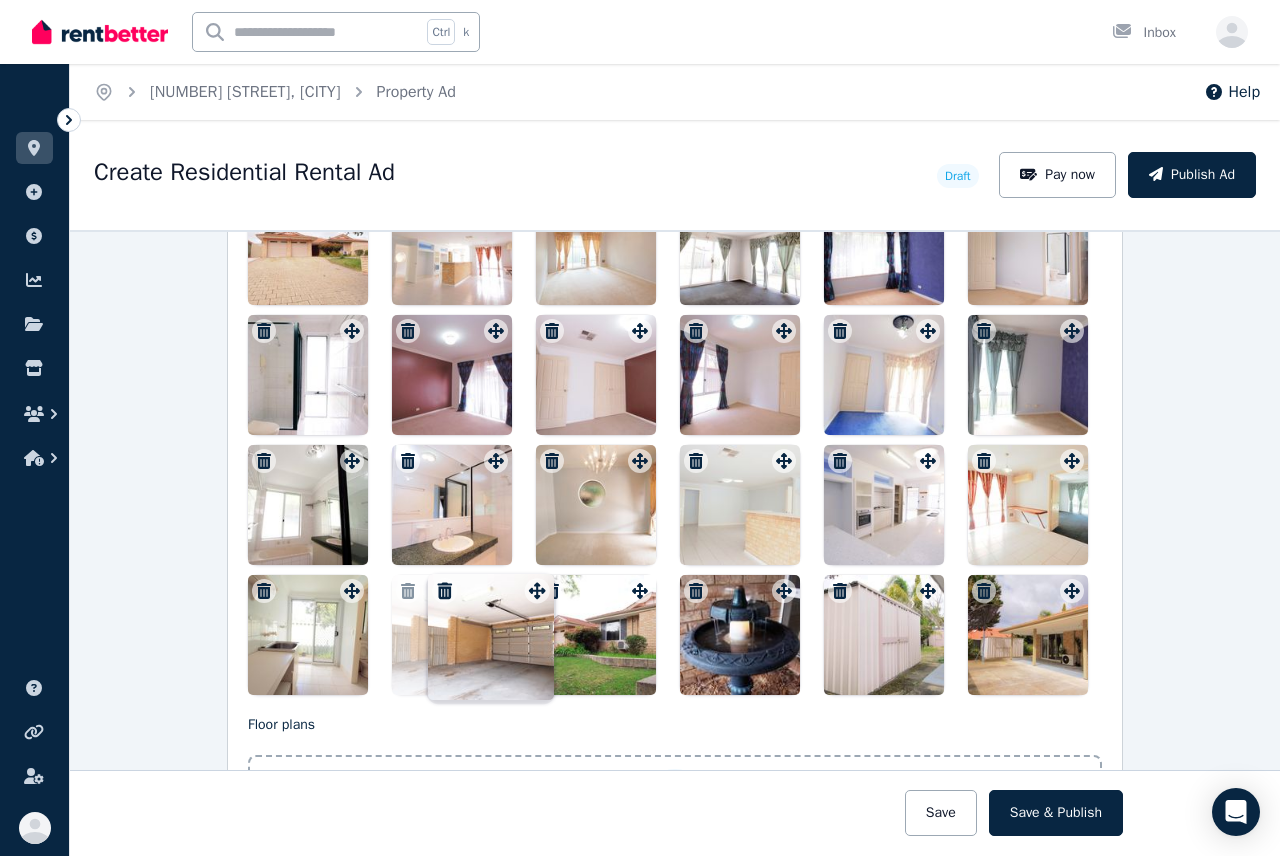 drag, startPoint x: 1067, startPoint y: 596, endPoint x: 538, endPoint y: 579, distance: 529.2731 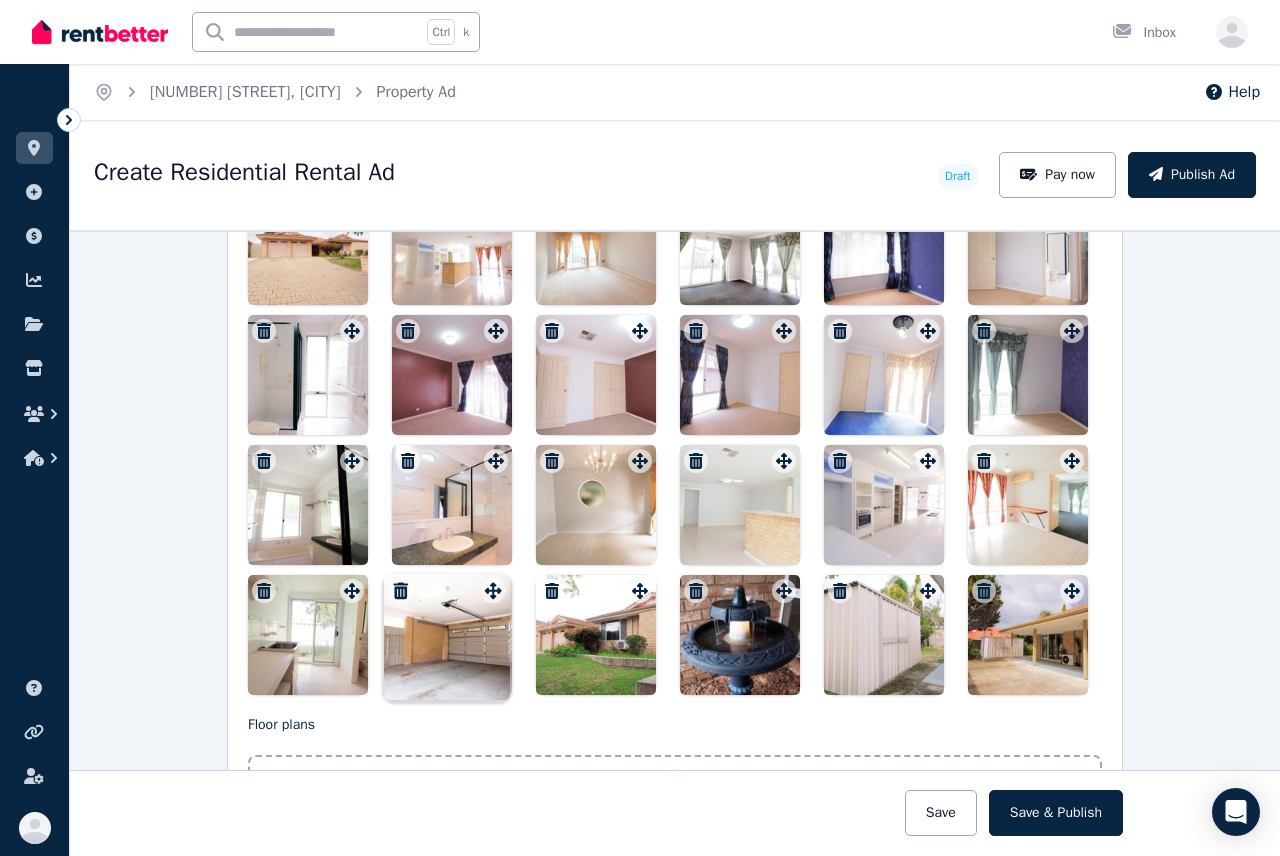 click on "Photos Upload a file   or drag and drop
To pick up a draggable item, press the space bar.
While dragging, use the arrow keys to move the item.
Press space again to drop the item in its new position, or press escape to cancel.
Draggable item dabd23ec-dc9c-4551-b05d-b01fcef5685d was moved over droppable area be941cd4-e50b-4bfa-8411-3d9c057ed8e1." at bounding box center (675, 348) 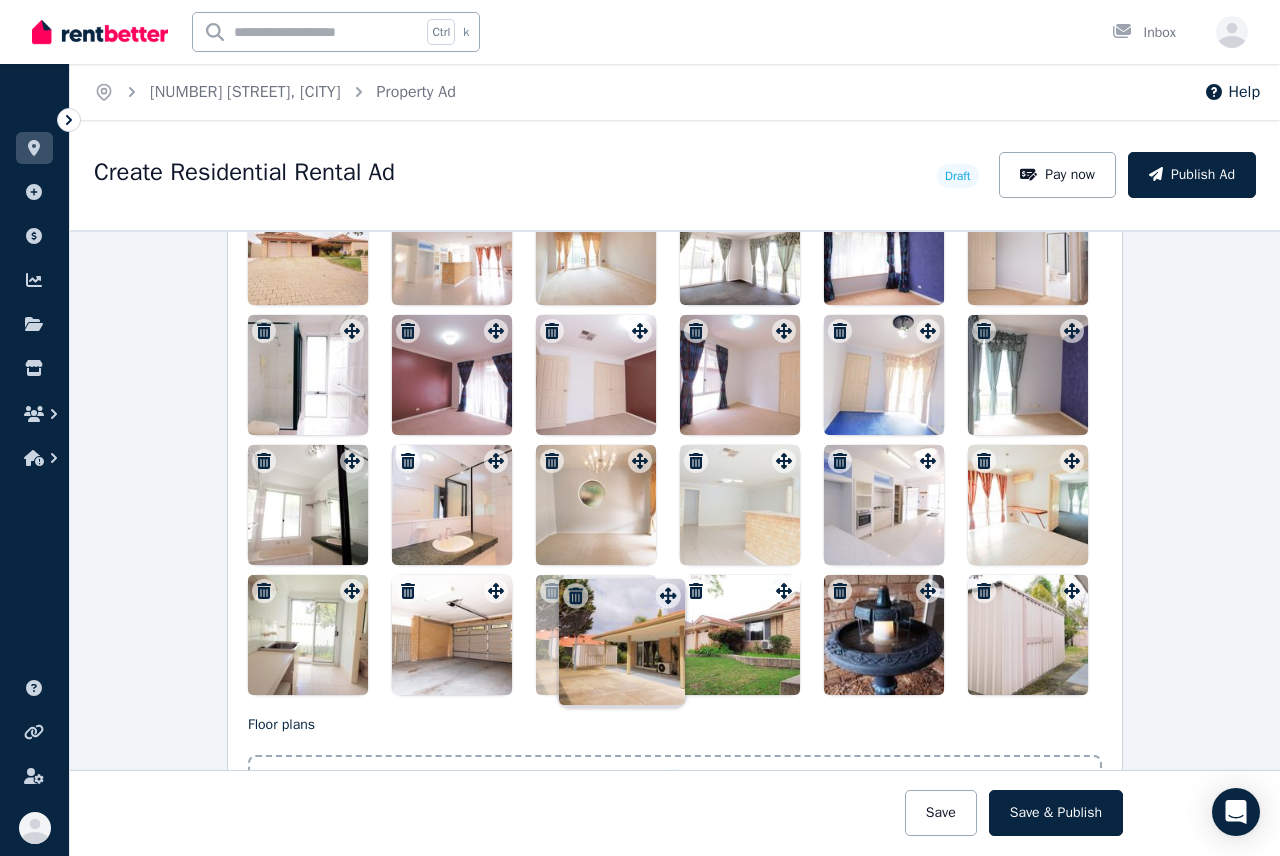 drag, startPoint x: 1064, startPoint y: 595, endPoint x: 666, endPoint y: 583, distance: 398.18088 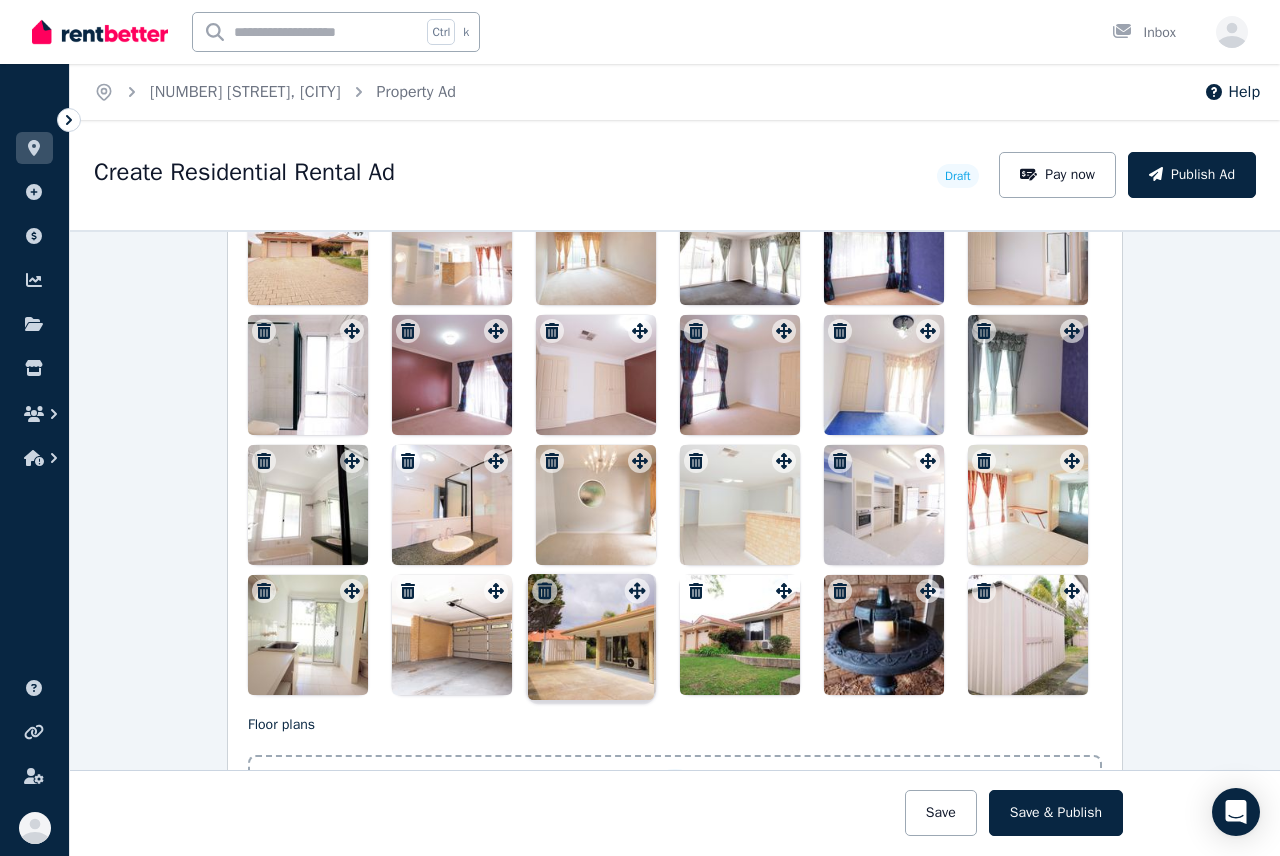 click on "Photos Upload a file   or drag and drop
To pick up a draggable item, press the space bar.
While dragging, use the arrow keys to move the item.
Press space again to drop the item in its new position, or press escape to cancel.
Draggable item 33f00c4c-cea4-40b0-8fea-6a11748bcf27 was moved over droppable area be941cd4-e50b-4bfa-8411-3d9c057ed8e1." at bounding box center (675, 348) 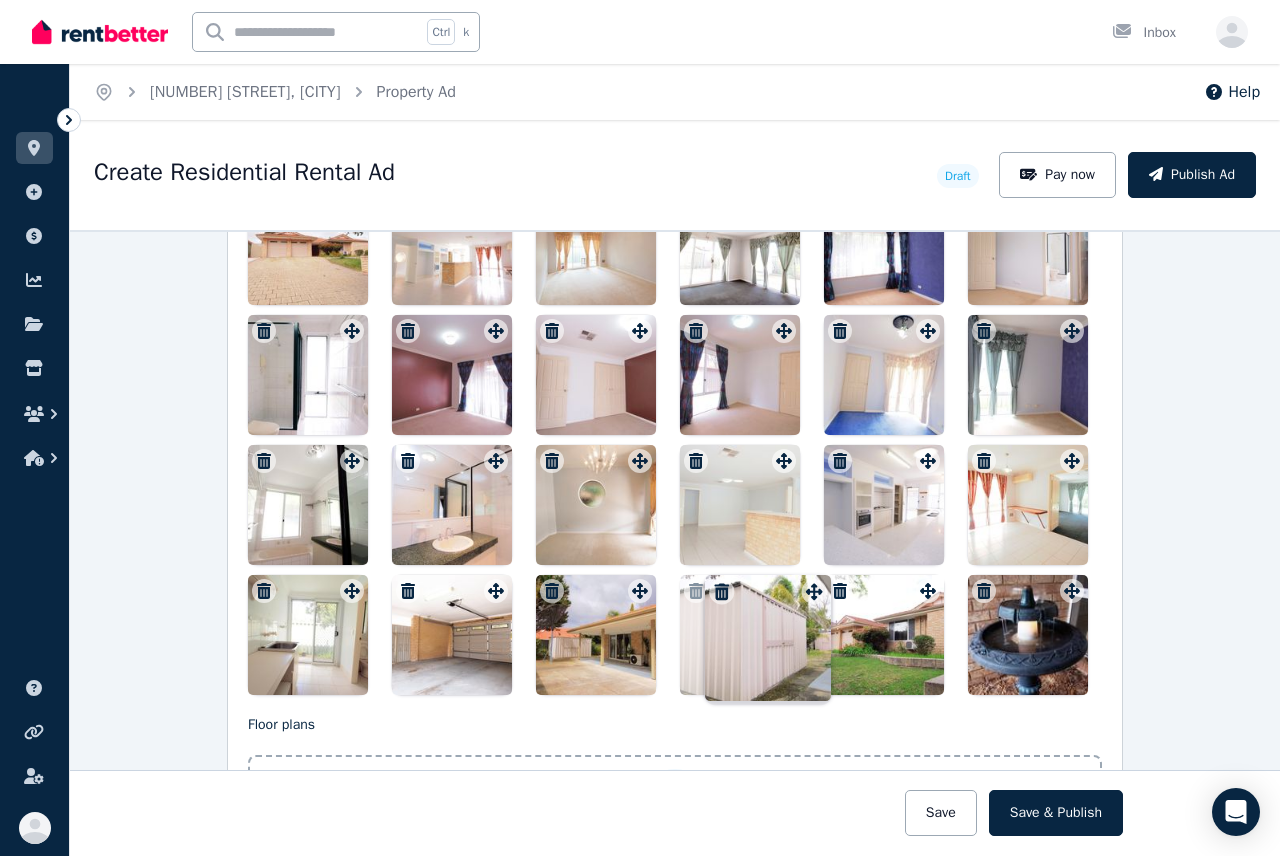 drag, startPoint x: 1068, startPoint y: 593, endPoint x: 807, endPoint y: 577, distance: 261.48996 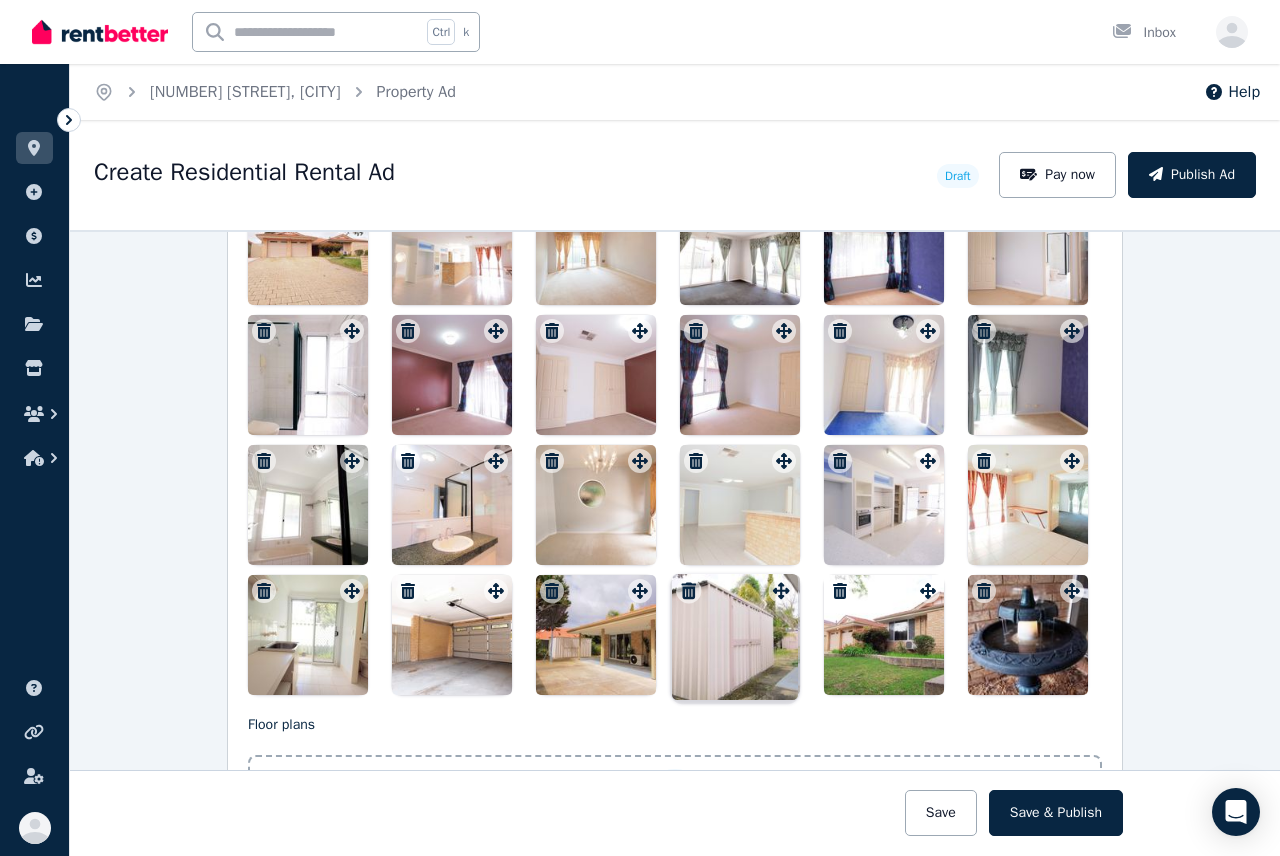 click on "Photos Upload a file   or drag and drop
To pick up a draggable item, press the space bar.
While dragging, use the arrow keys to move the item.
Press space again to drop the item in its new position, or press escape to cancel.
Draggable item 74c4e346-e717-406e-bae6-ccb2ec03c096 was moved over droppable area be941cd4-e50b-4bfa-8411-3d9c057ed8e1." at bounding box center [675, 348] 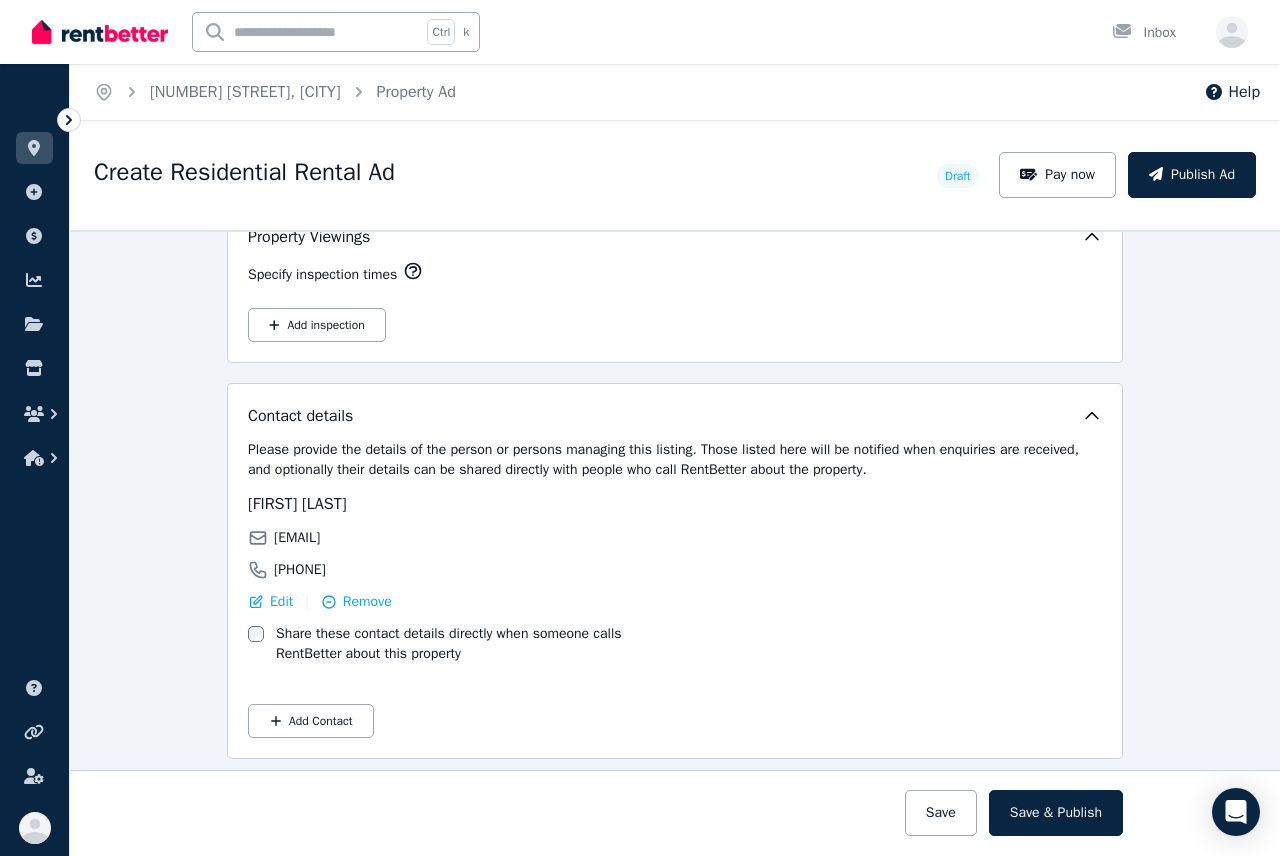 scroll, scrollTop: 3404, scrollLeft: 0, axis: vertical 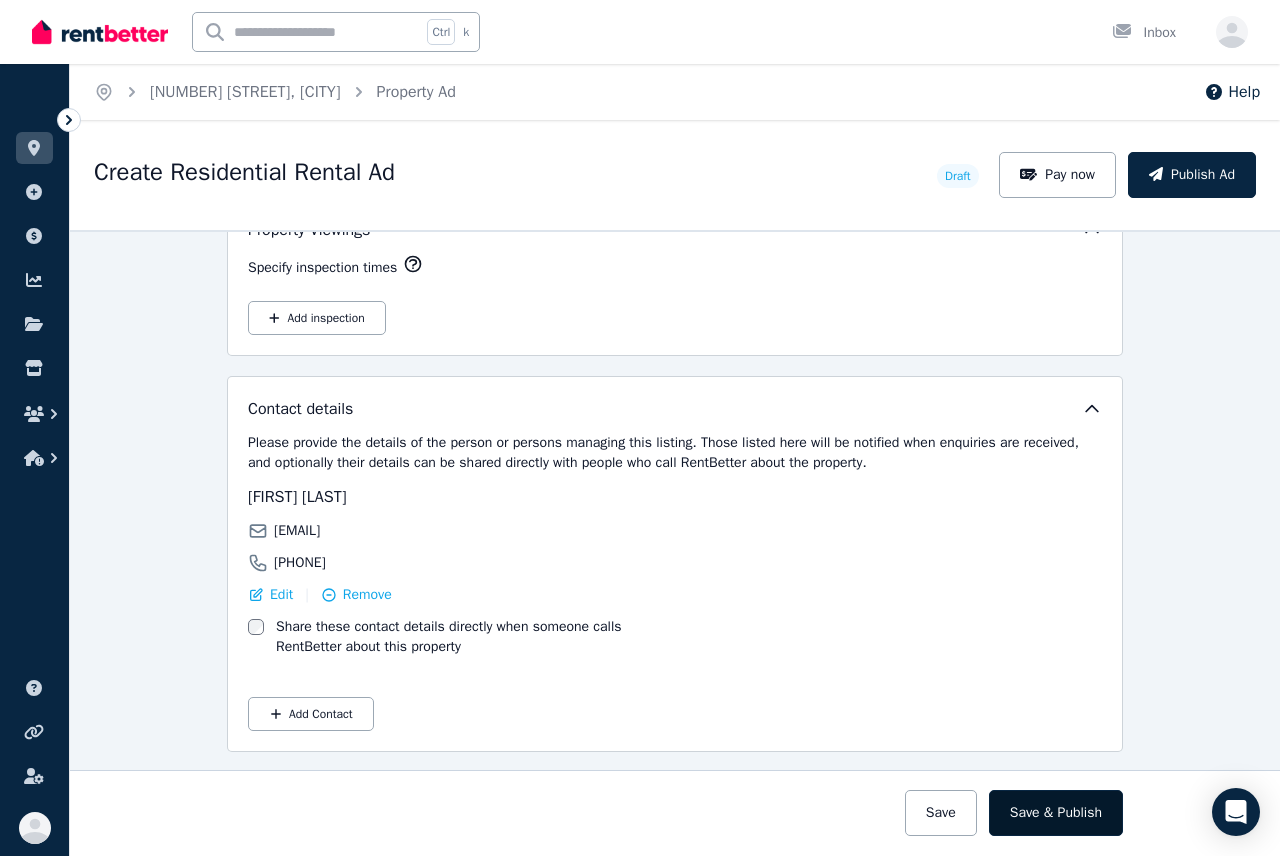 click on "Save & Publish" at bounding box center (1056, 813) 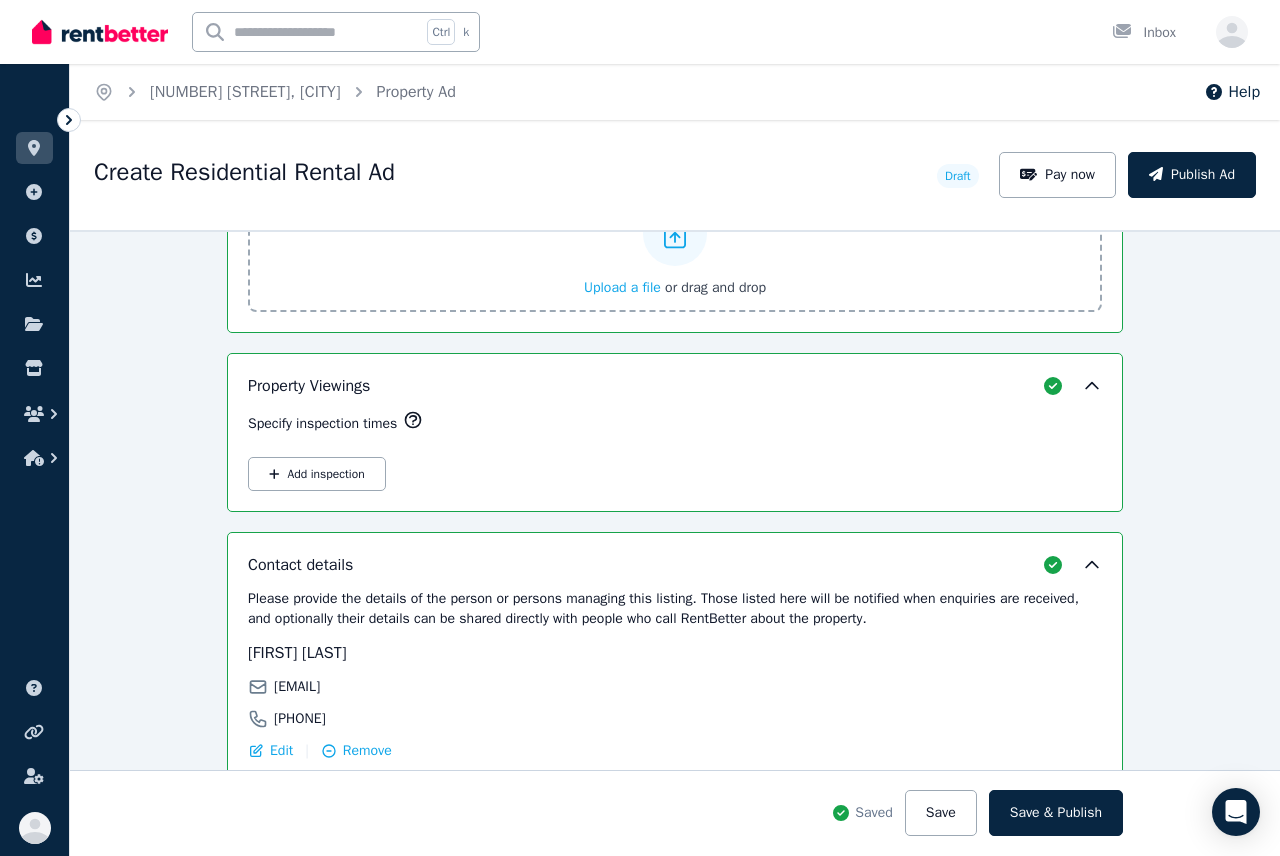 scroll, scrollTop: 3402, scrollLeft: 0, axis: vertical 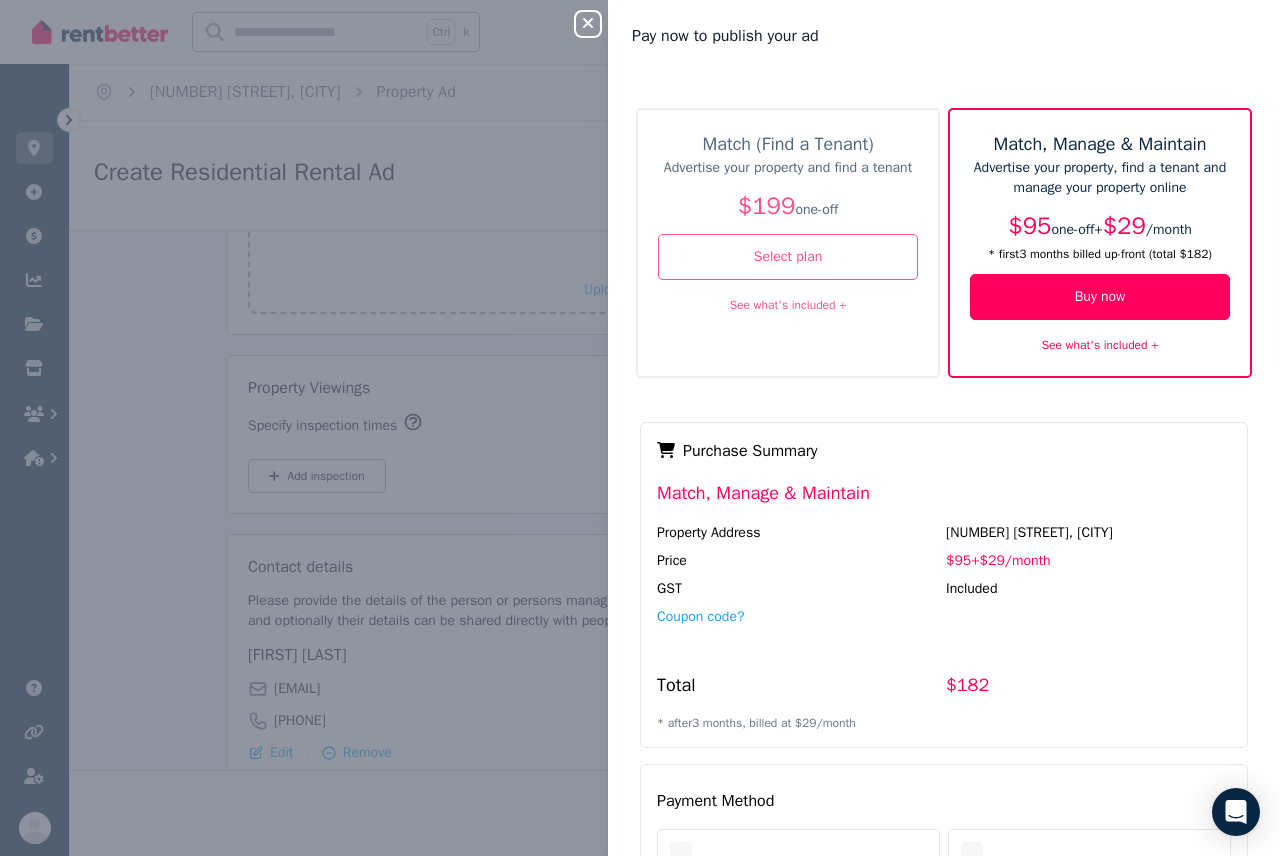 click on "See what's included +" at bounding box center (788, 305) 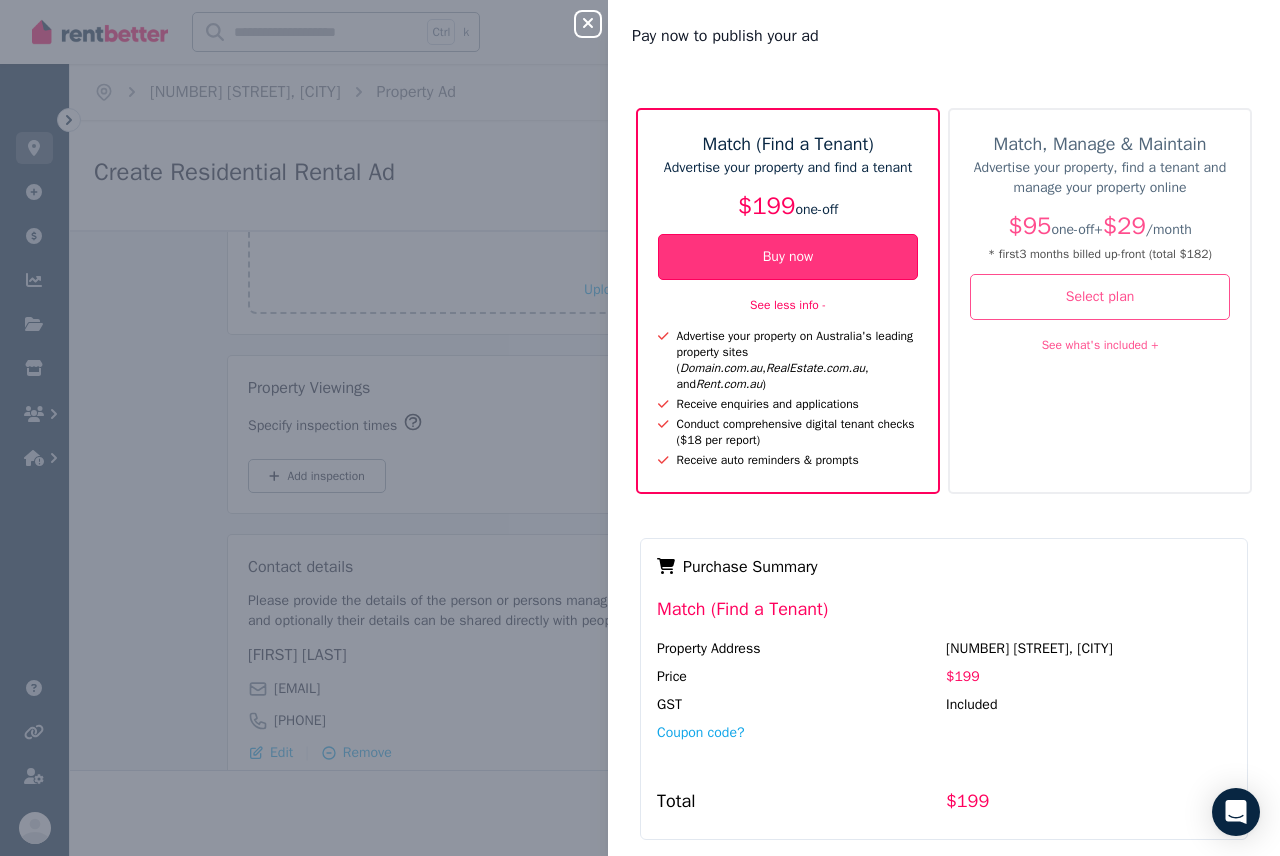 click on "Buy now" at bounding box center [788, 257] 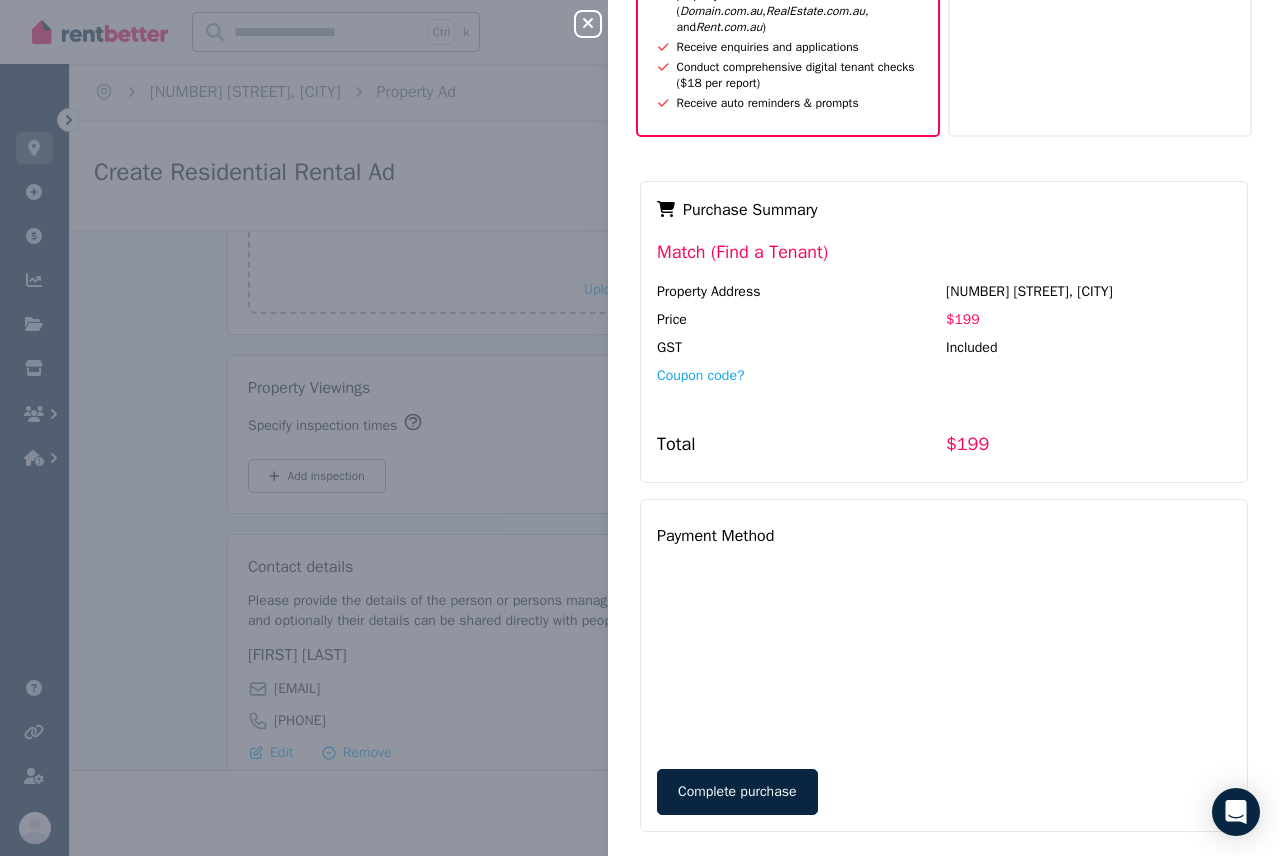 scroll, scrollTop: 385, scrollLeft: 0, axis: vertical 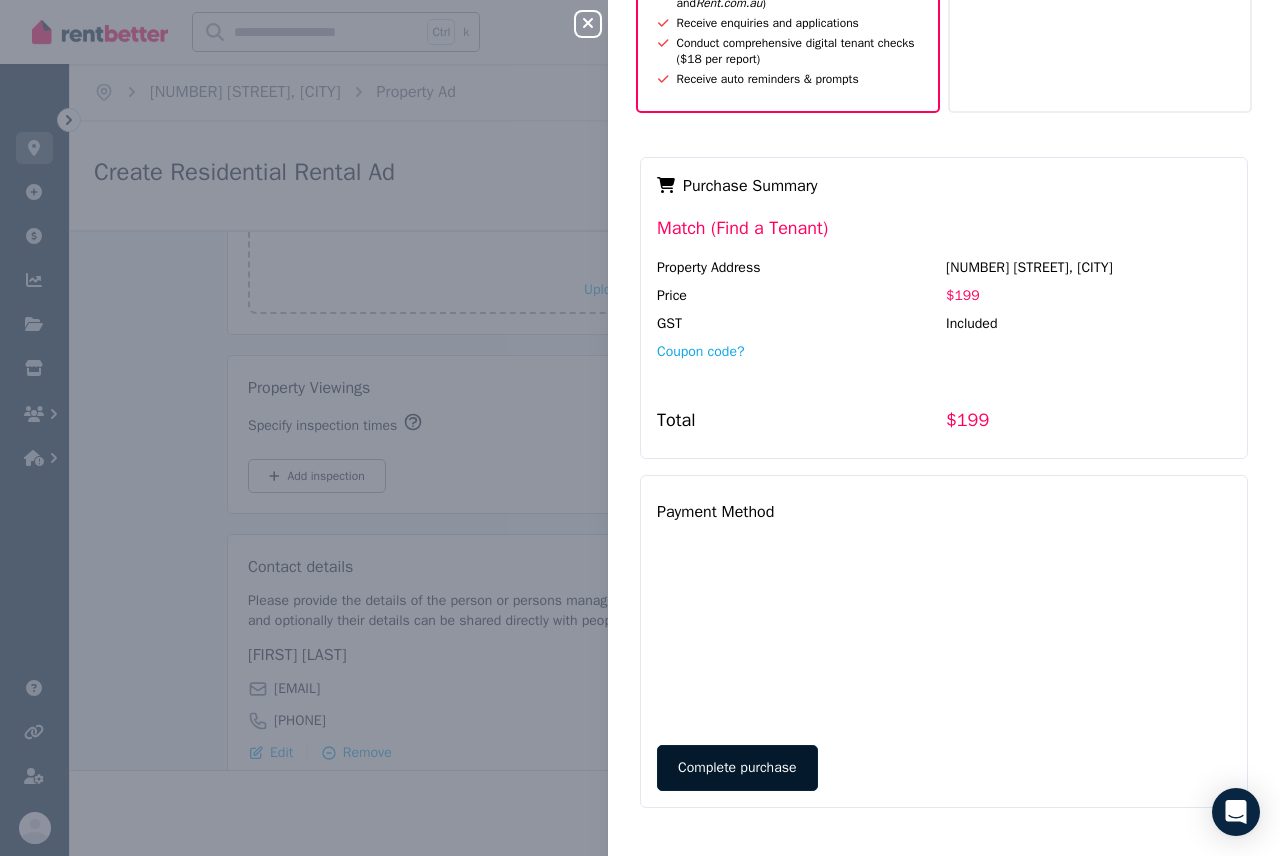 click on "Complete purchase" at bounding box center [737, 768] 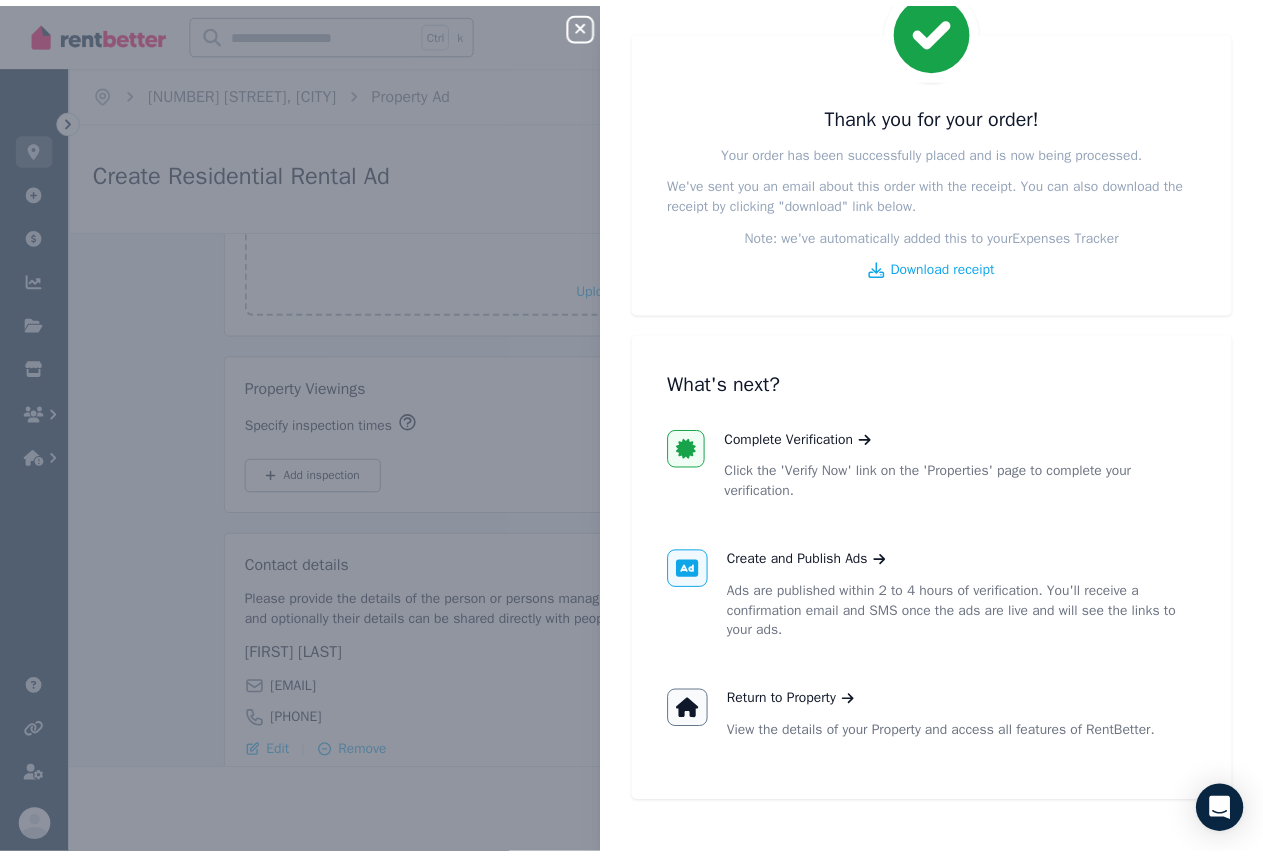 scroll, scrollTop: 100, scrollLeft: 0, axis: vertical 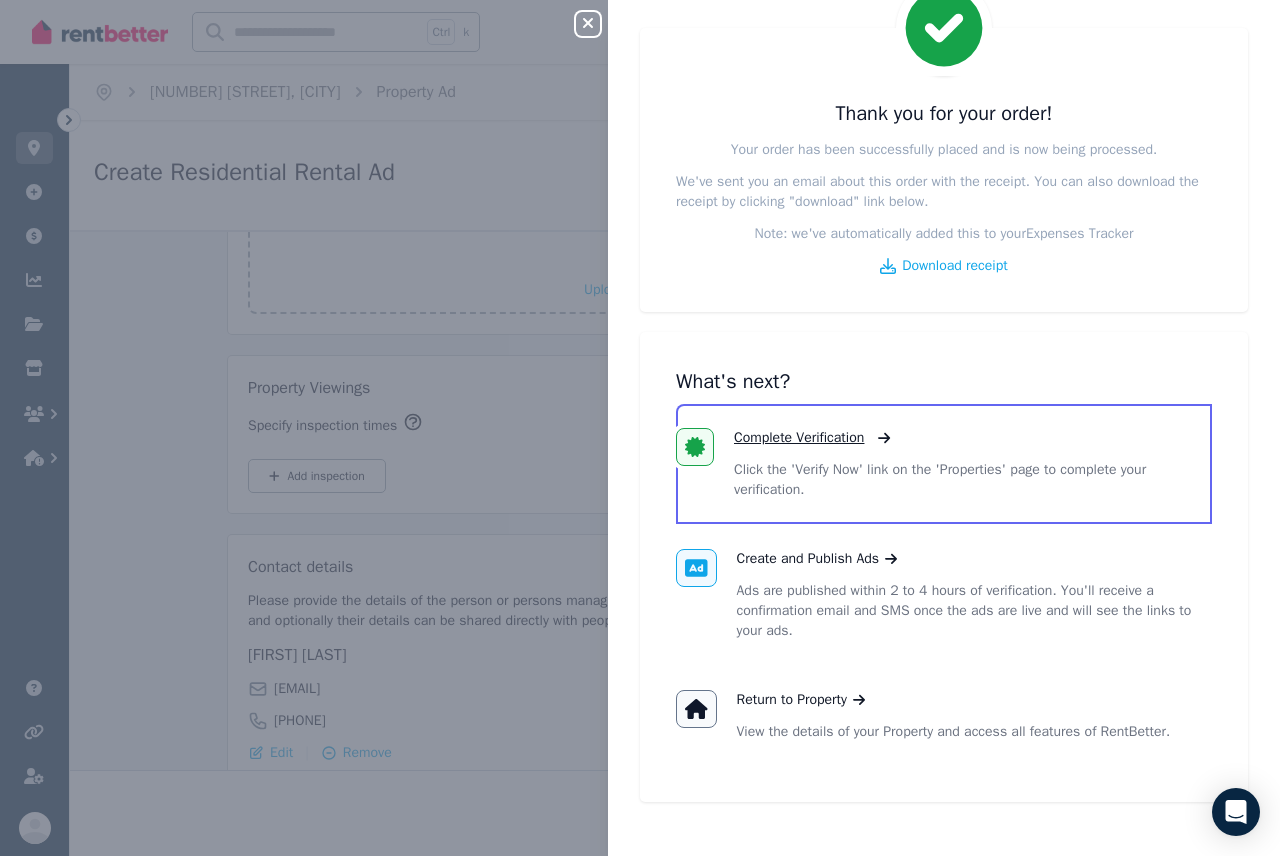 click on "Complete Verification" at bounding box center [799, 438] 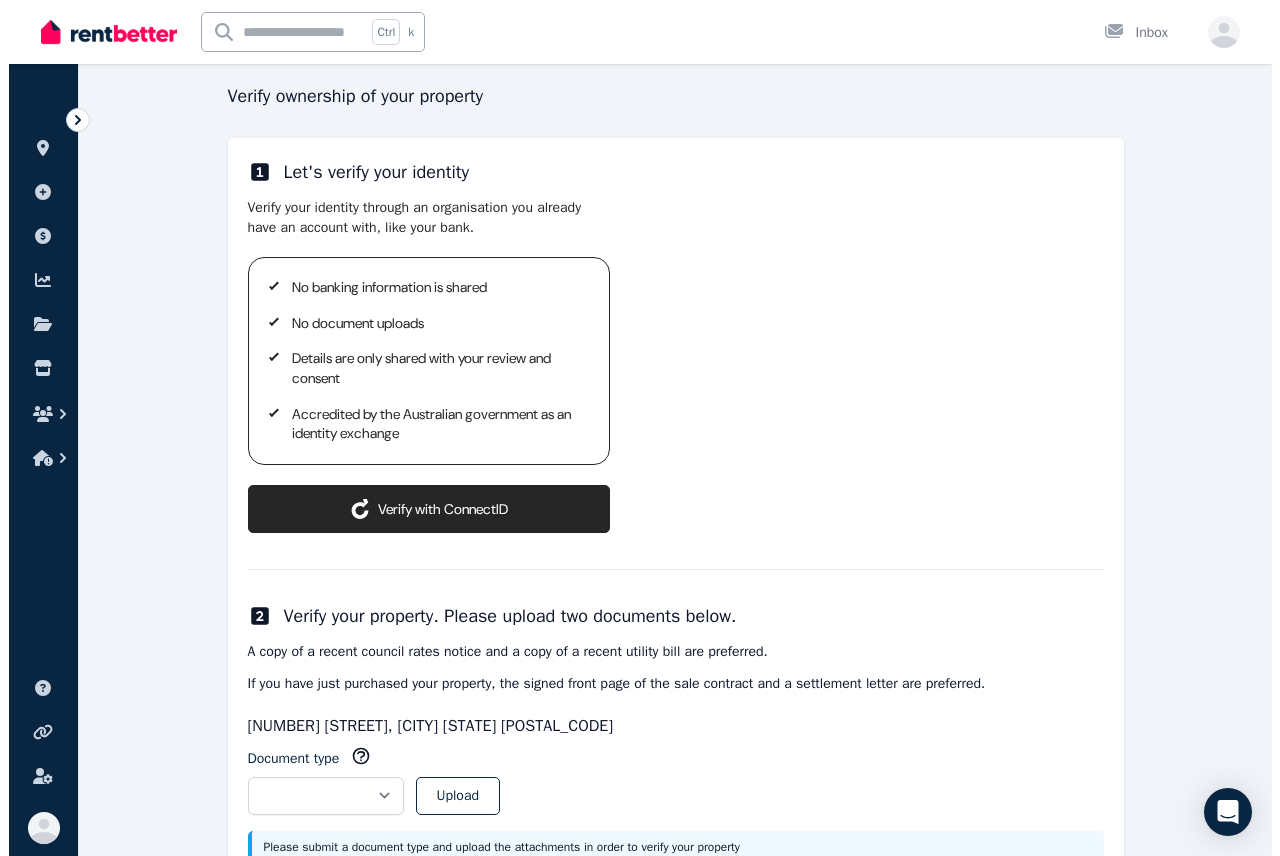 scroll, scrollTop: 262, scrollLeft: 0, axis: vertical 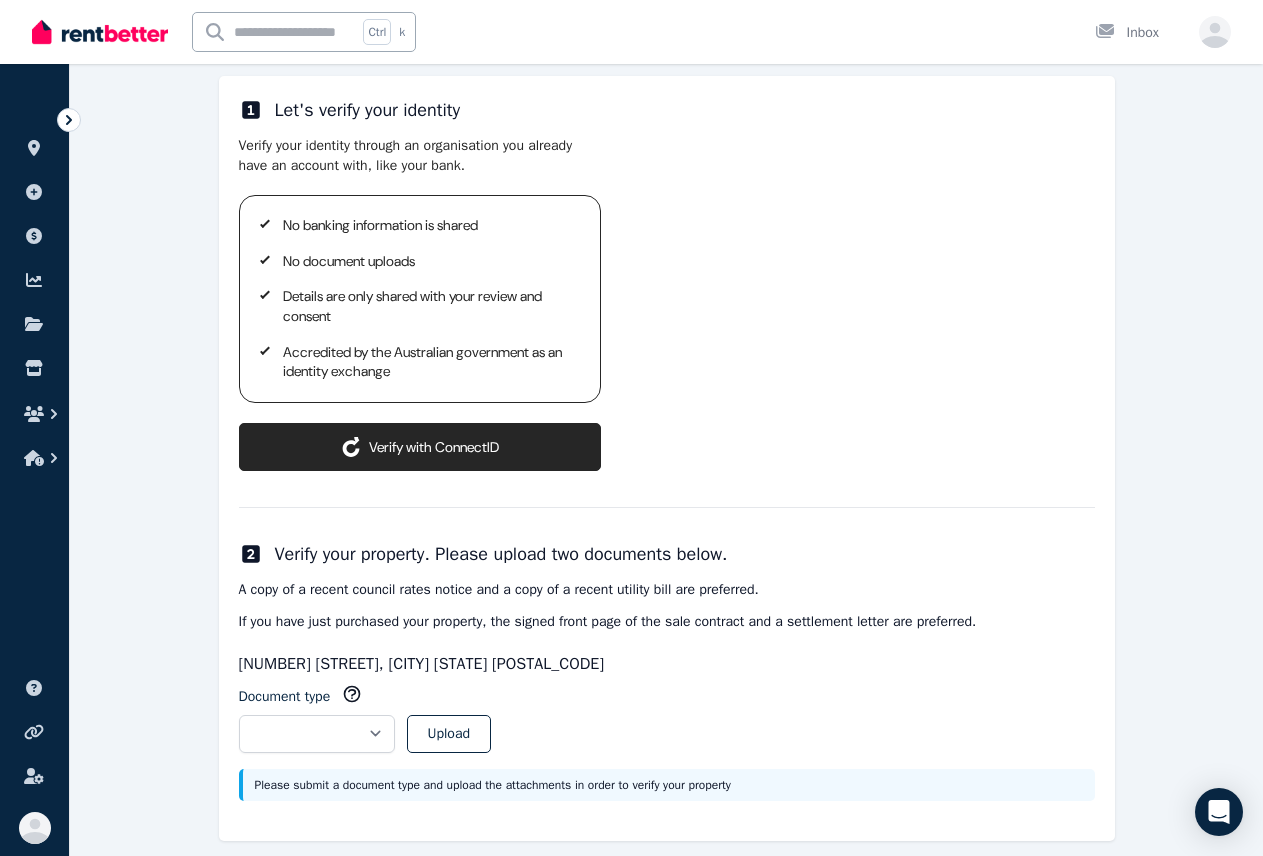 click on "ConnectID logo  Verify with ConnectID" at bounding box center (420, 447) 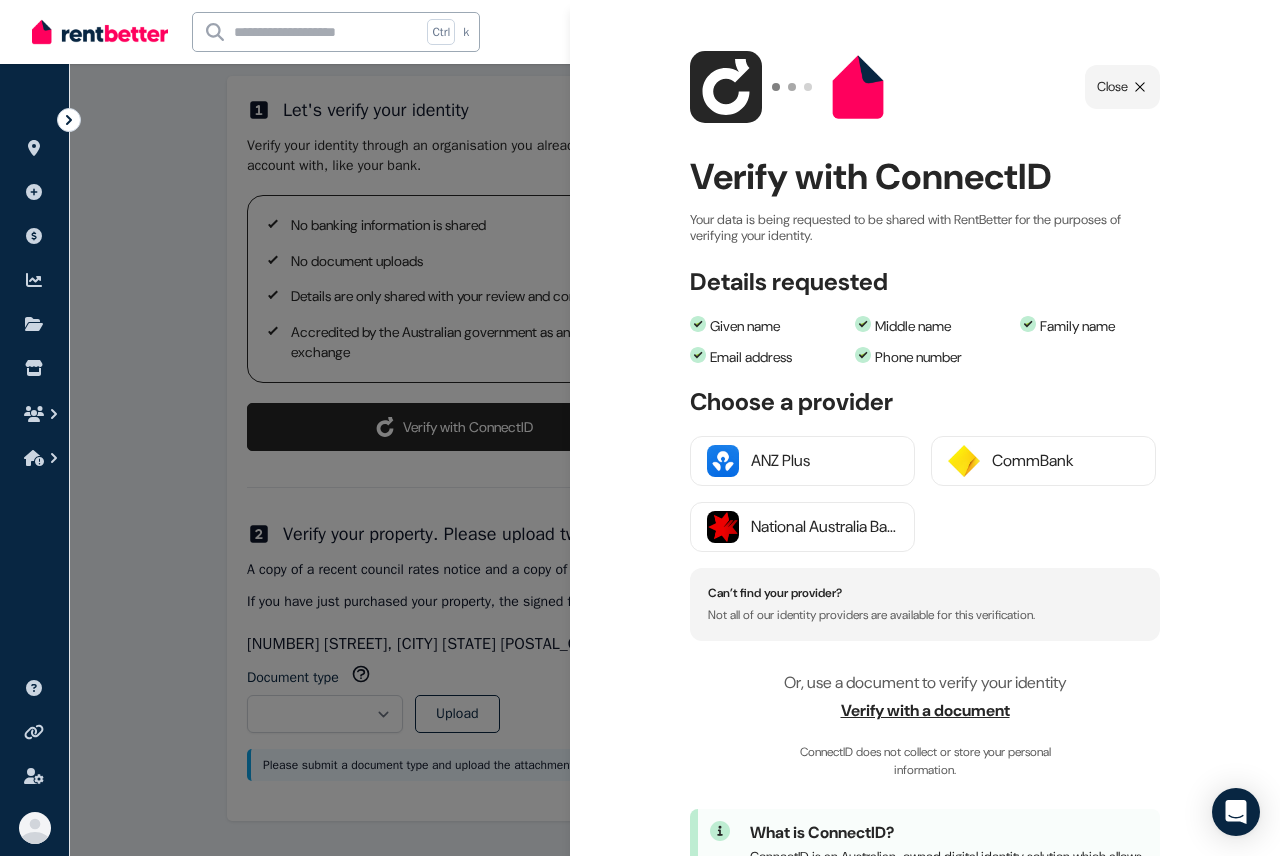 scroll, scrollTop: 0, scrollLeft: 0, axis: both 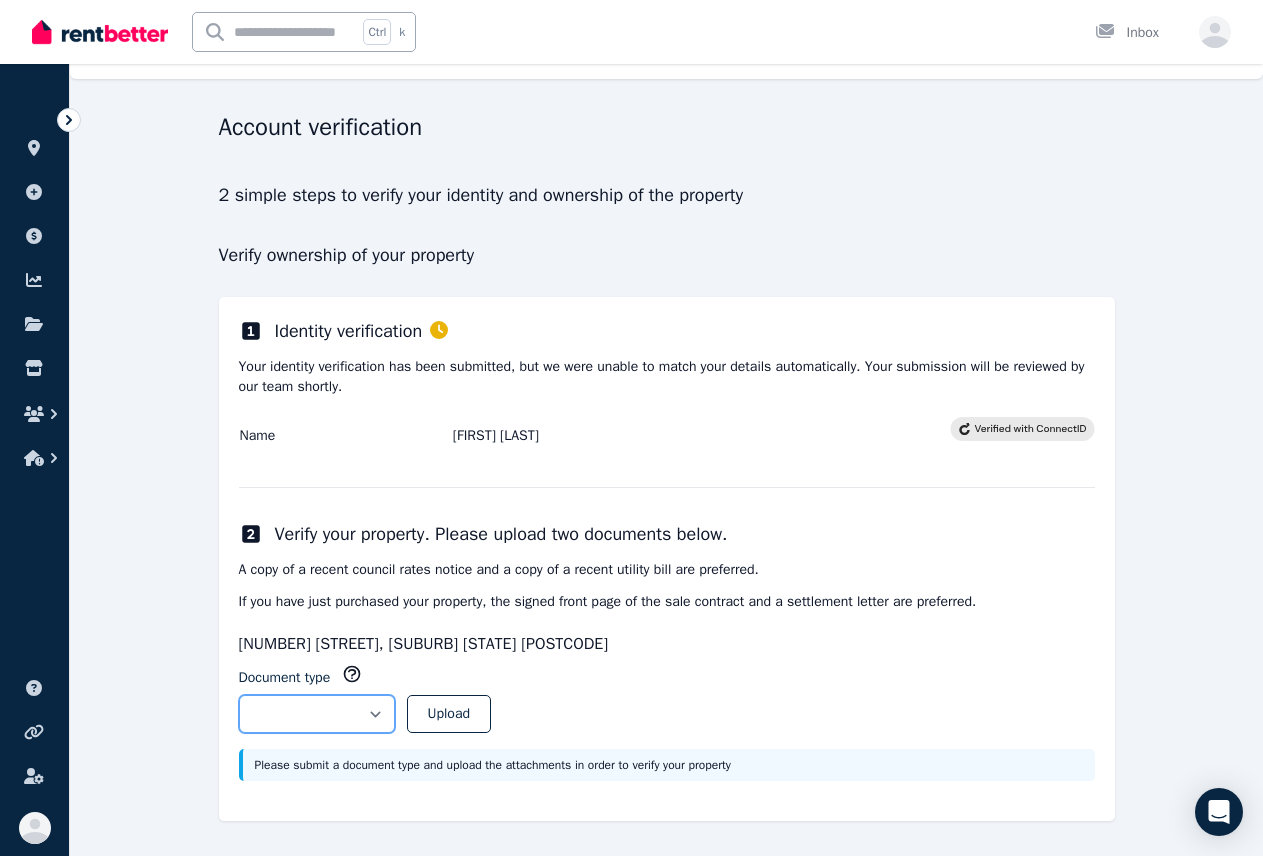 click on "**********" at bounding box center (317, 714) 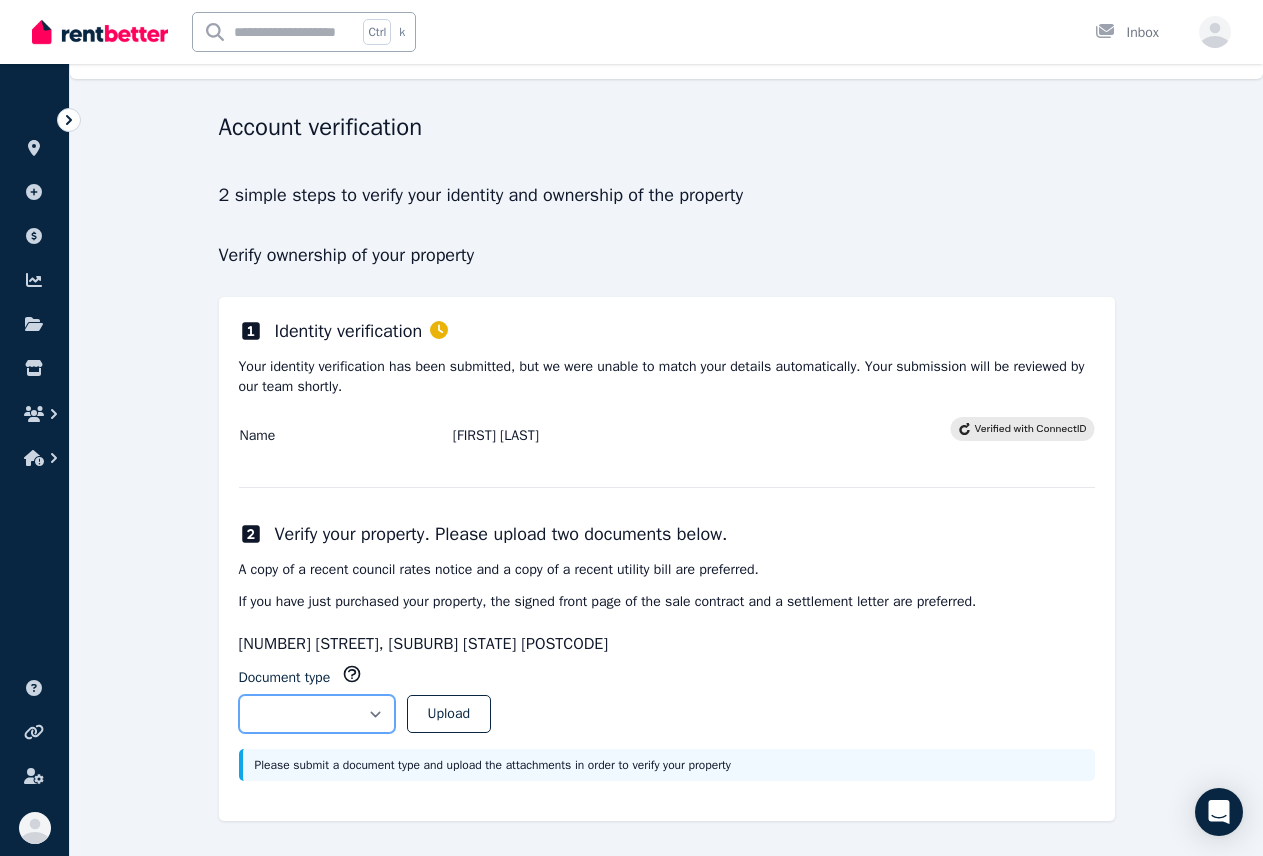 click on "**********" at bounding box center [317, 714] 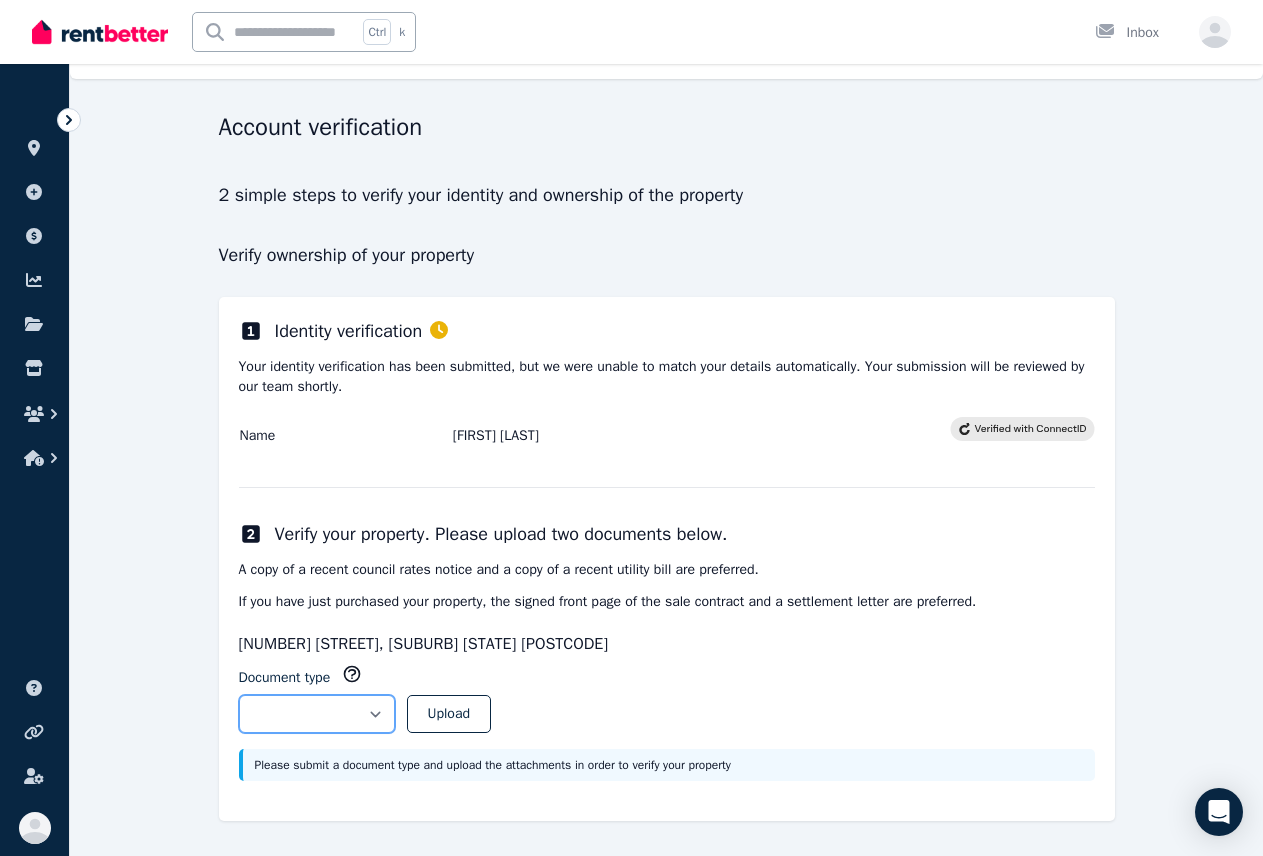 select on "**********" 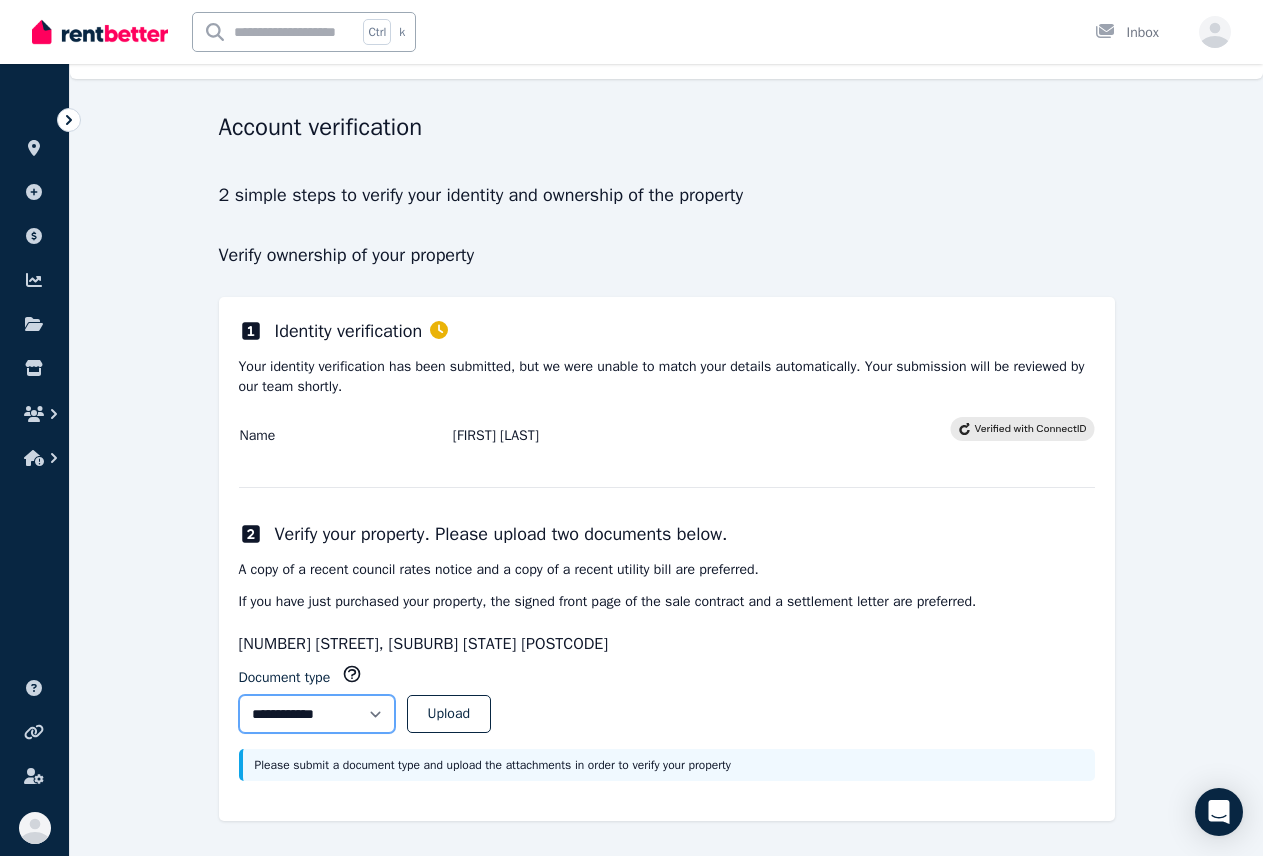 click on "**********" at bounding box center (317, 714) 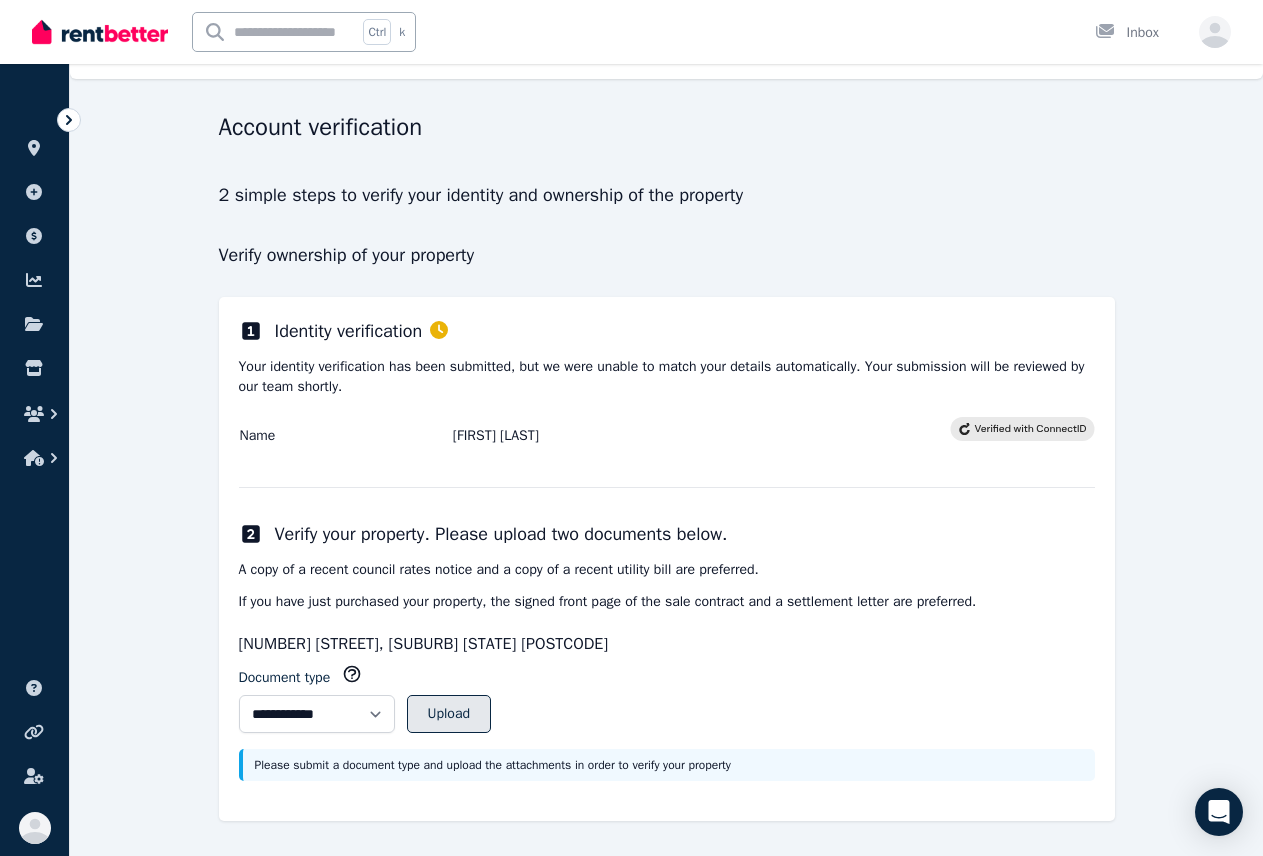 click on "Upload" at bounding box center (449, 714) 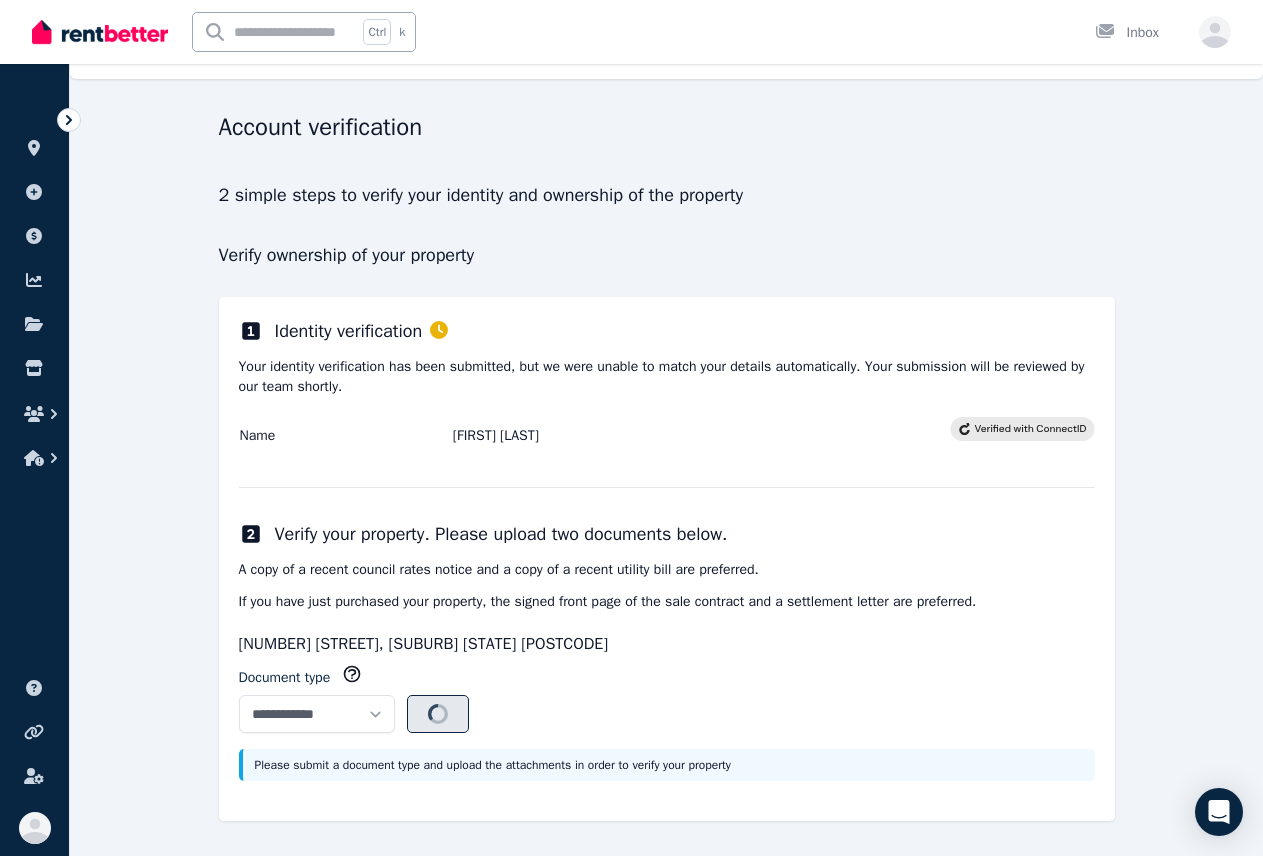 select 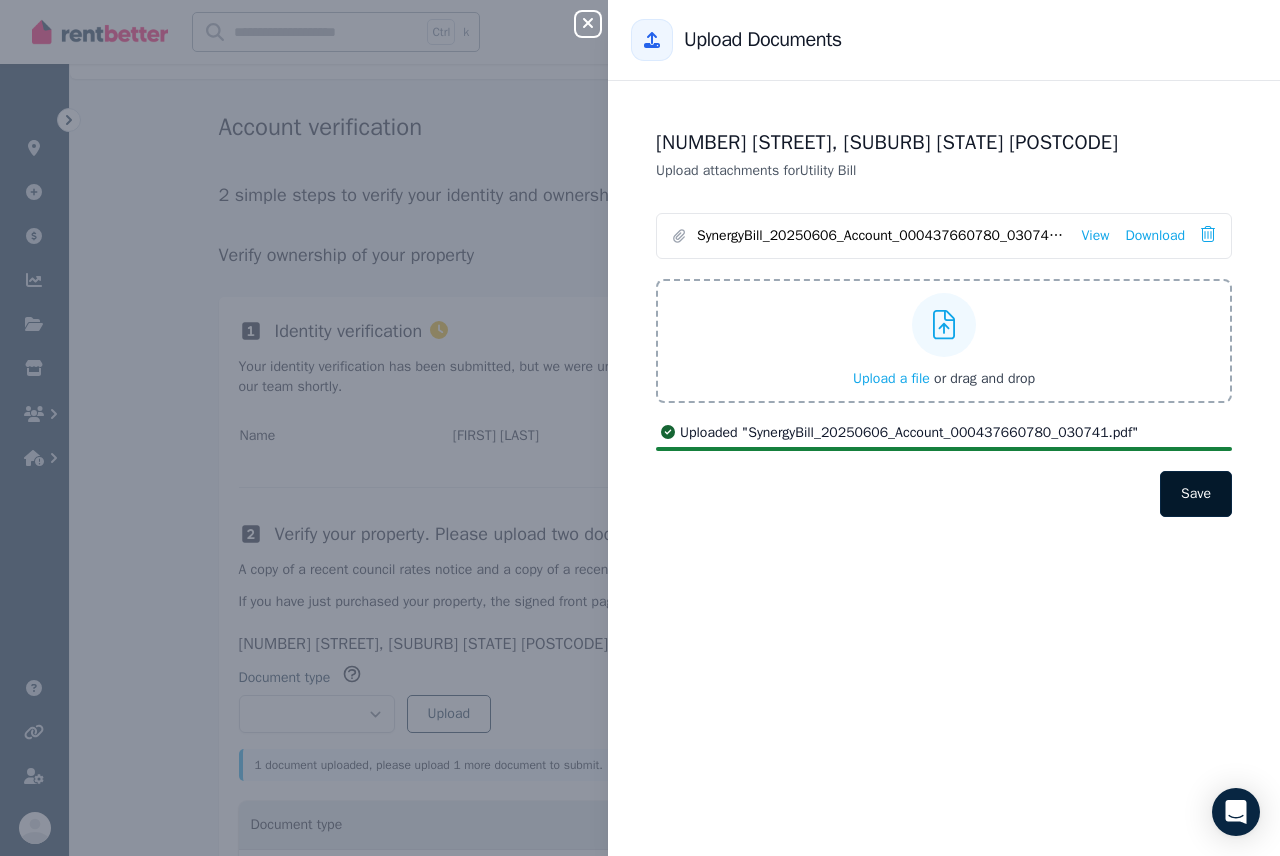 click on "Save" at bounding box center (1196, 494) 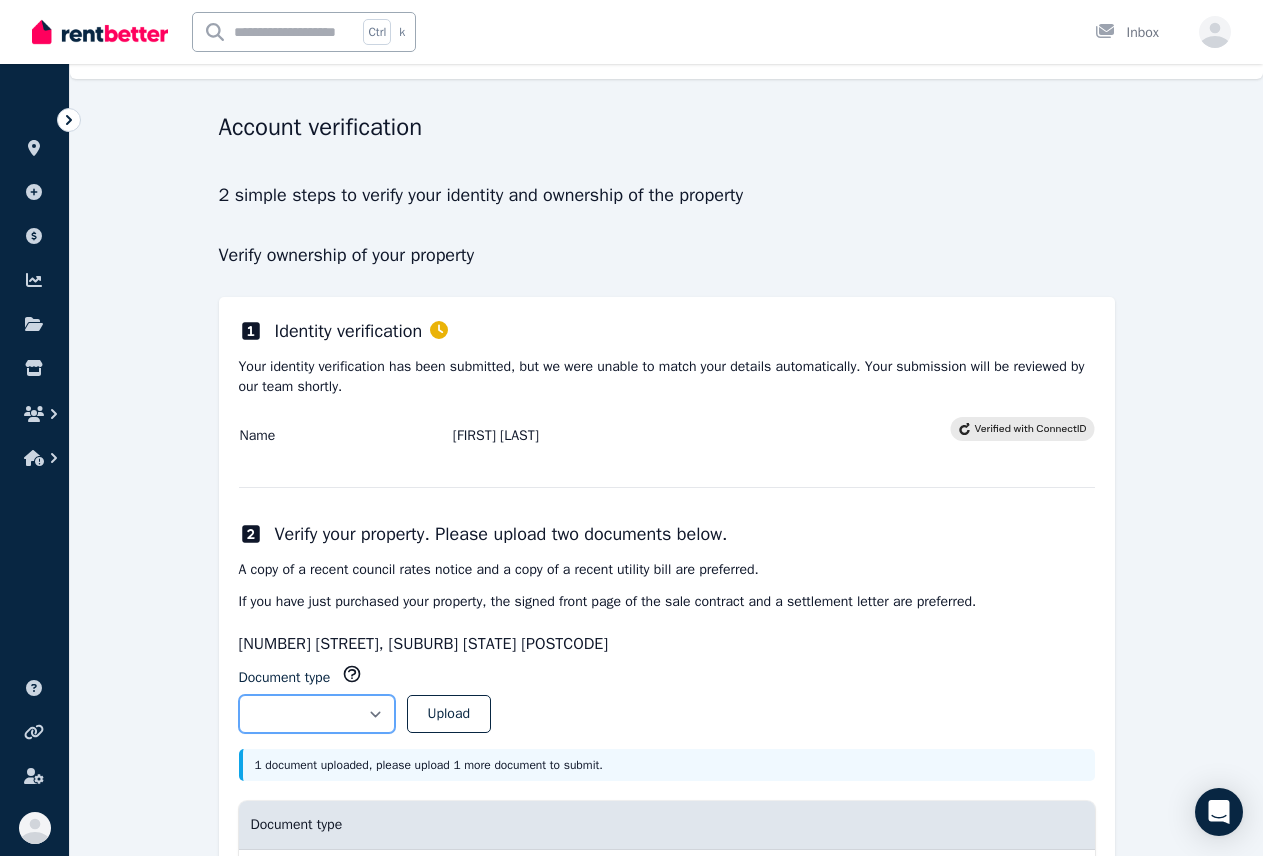 click on "**********" at bounding box center [317, 714] 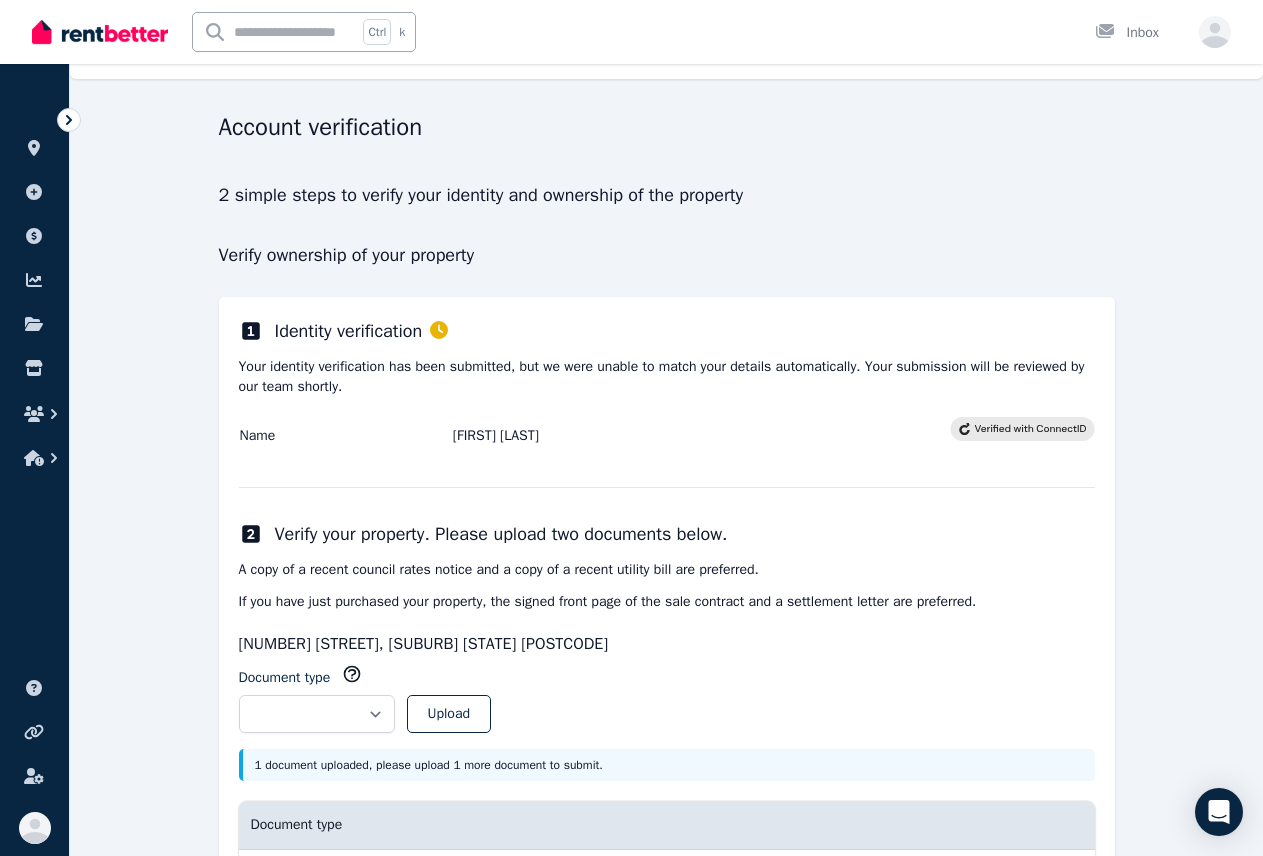 click on "If you have just purchased your property, the signed front page of the sale contract and a settlement letter are preferred." at bounding box center (667, 602) 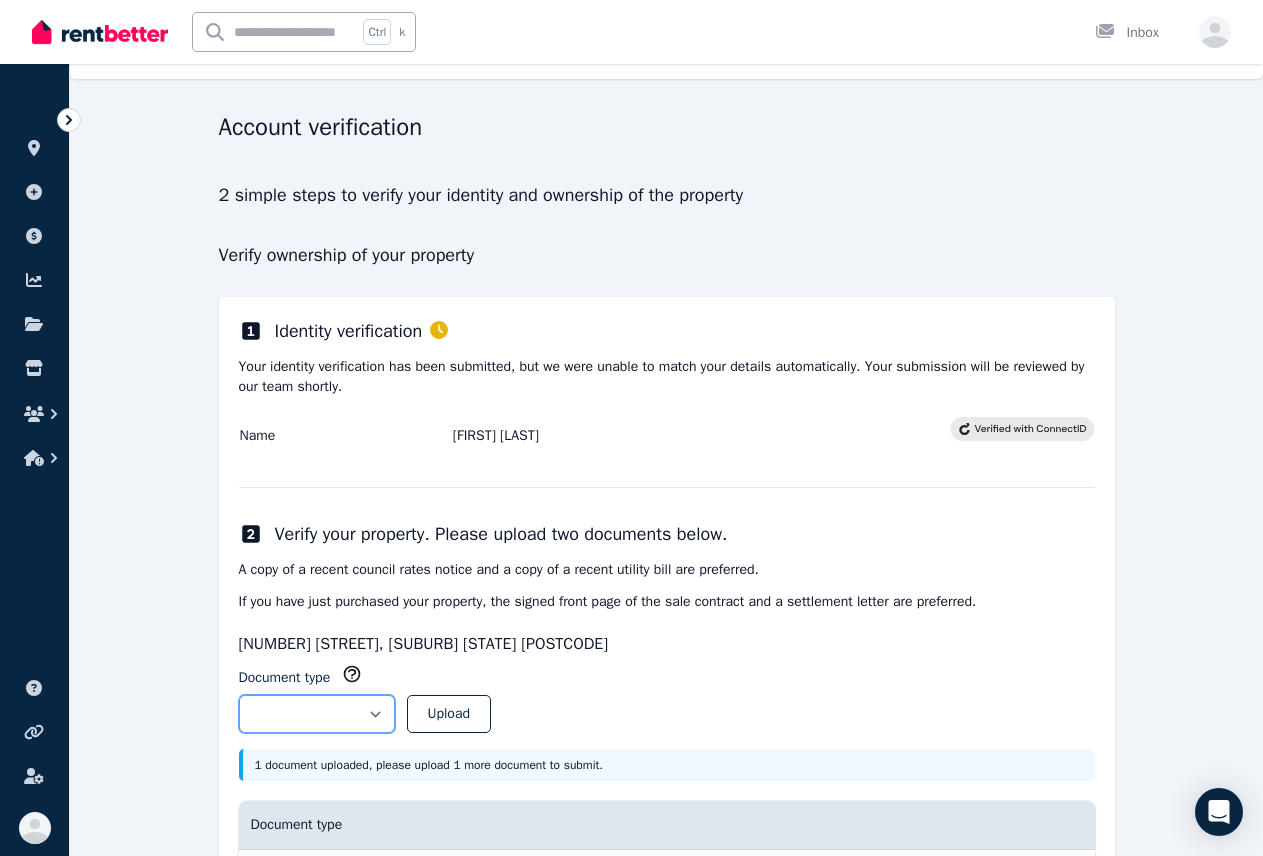 click on "**********" at bounding box center (317, 714) 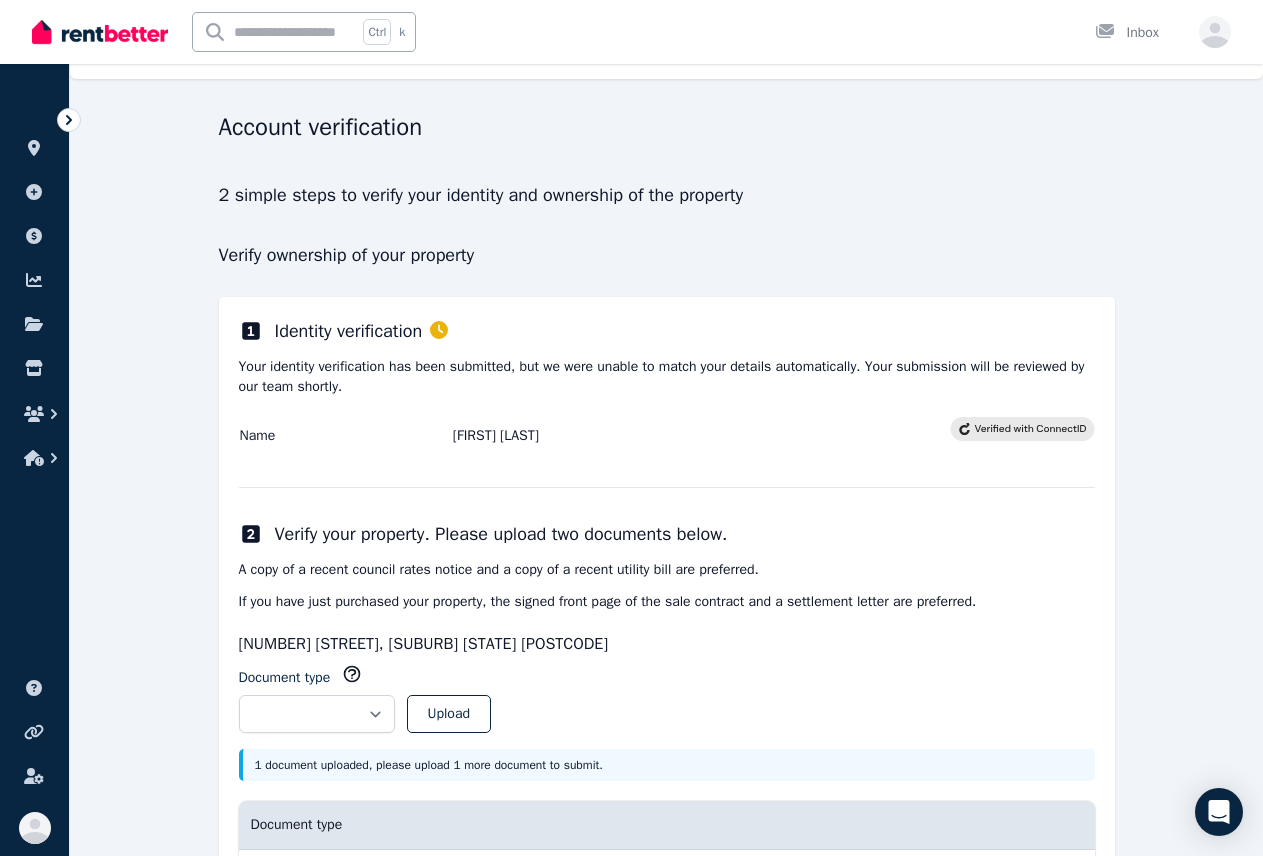 click on "If you have just purchased your property, the signed front page of the sale contract and a settlement letter are preferred." at bounding box center (667, 602) 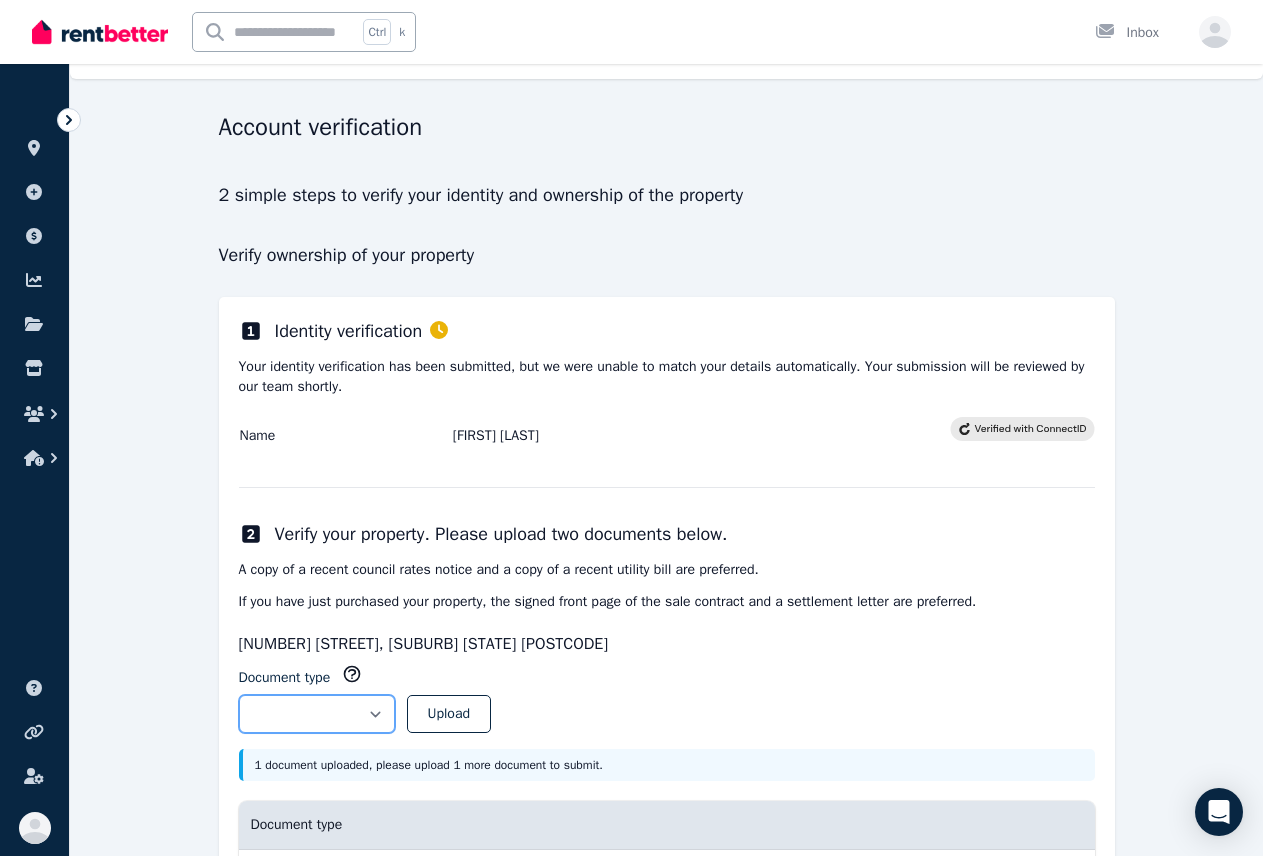 click on "**********" at bounding box center [317, 714] 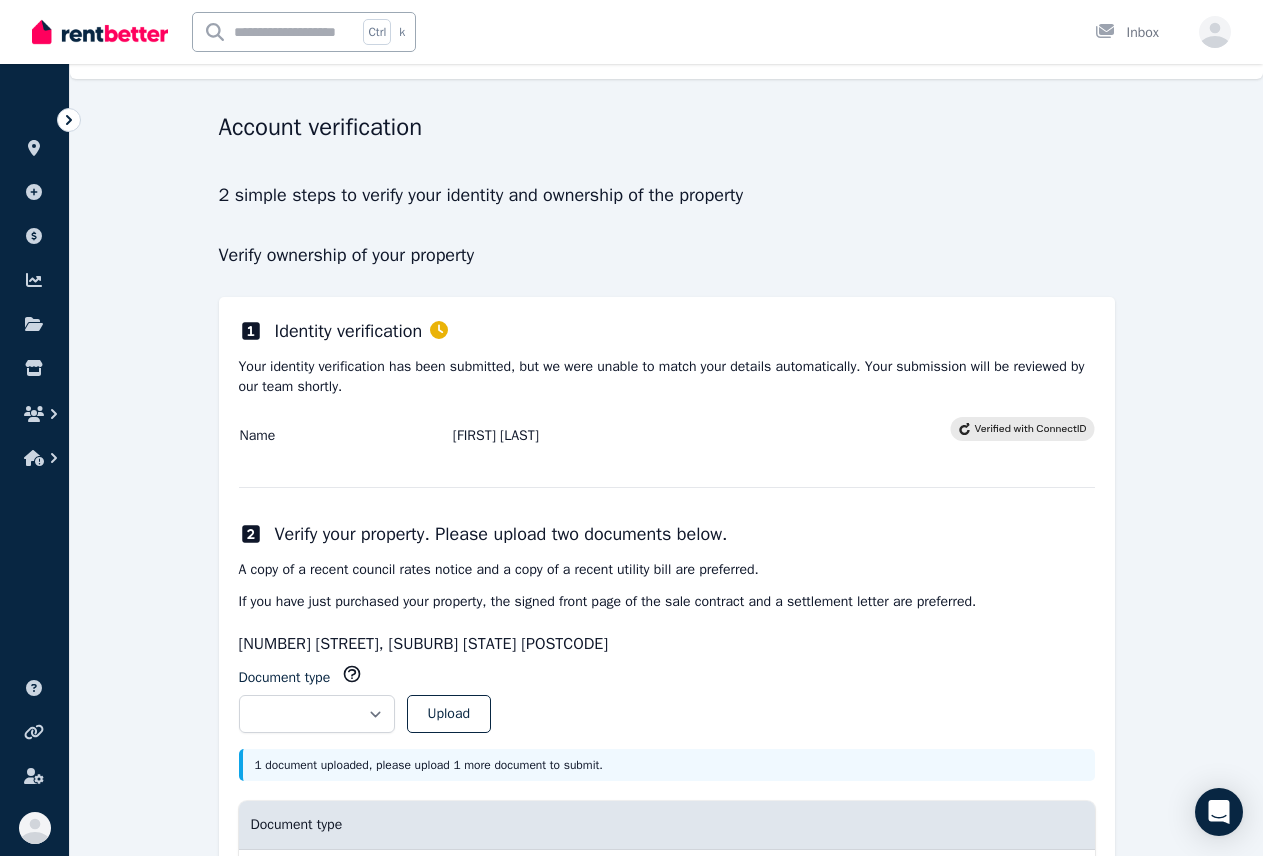 click on "1 document uploaded, please upload 1 more document to submit." at bounding box center (669, 765) 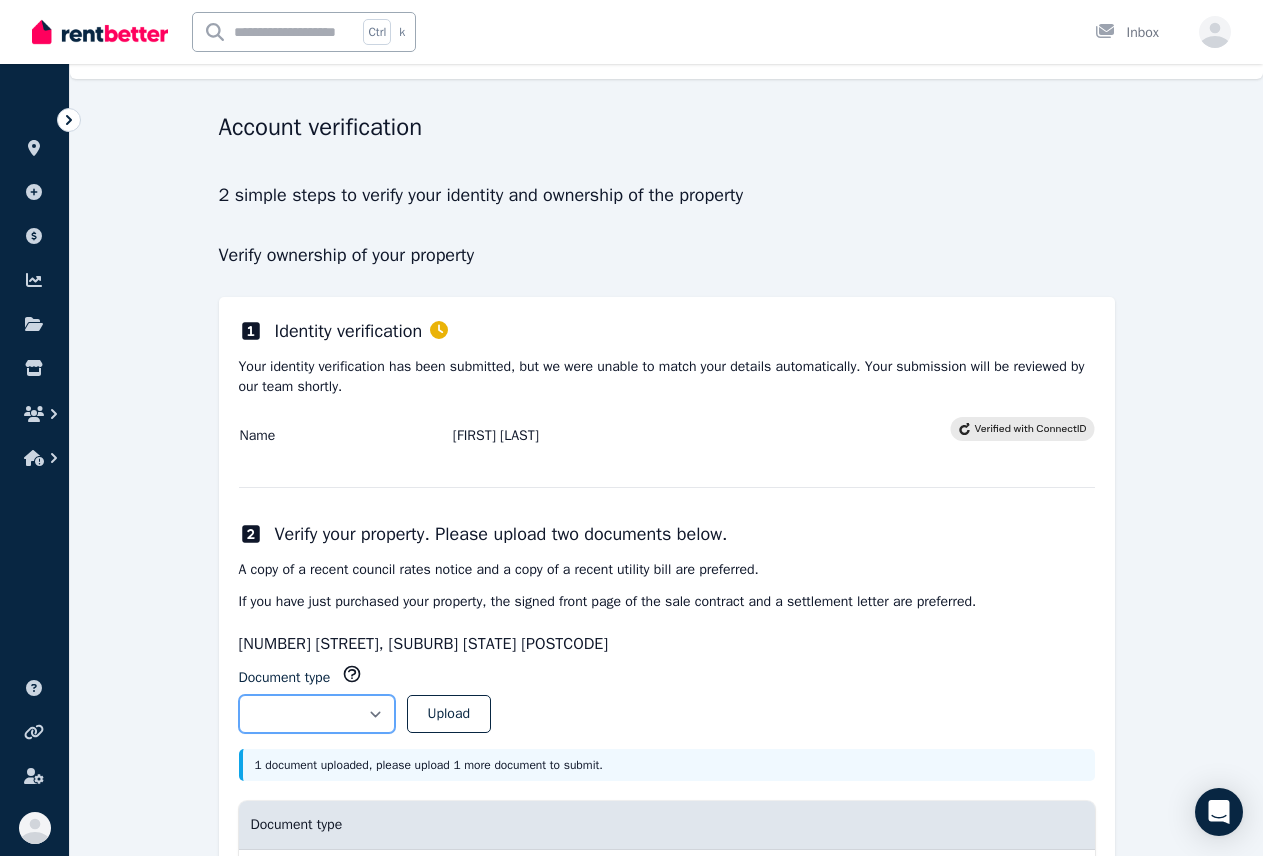 click on "**********" at bounding box center (317, 714) 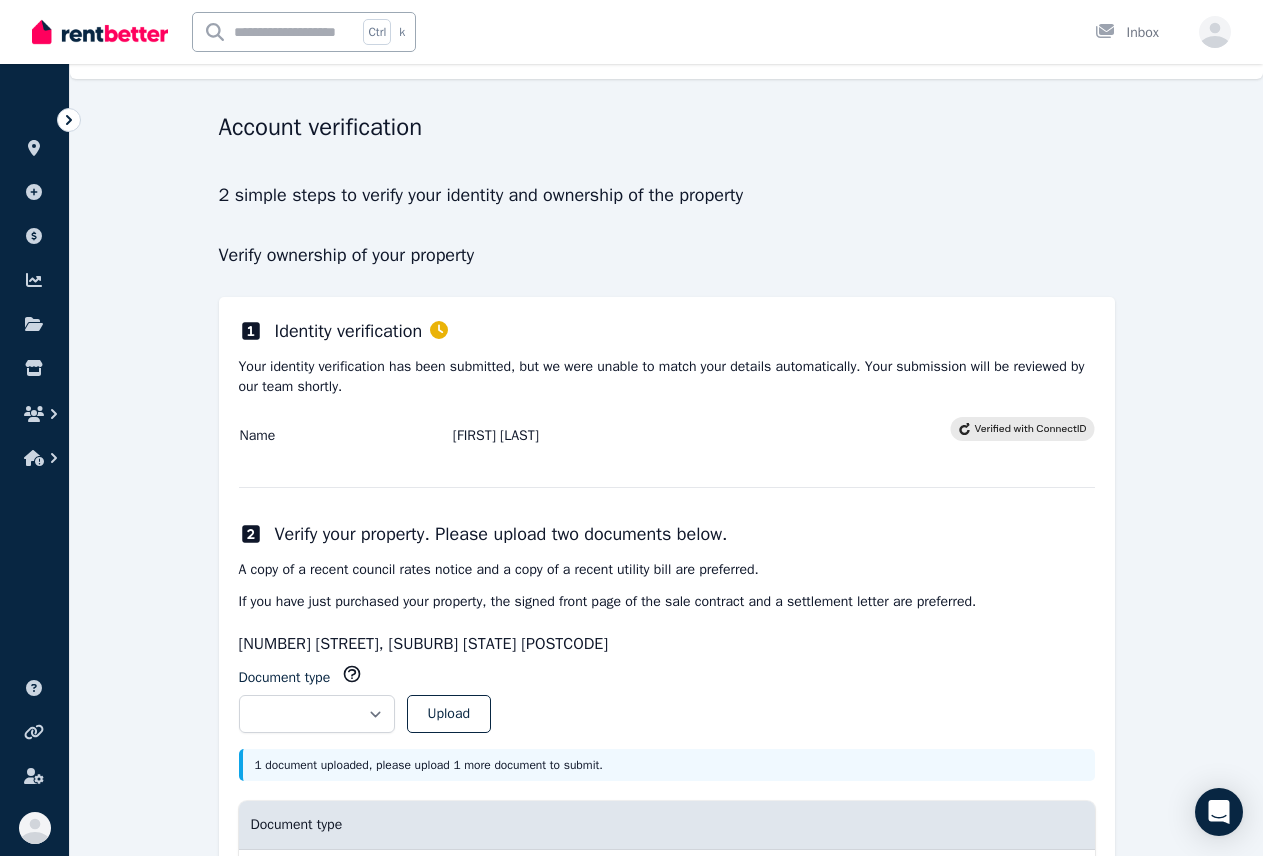 click on "If you have just purchased your property, the signed front page of the sale contract and a settlement letter are preferred." at bounding box center [667, 602] 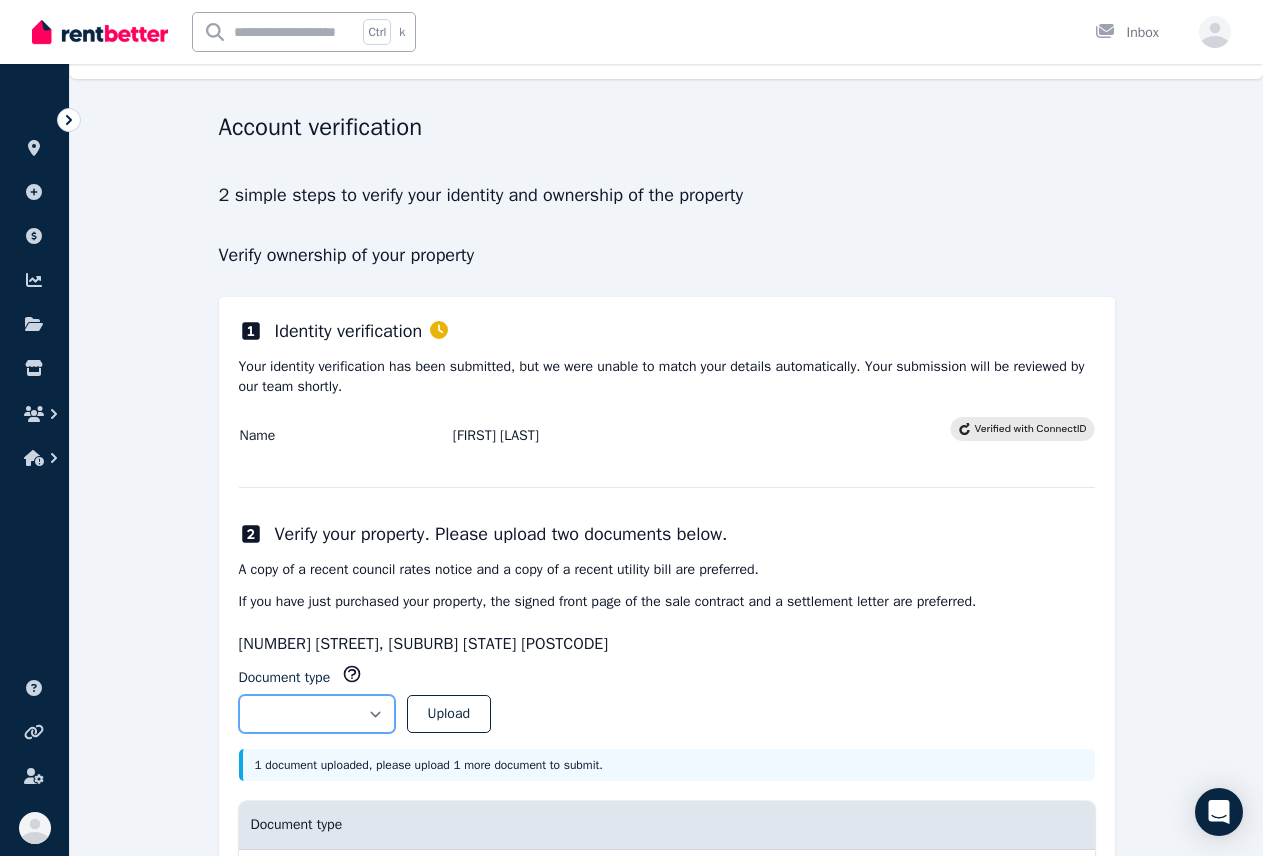 click on "**********" at bounding box center (317, 714) 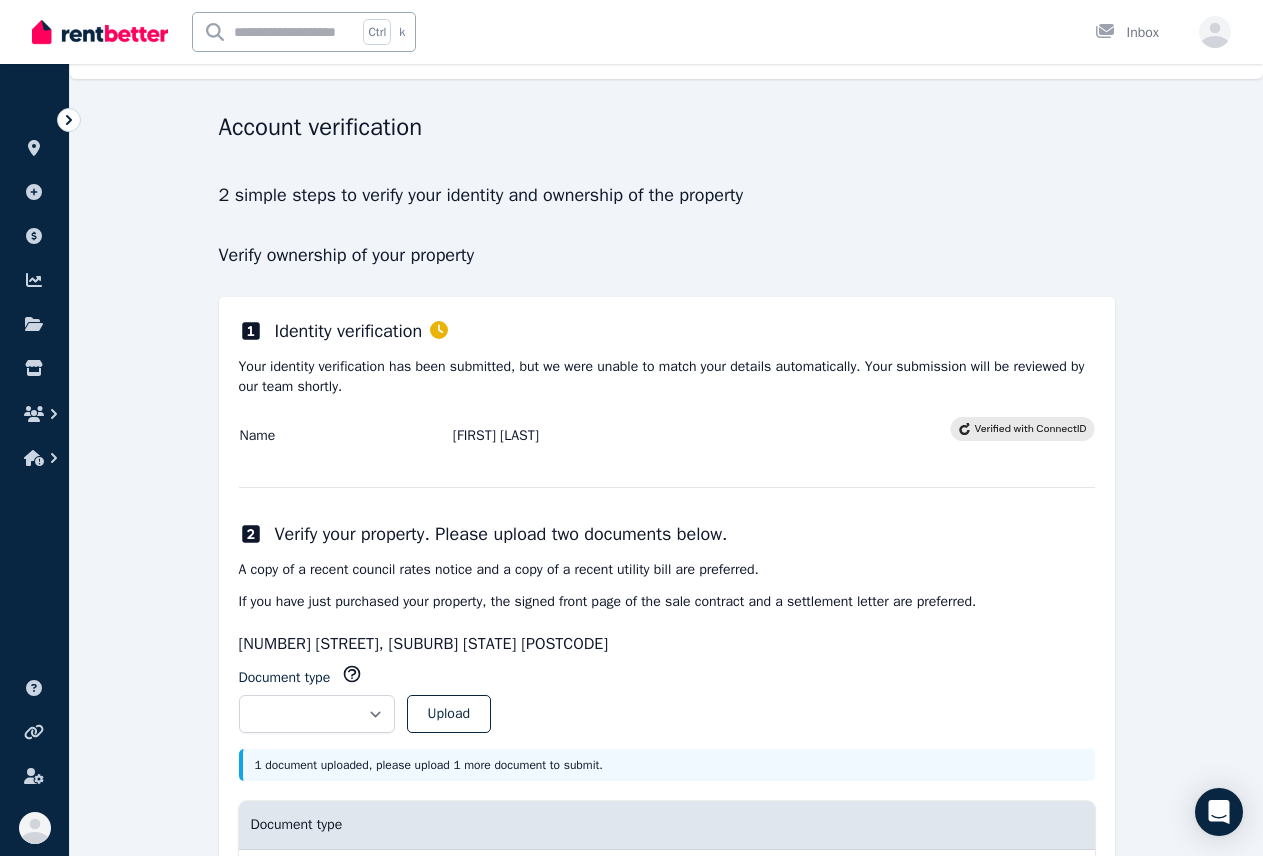 click on "[NUMBER] [STREET], [SUBURB] [STATE] [POSTCODE]" at bounding box center (667, 644) 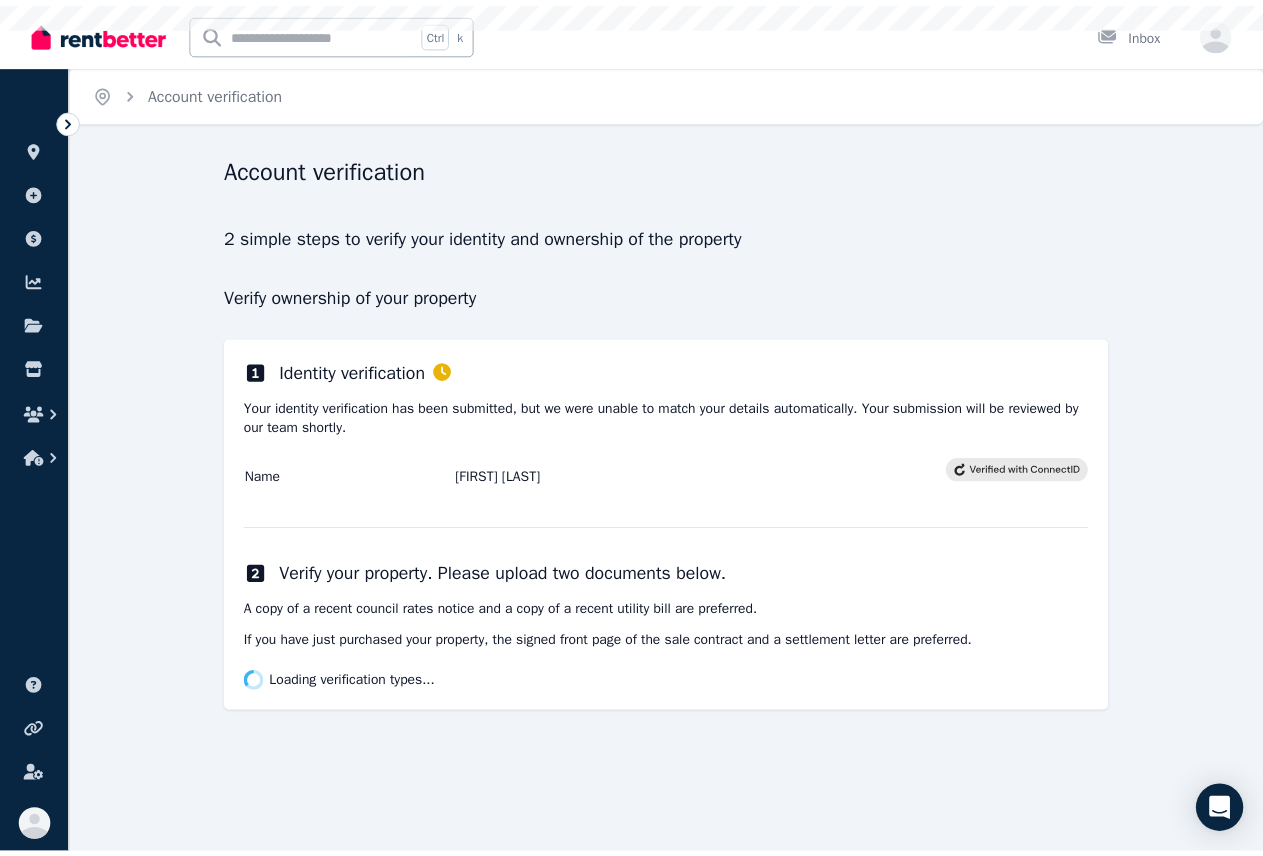 scroll, scrollTop: 0, scrollLeft: 0, axis: both 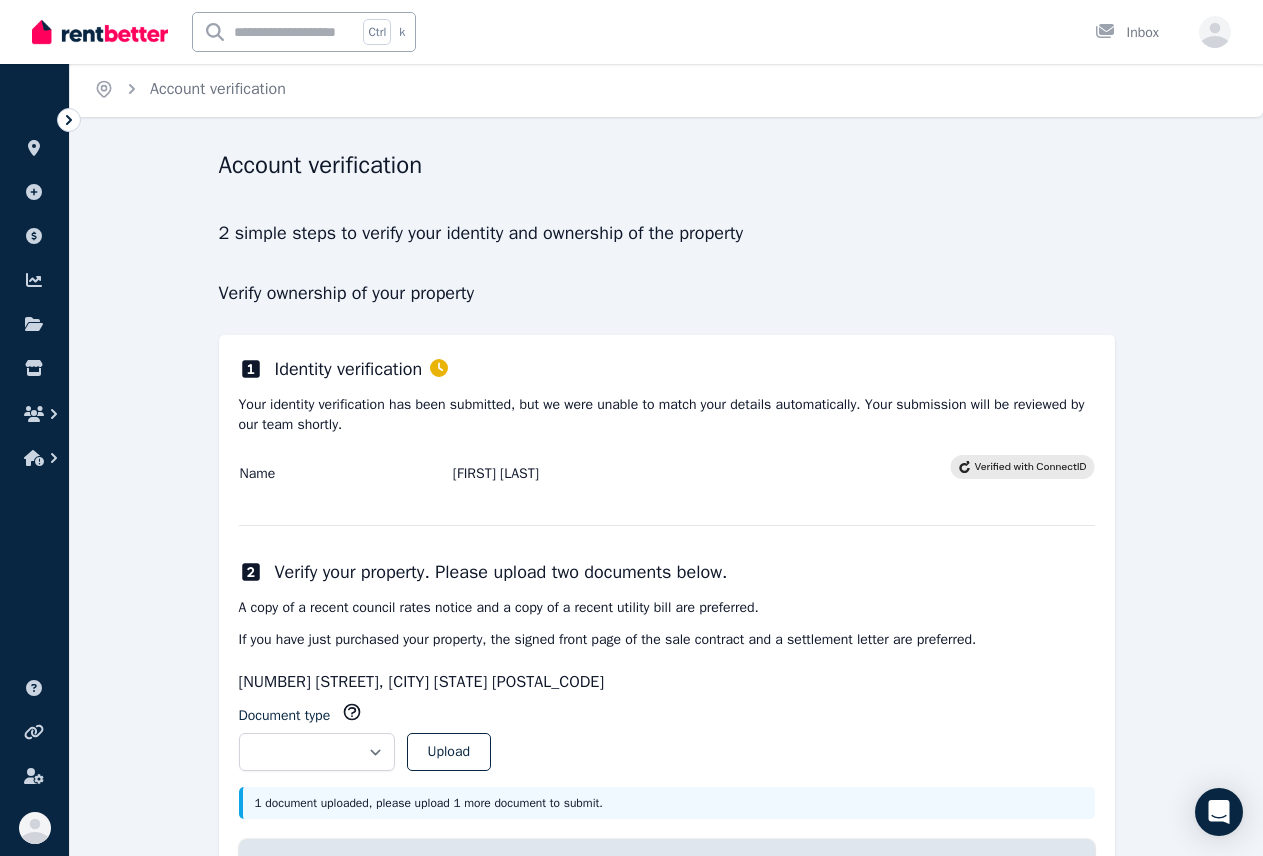 click on "**********" at bounding box center [667, 805] 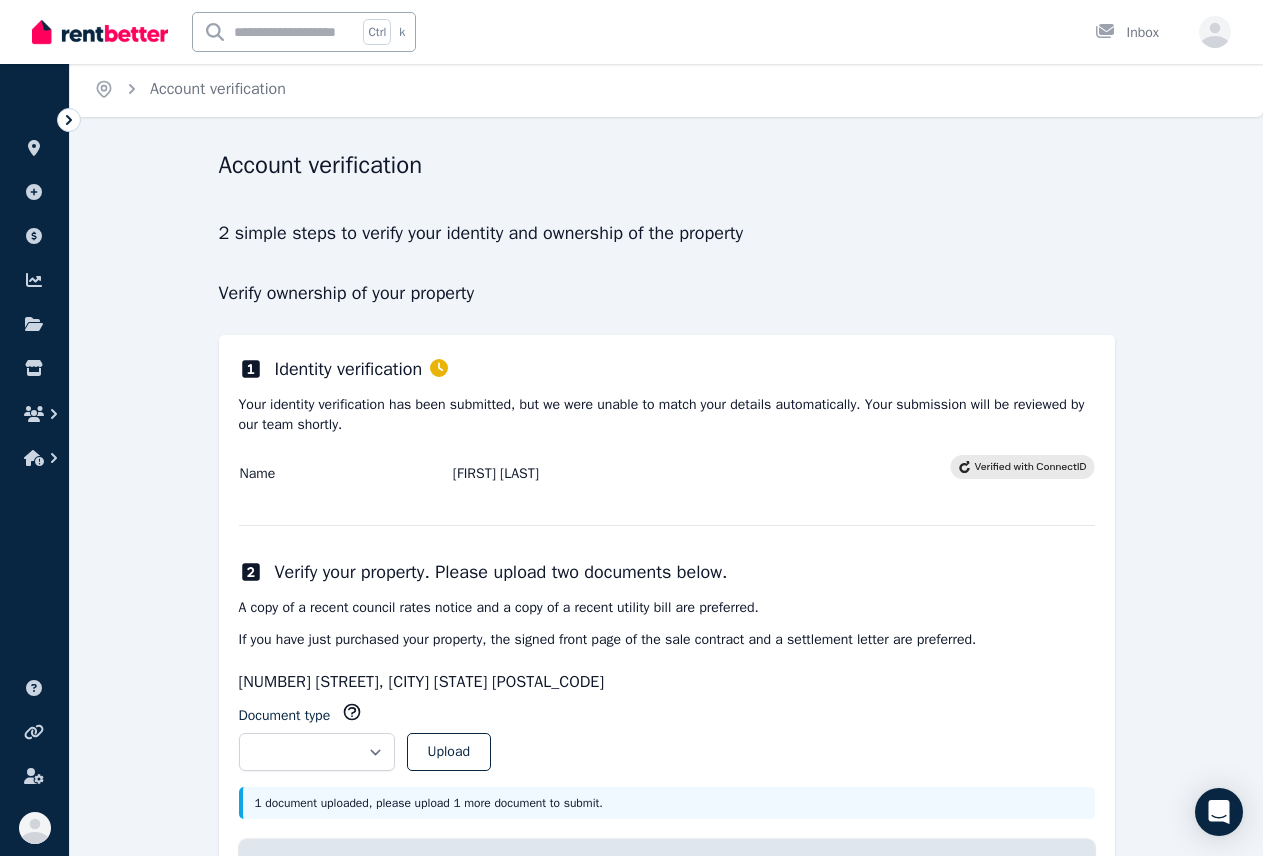 scroll, scrollTop: 162, scrollLeft: 0, axis: vertical 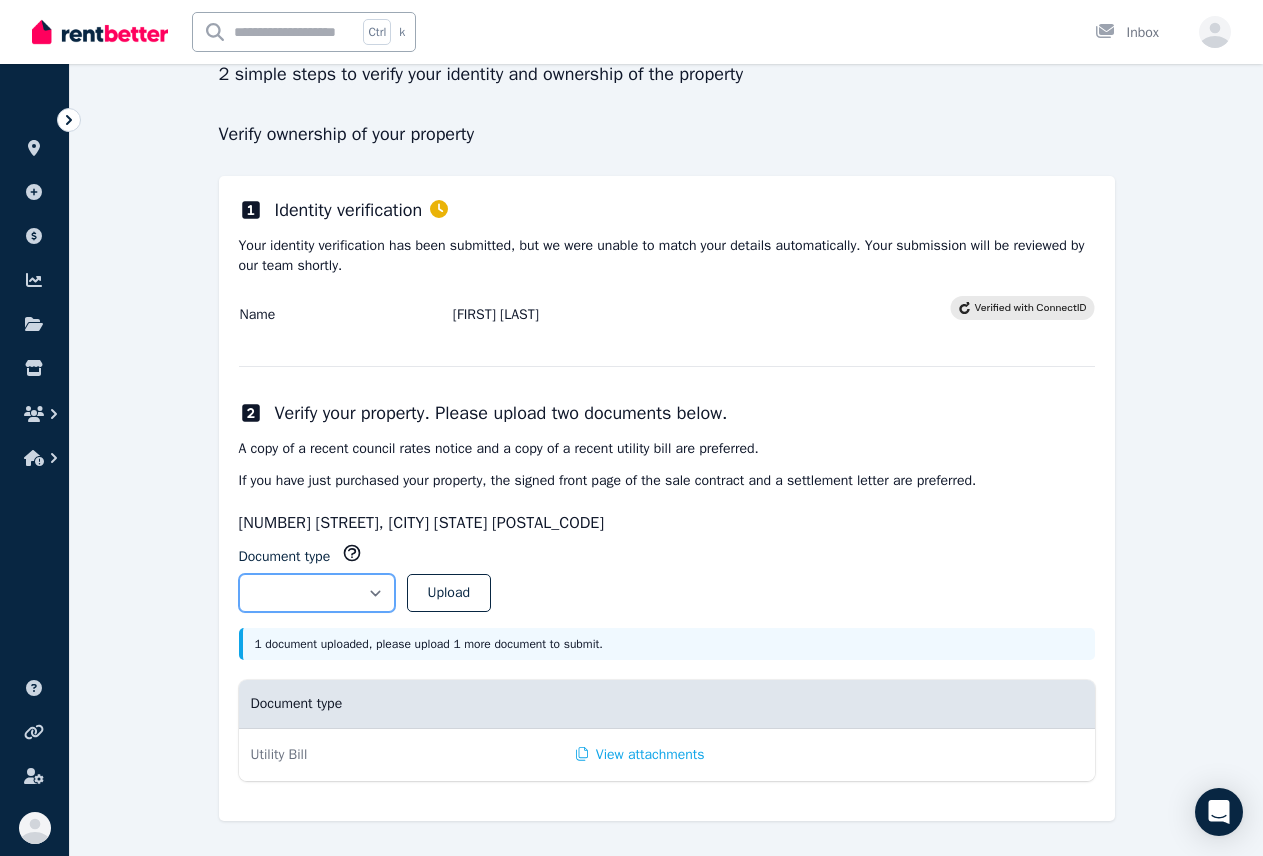 click on "**********" at bounding box center (317, 593) 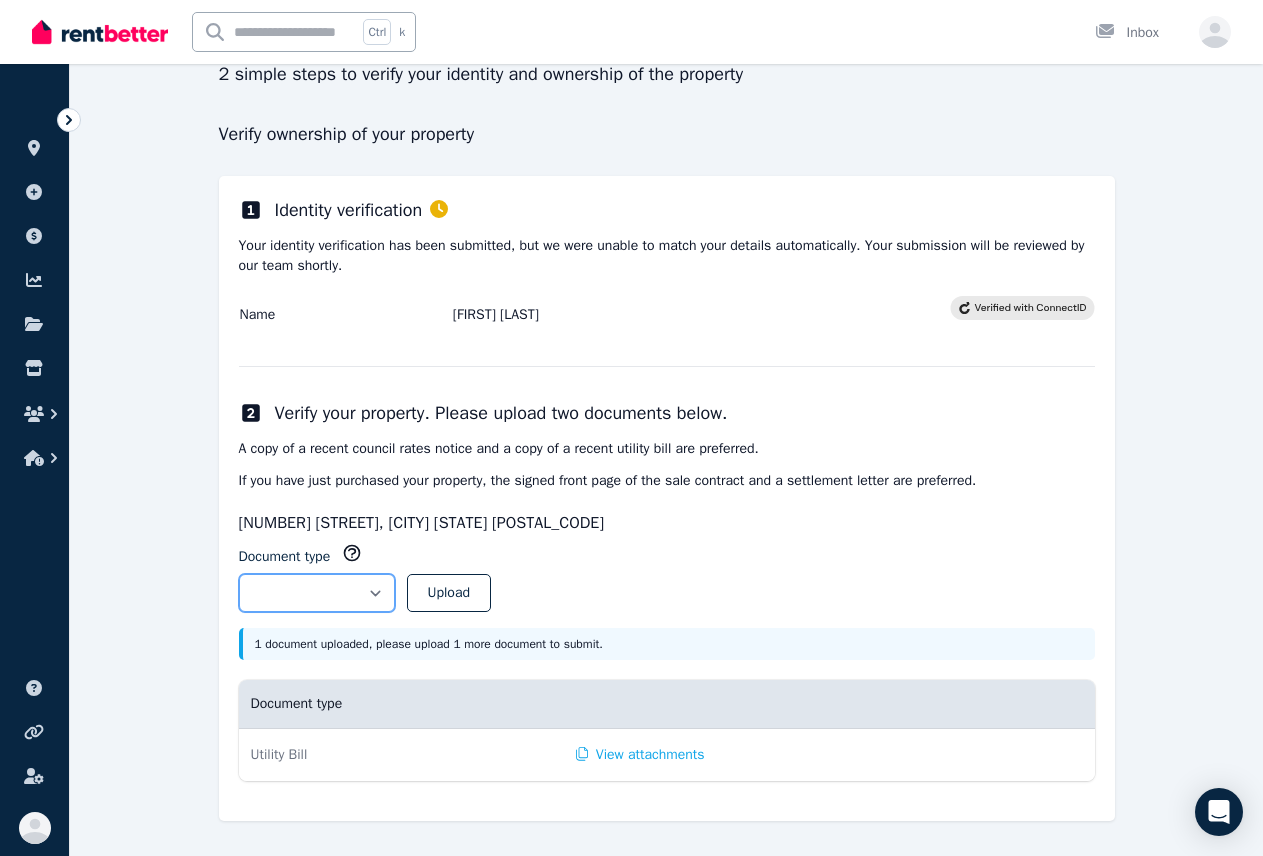 select on "**********" 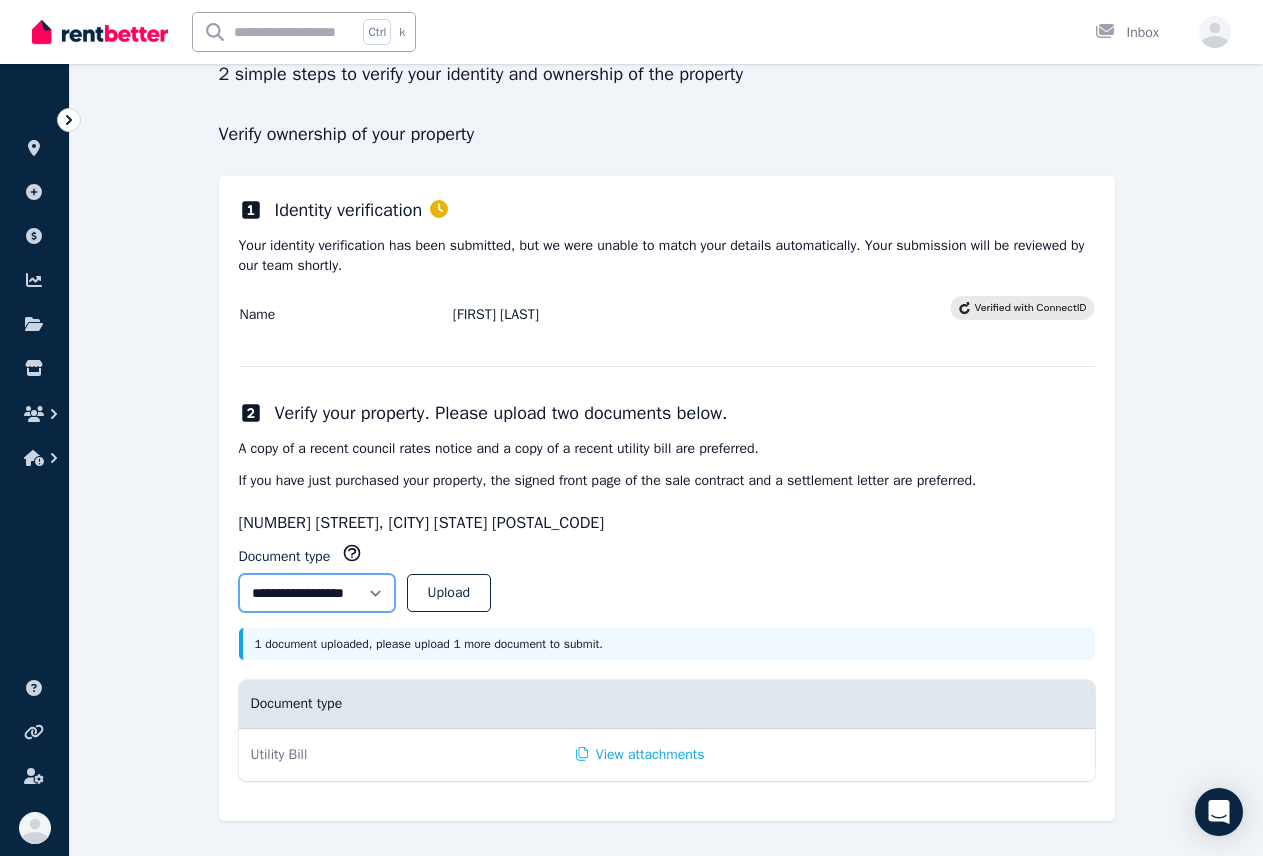 click on "**********" at bounding box center [317, 593] 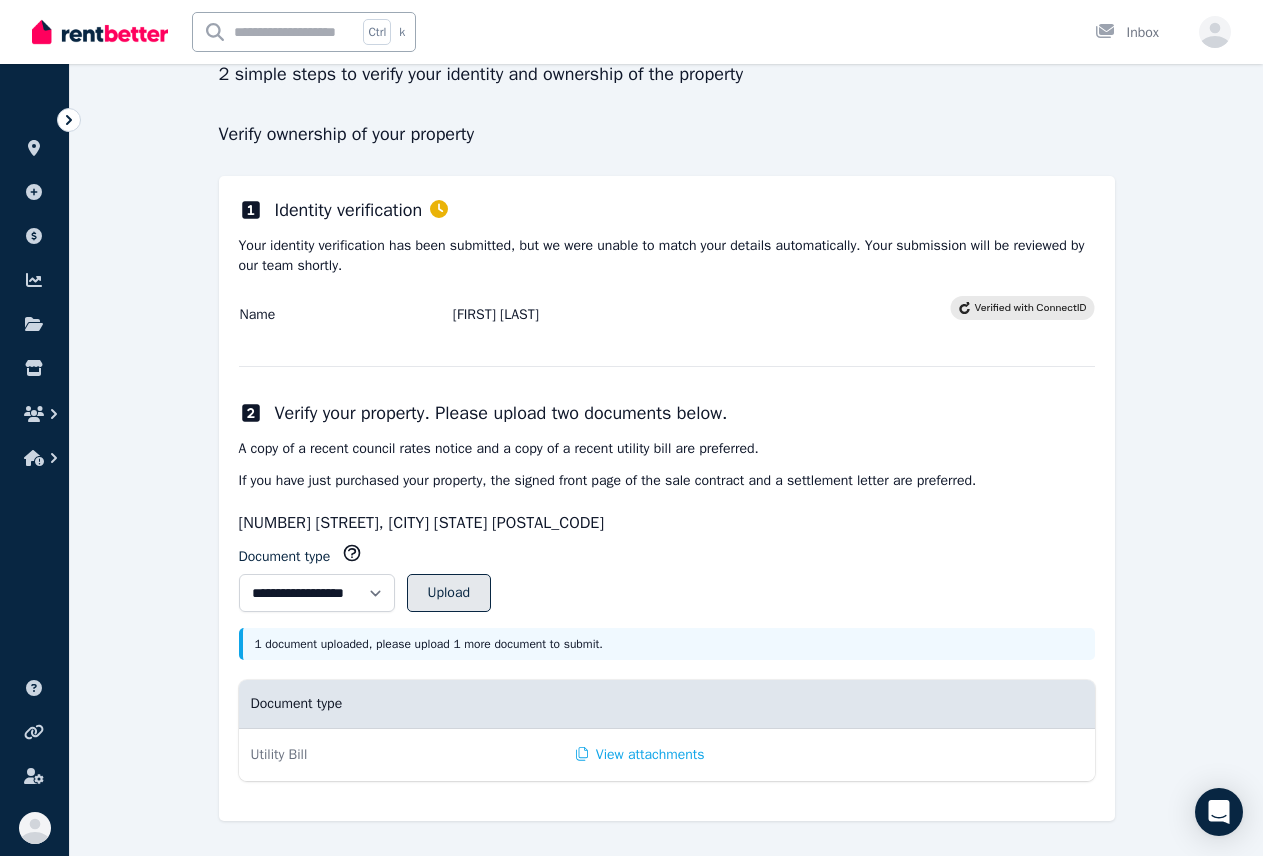 click on "Upload" at bounding box center [449, 593] 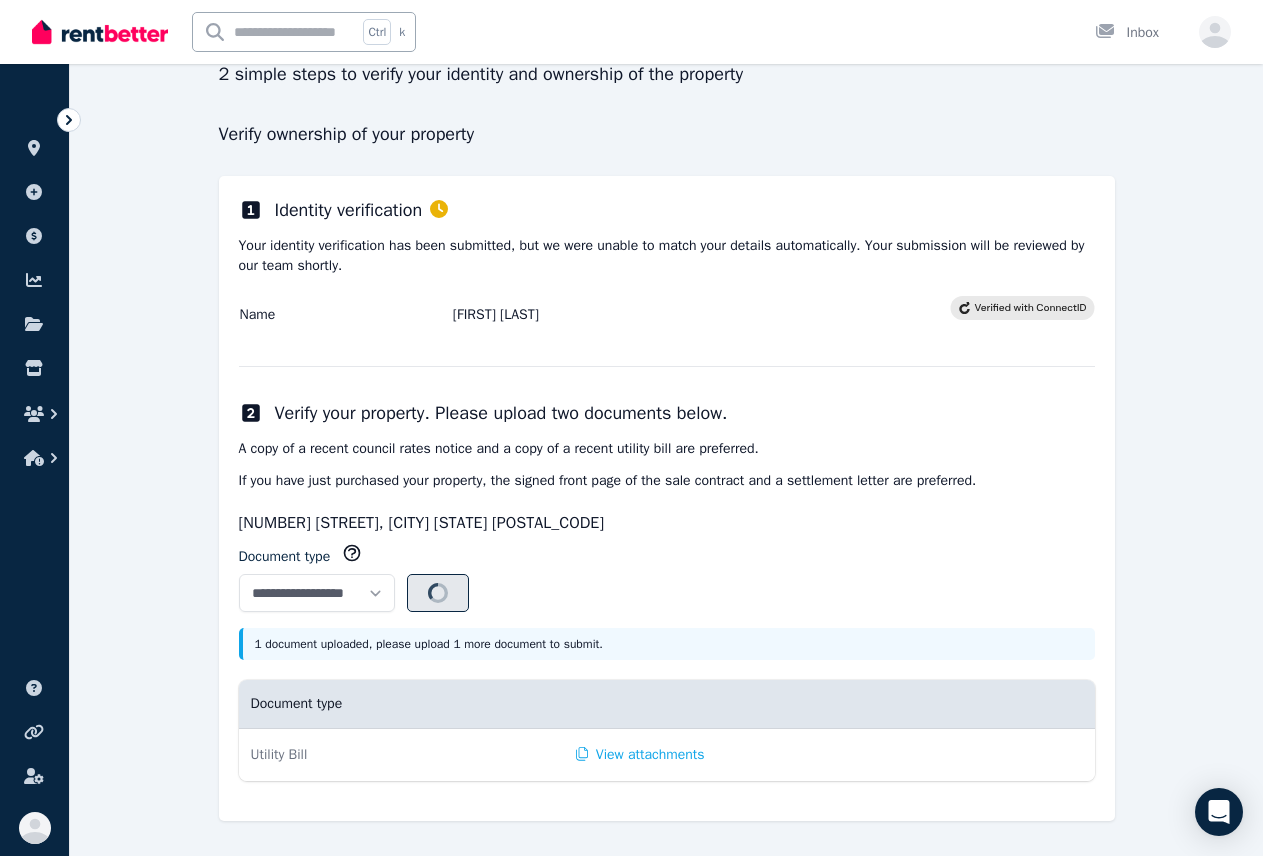 select 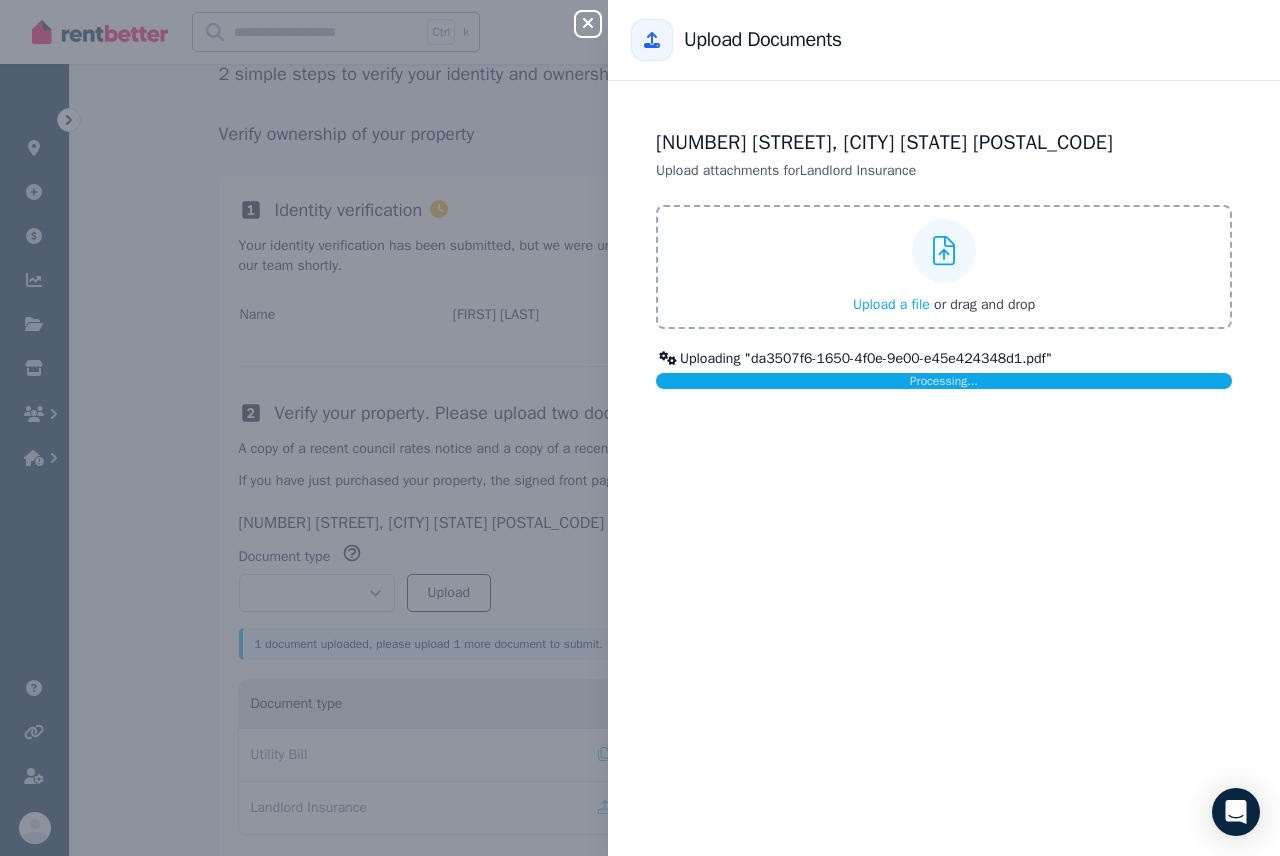 click on "8 Stringfellow Dr, Bull Creek WA 6149 Upload attachments for  Landlord Insurance Upload a file   or drag and drop Uploading   " da3507f6-1650-4f0e-9e00-e45e424348d1.pdf " Processing..." at bounding box center [944, 468] 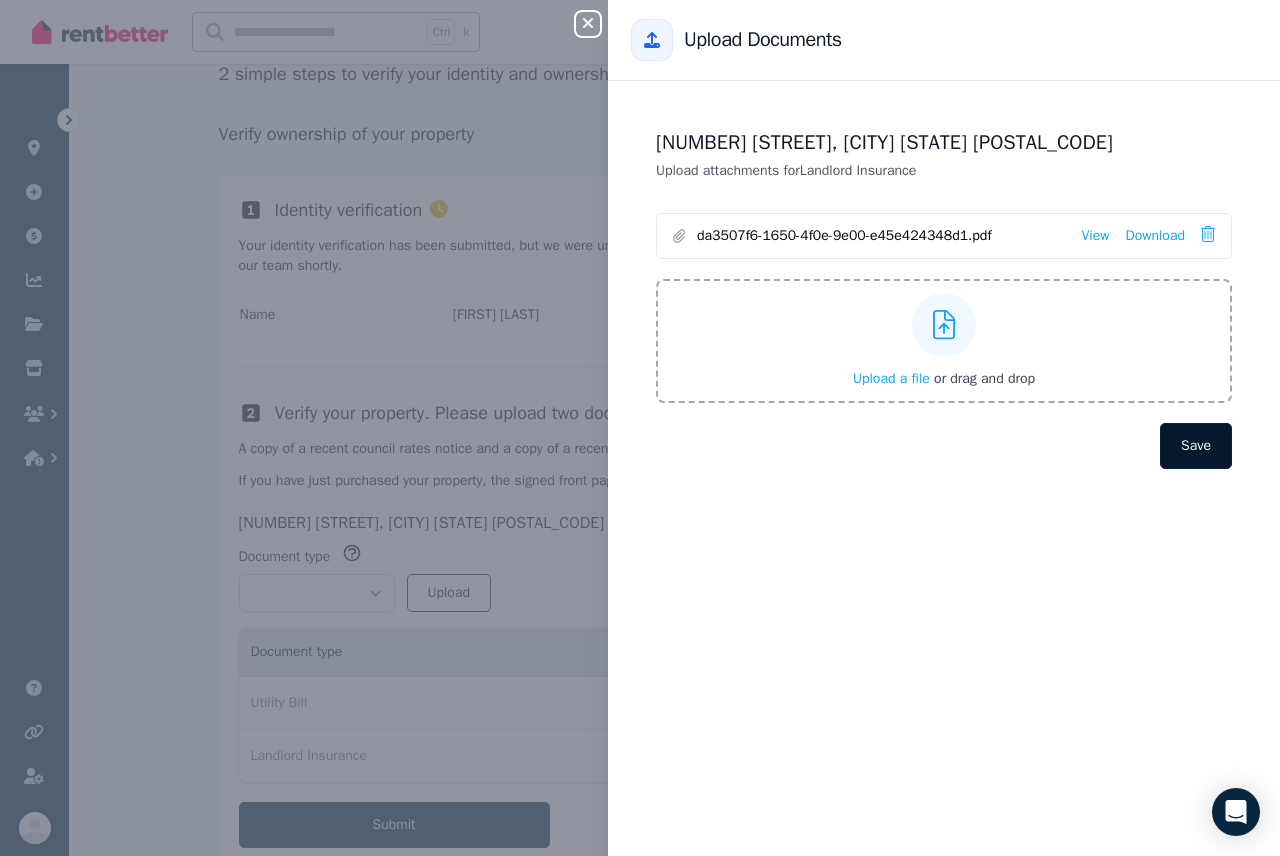 click on "Save" at bounding box center [1196, 446] 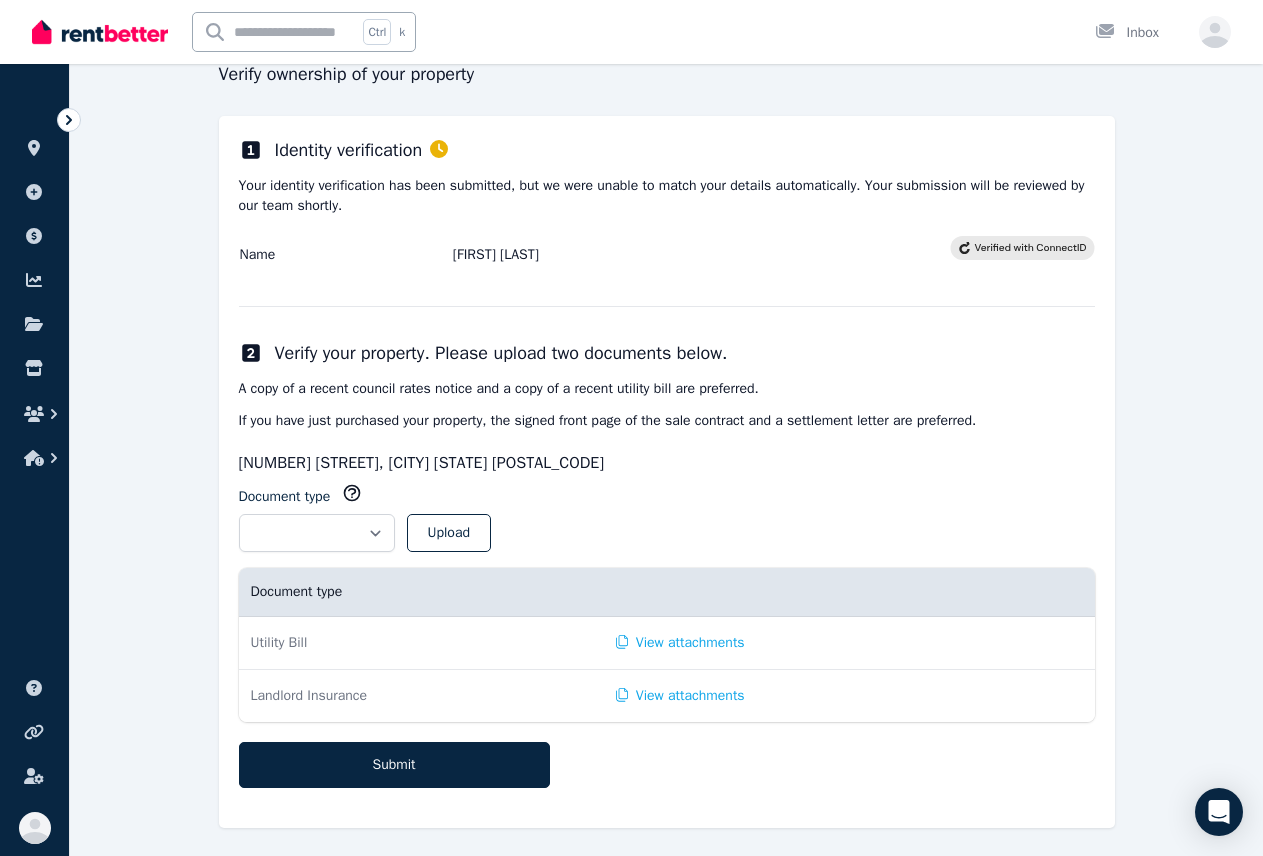 scroll, scrollTop: 229, scrollLeft: 0, axis: vertical 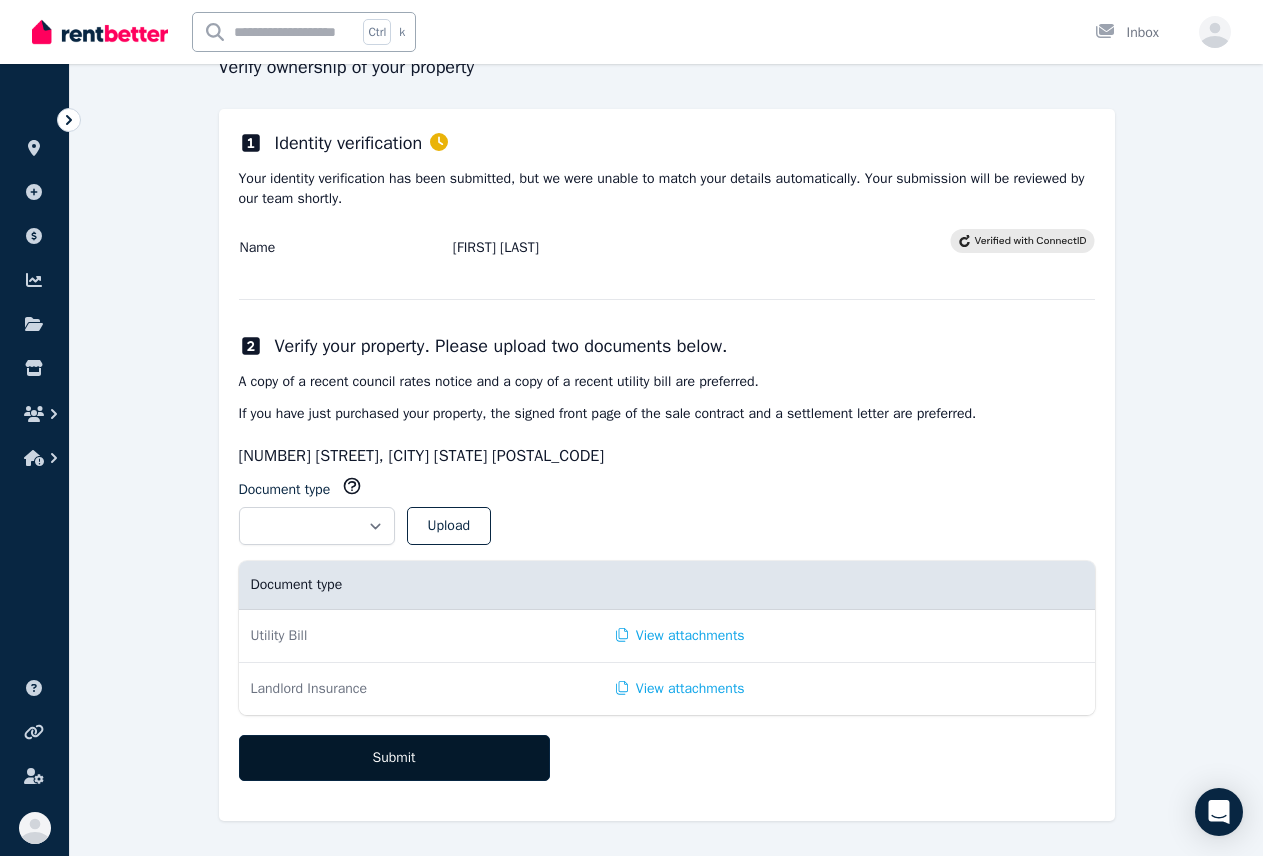 click on "Submit" at bounding box center [394, 758] 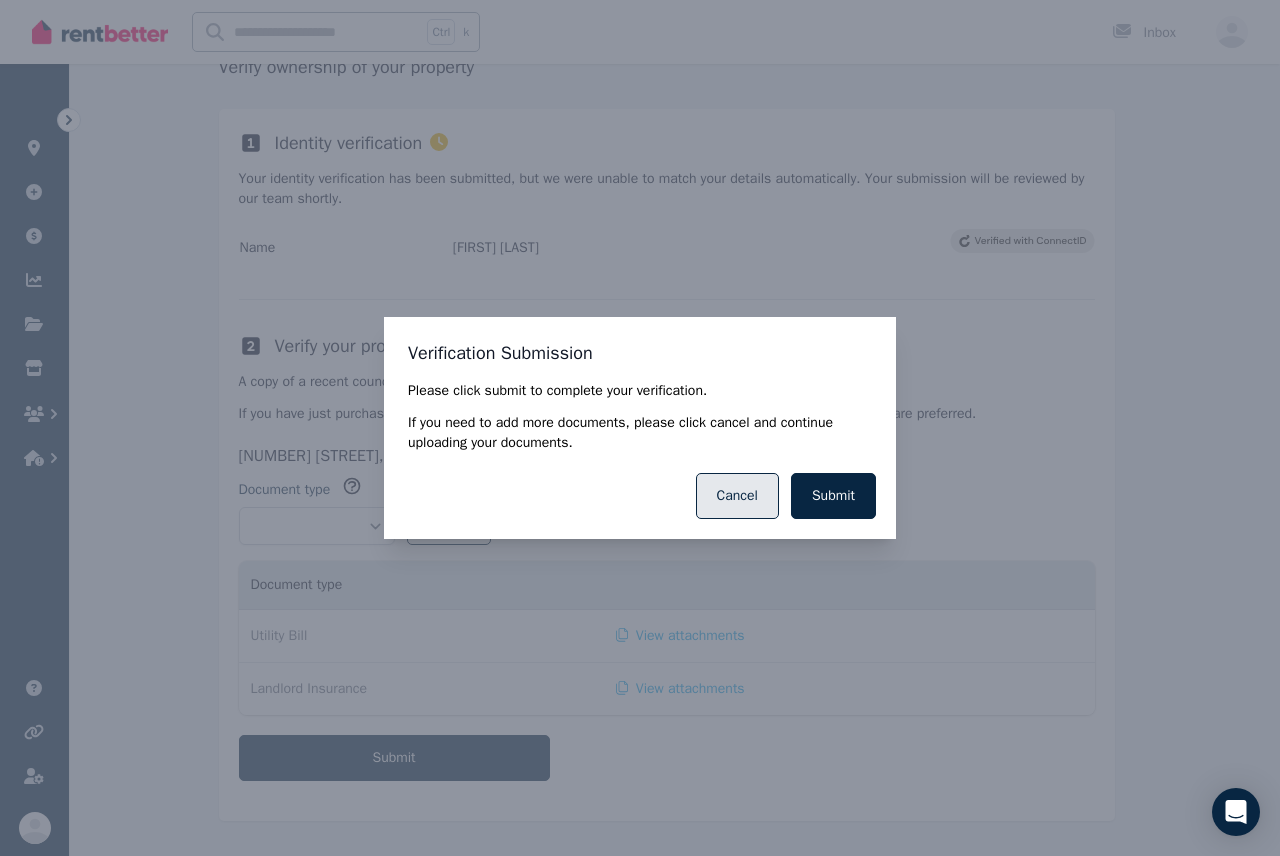 click on "Cancel" at bounding box center (737, 496) 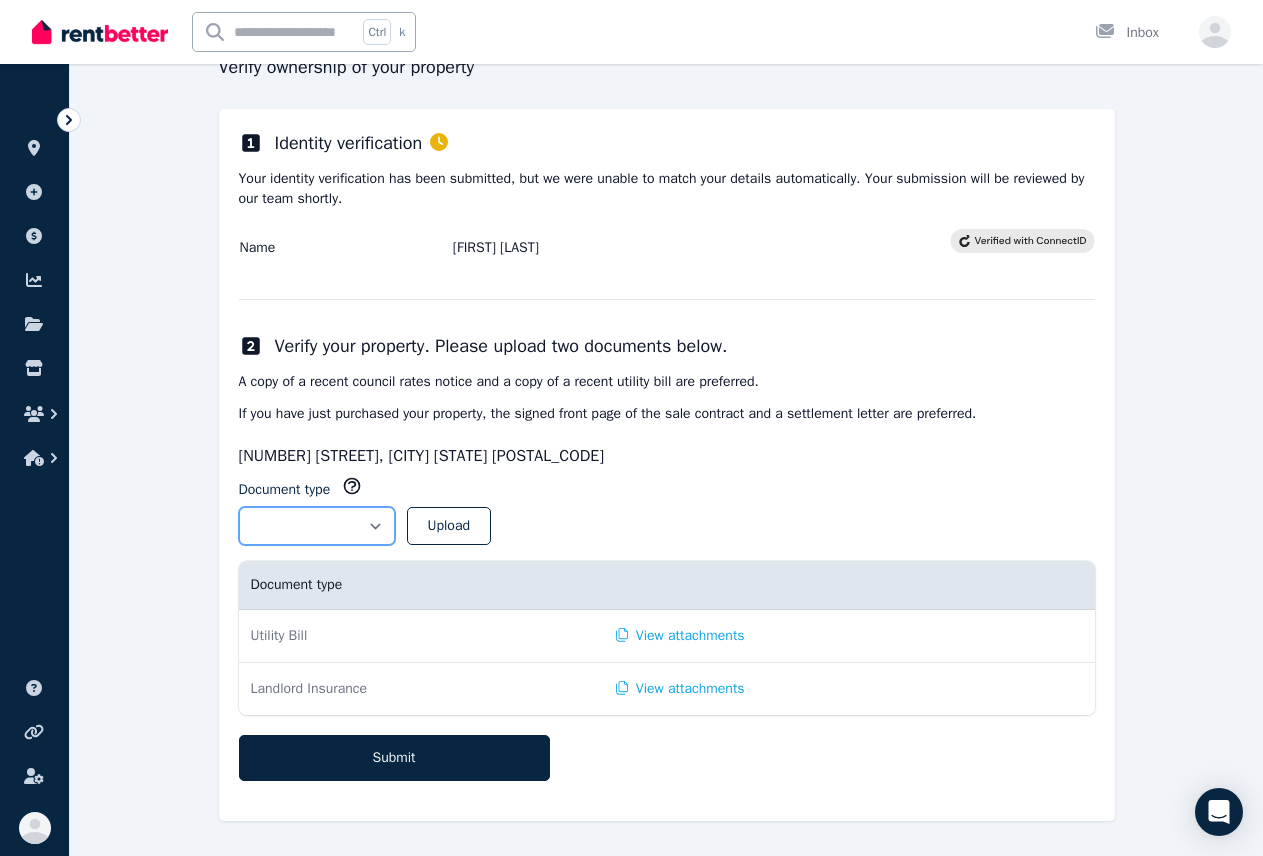 click on "**********" at bounding box center (317, 526) 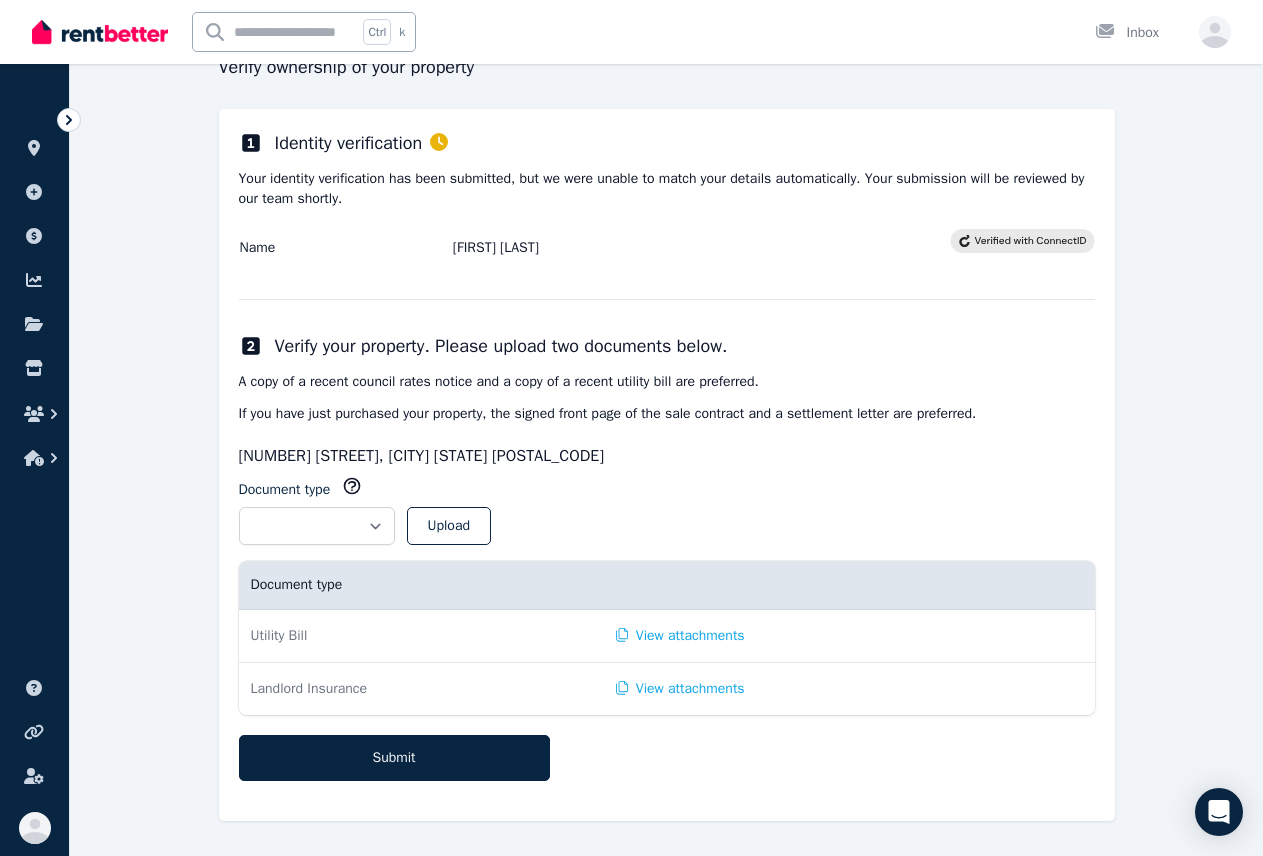 click on "**********" at bounding box center (667, 612) 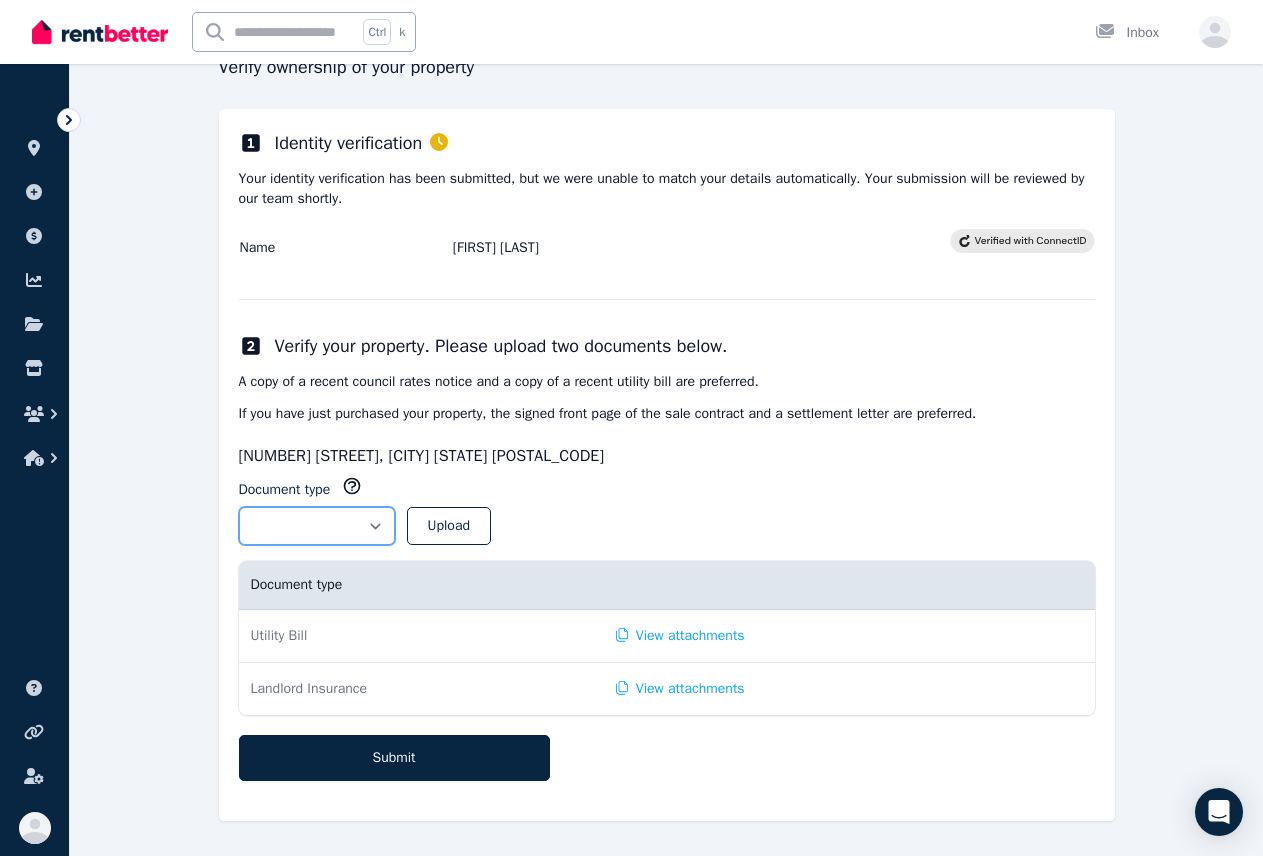 click on "**********" at bounding box center [317, 526] 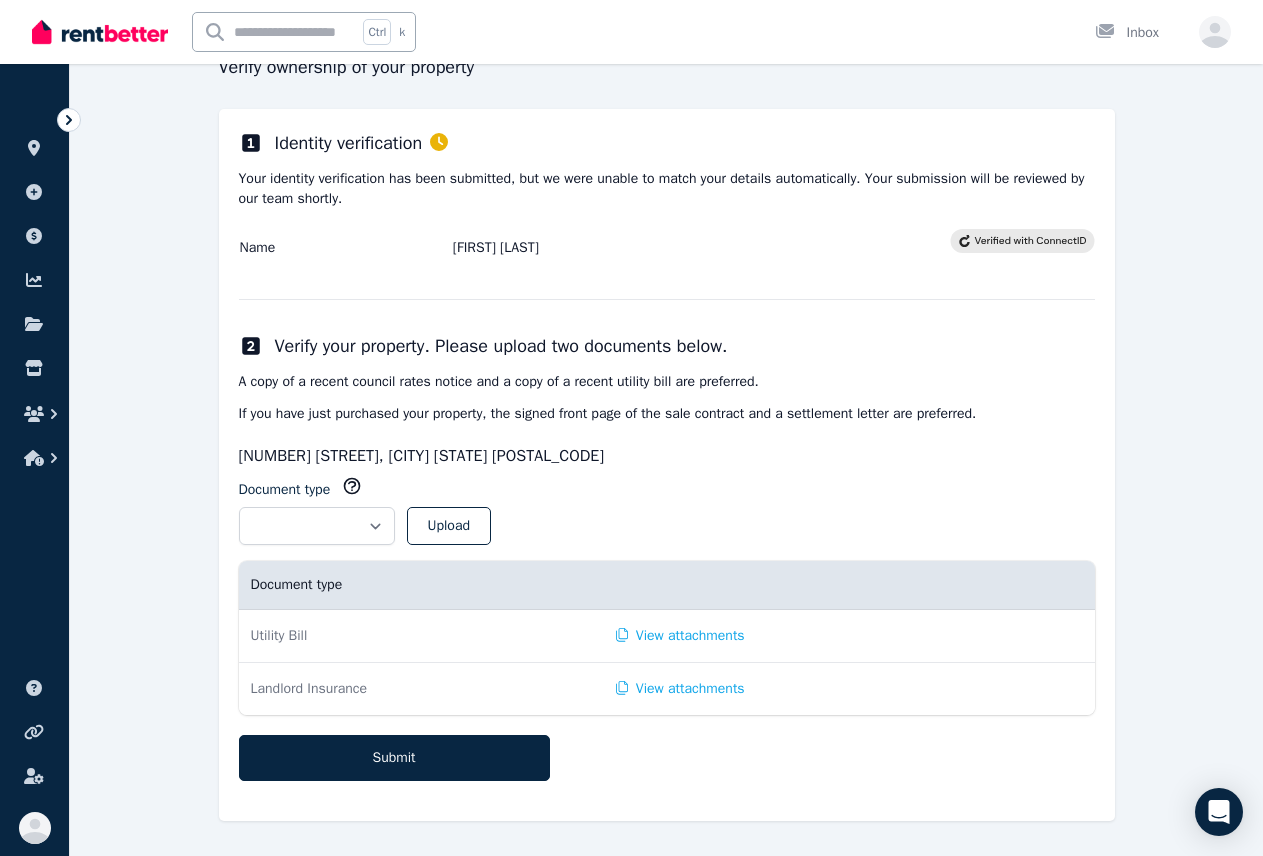 click on "**********" at bounding box center (667, 518) 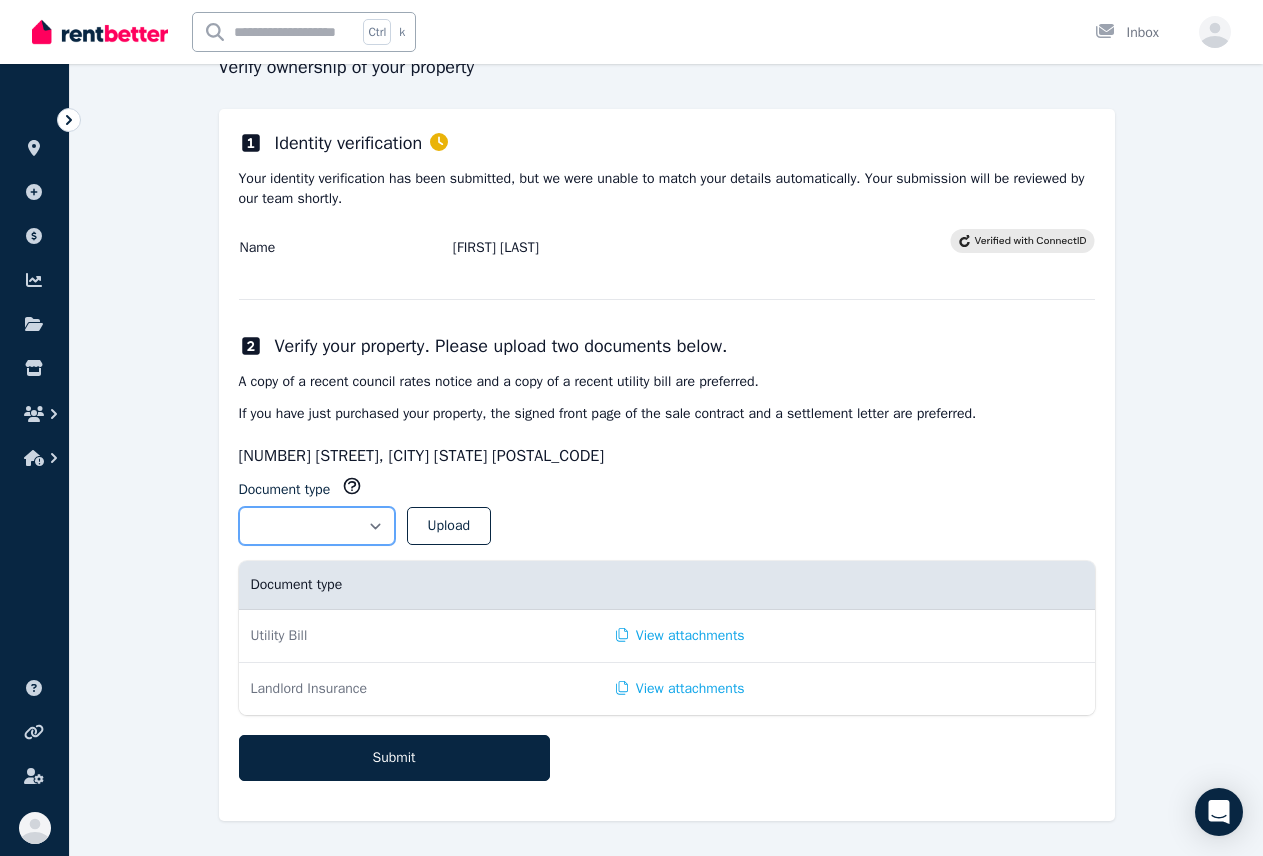 click on "**********" at bounding box center [317, 526] 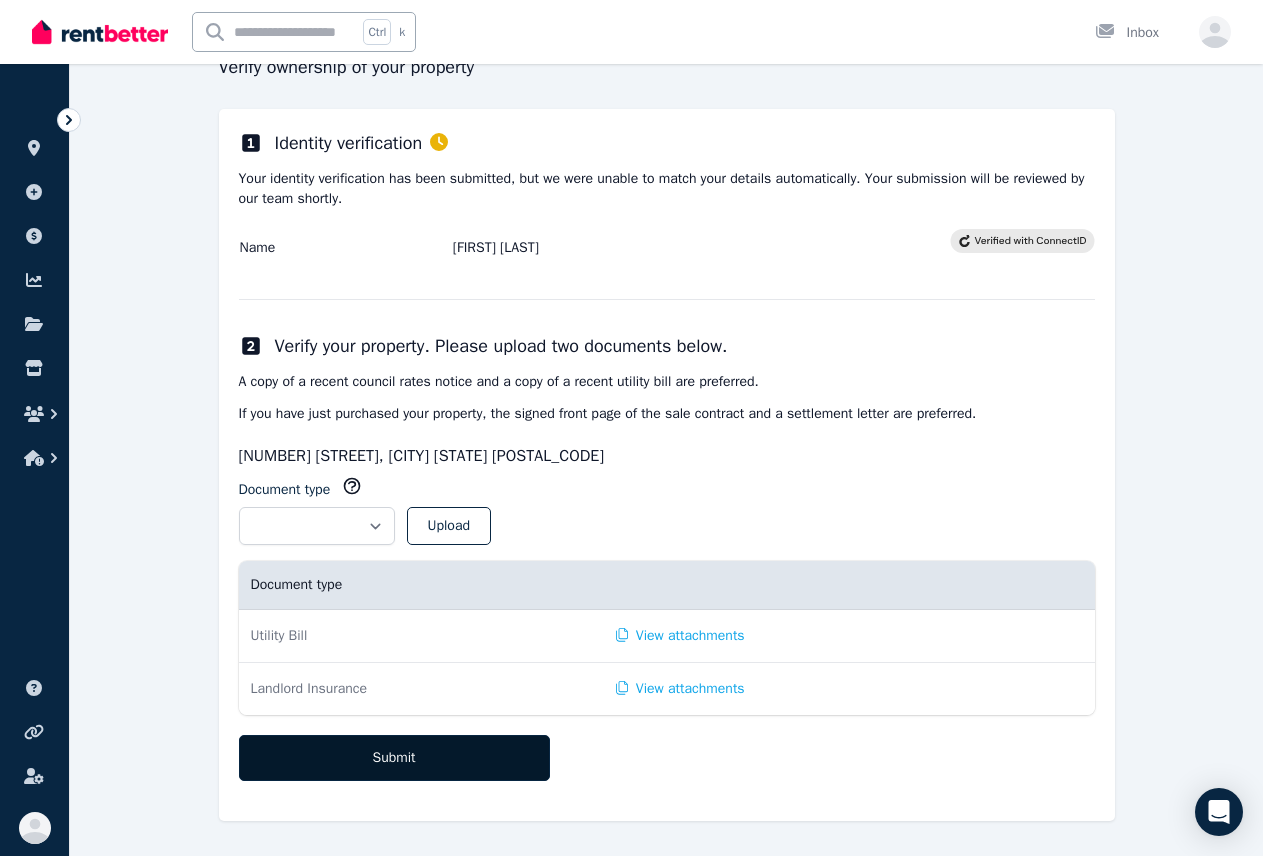 click on "Submit" at bounding box center [394, 758] 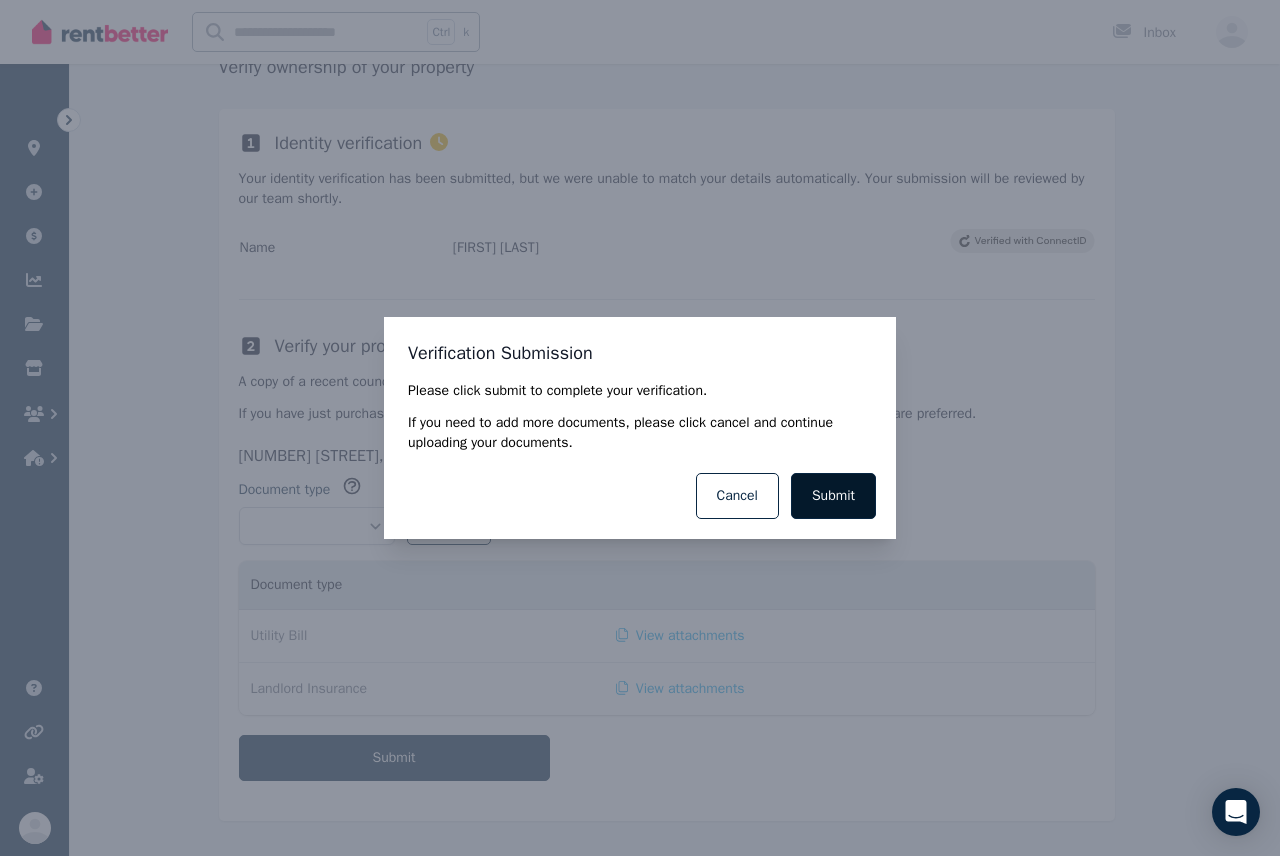 click on "Submit" at bounding box center [833, 496] 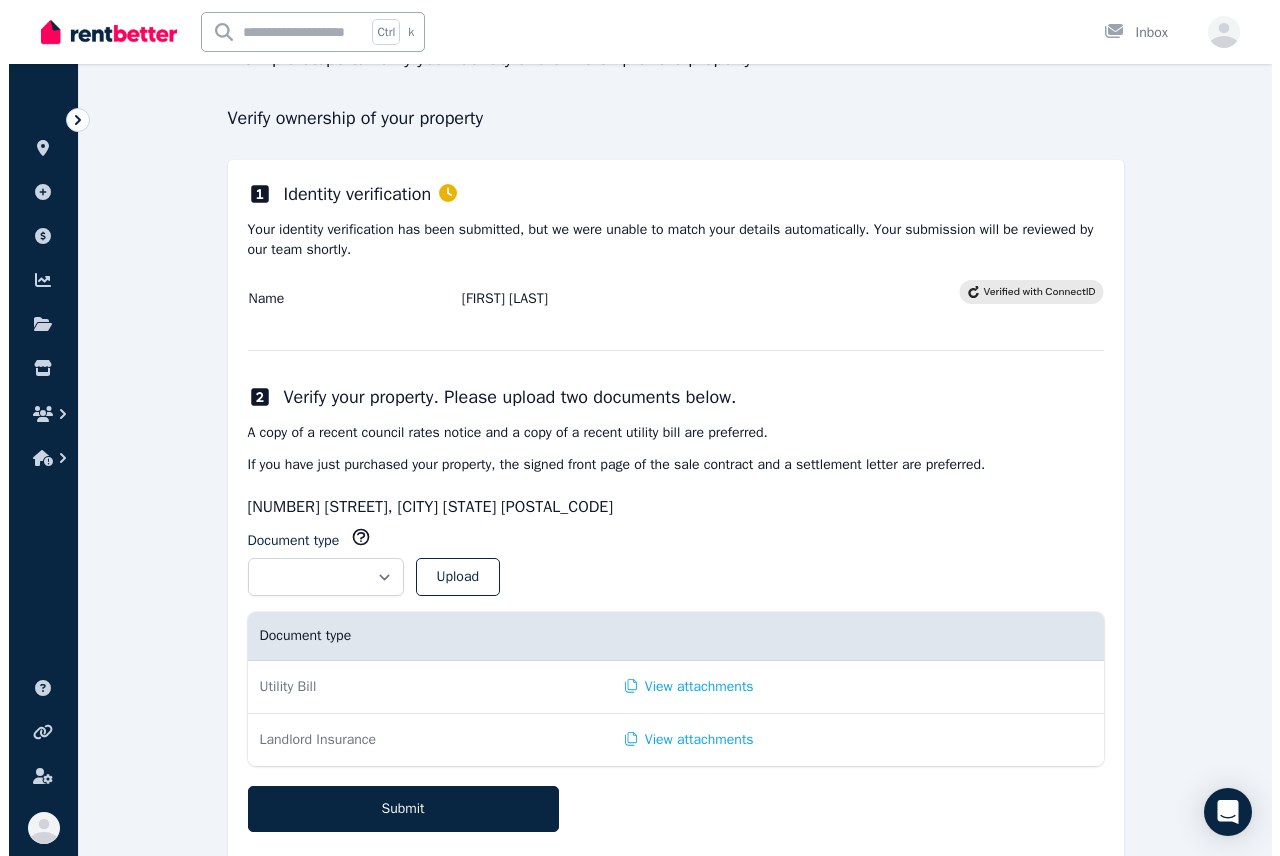 scroll, scrollTop: 0, scrollLeft: 0, axis: both 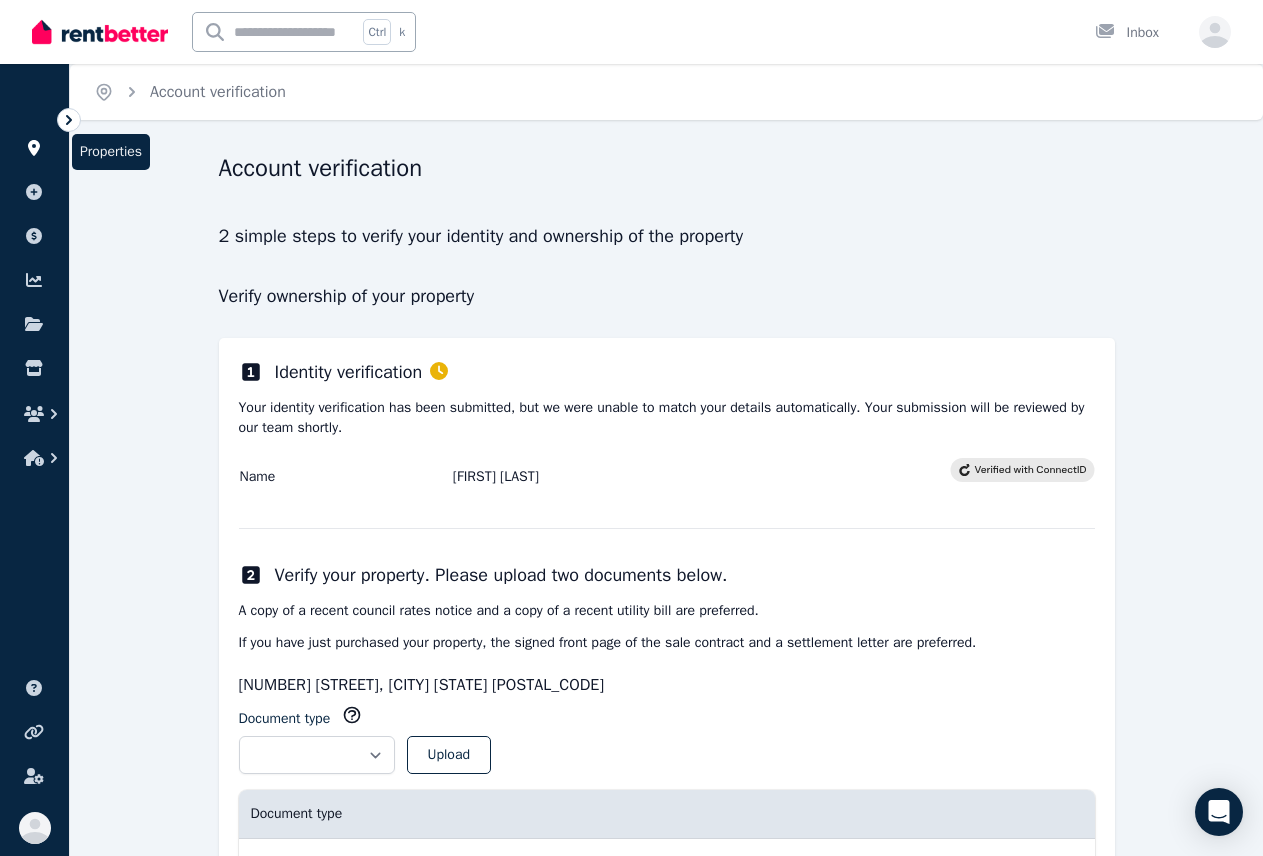click 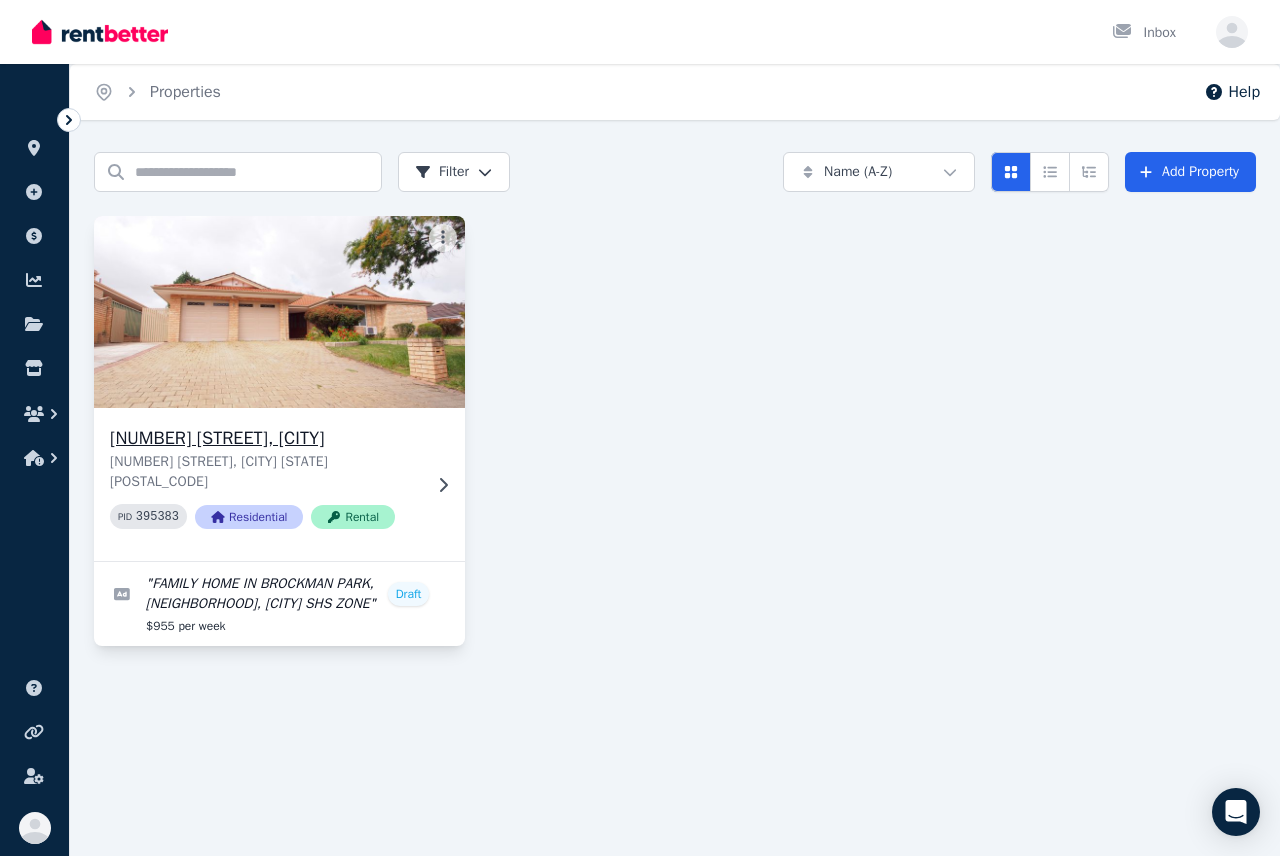 click 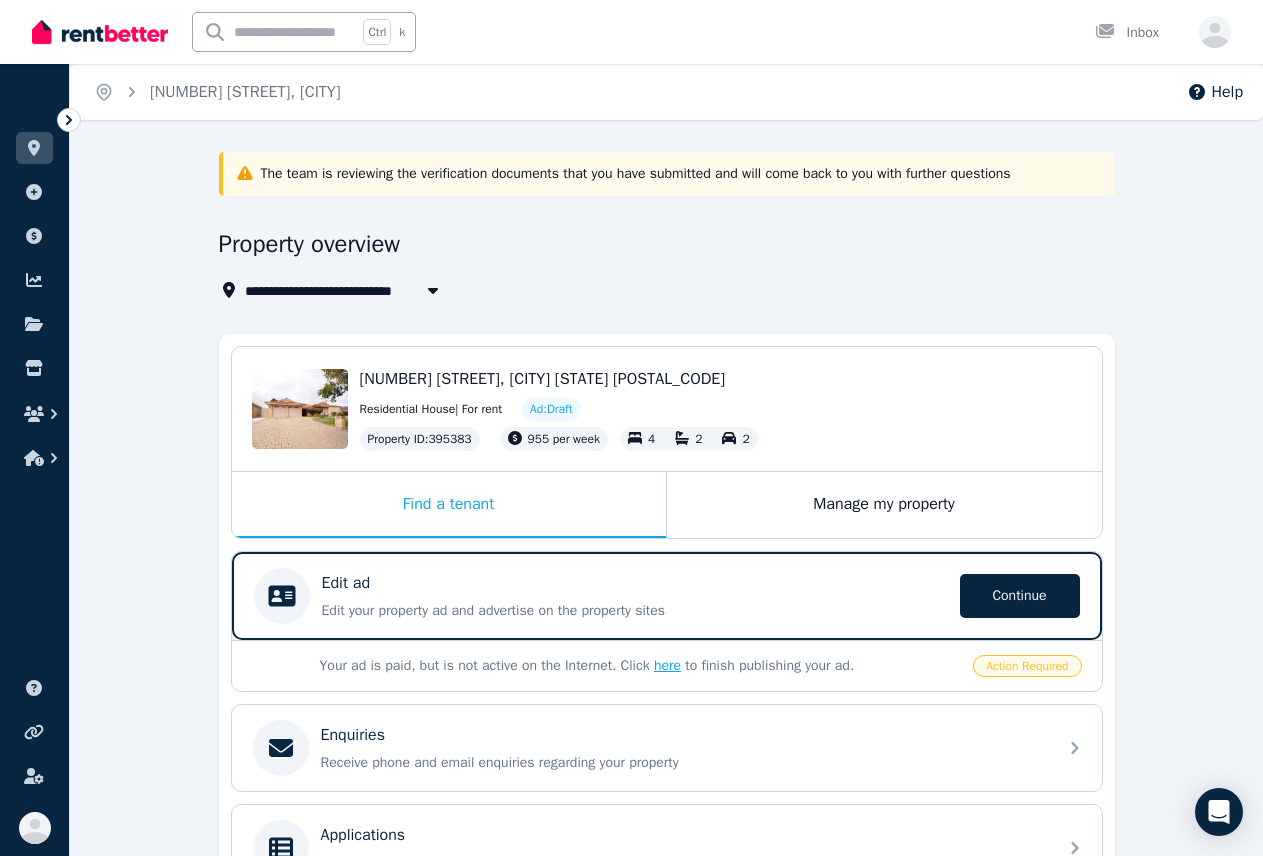 click on "here" at bounding box center (667, 665) 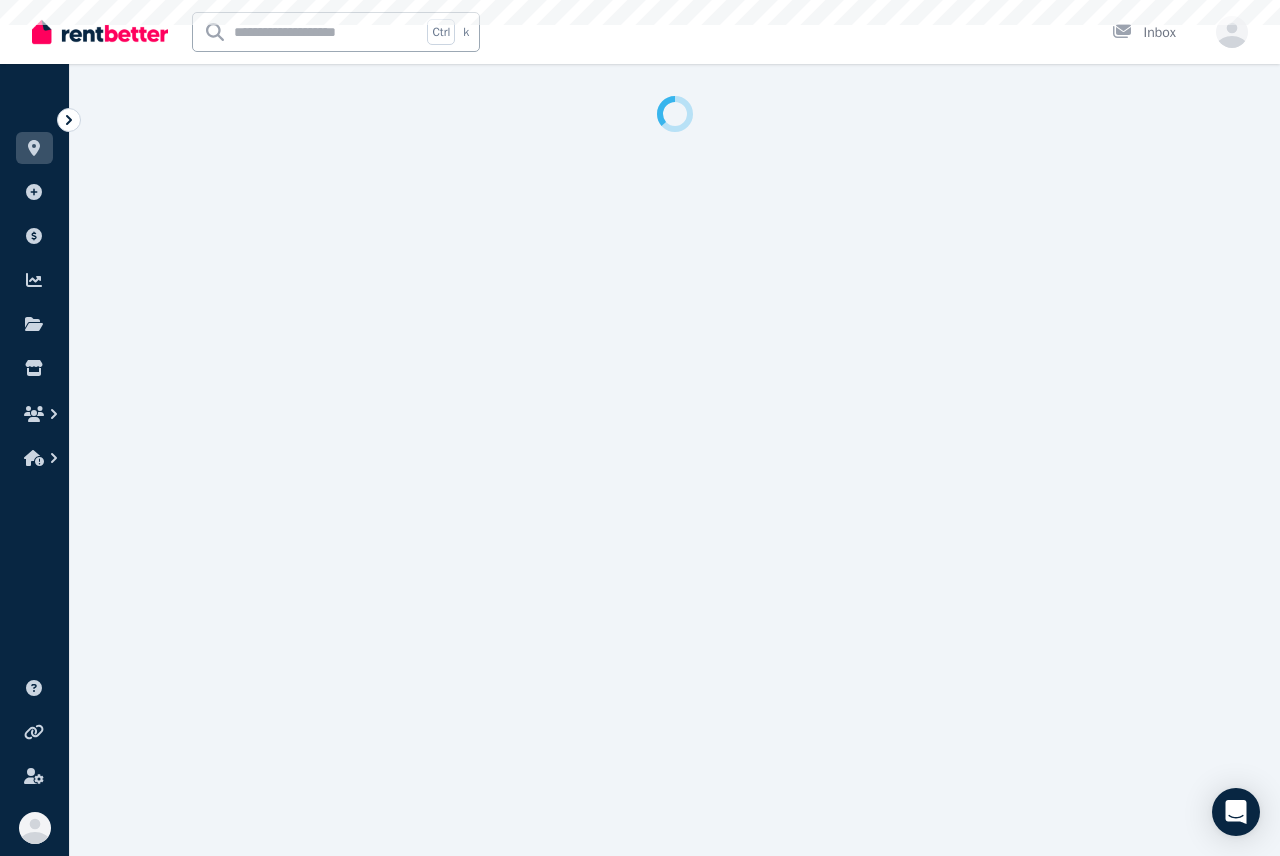 select on "**" 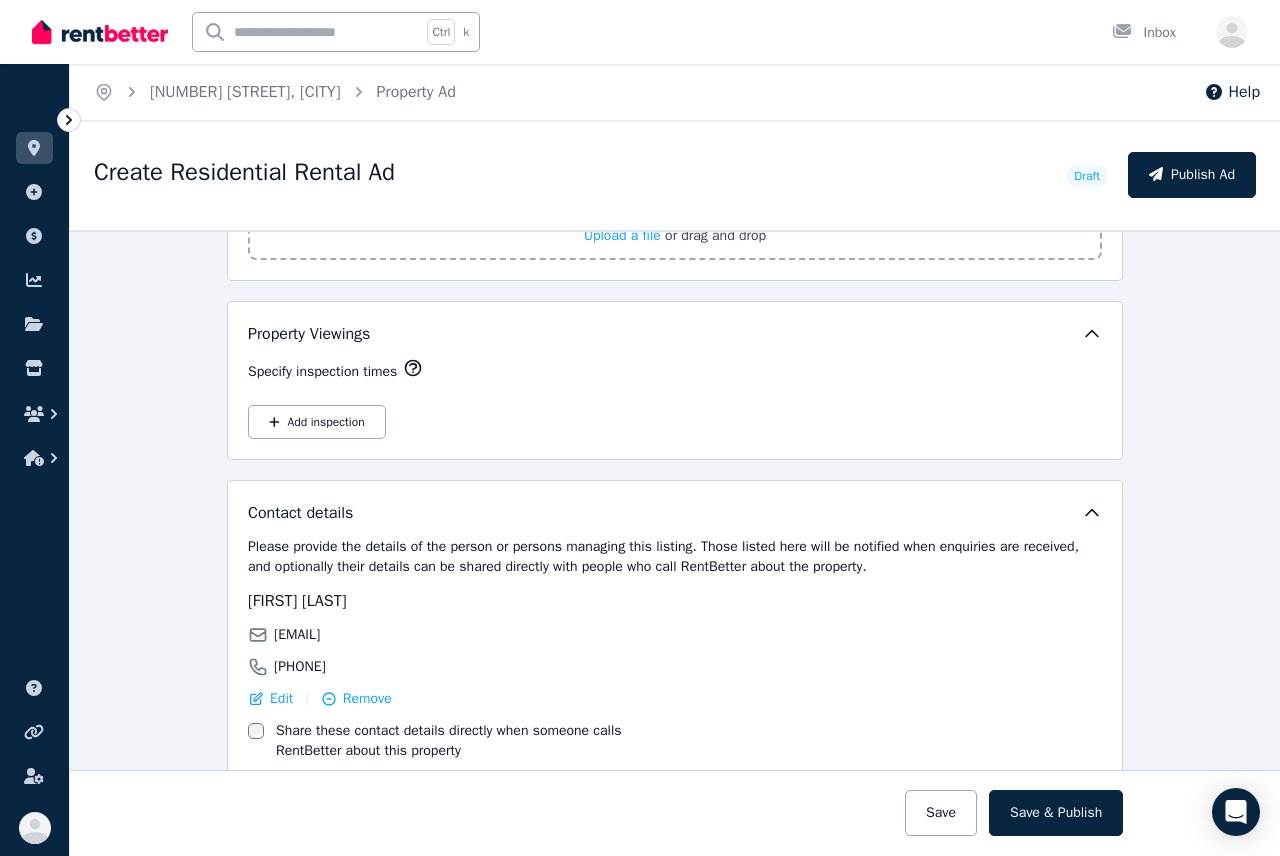 scroll, scrollTop: 3404, scrollLeft: 0, axis: vertical 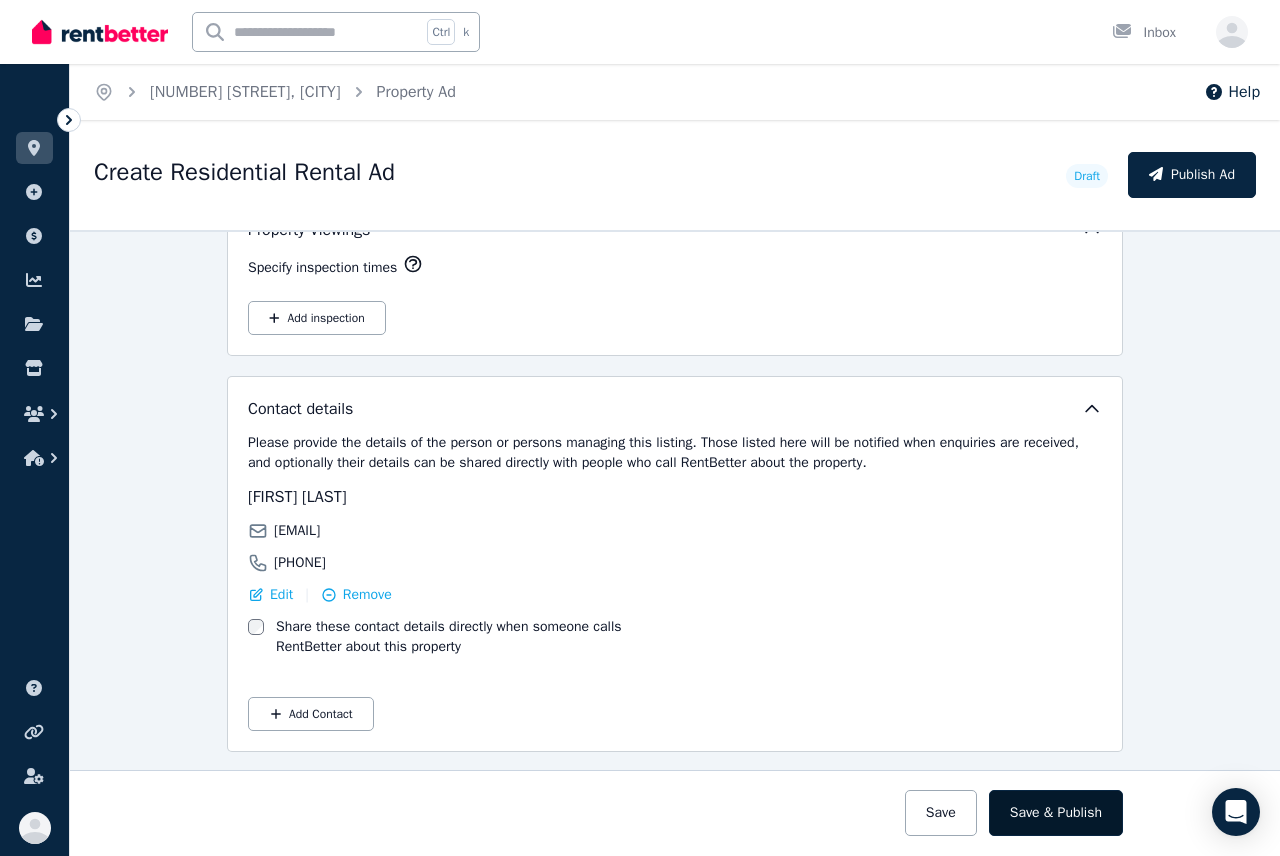 click on "Save & Publish" at bounding box center (1056, 813) 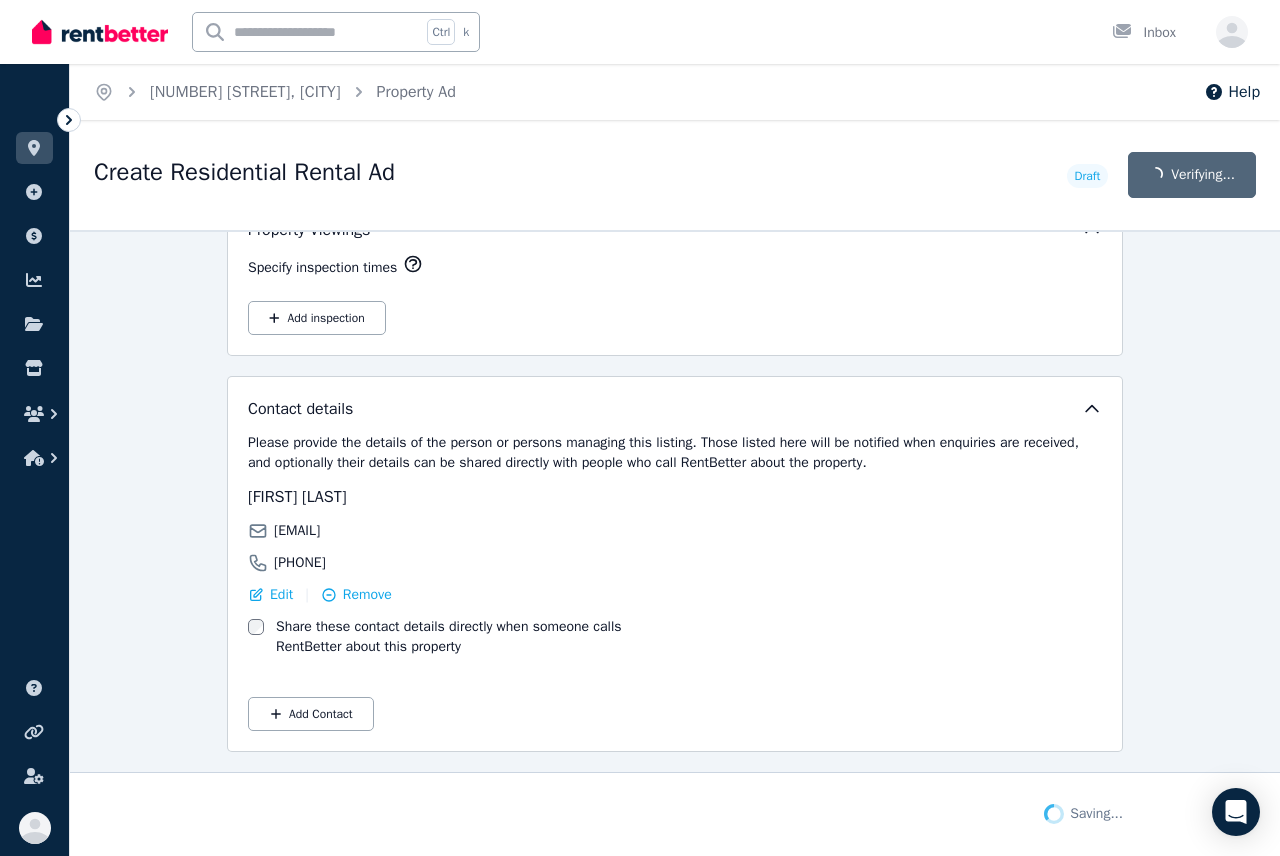 scroll, scrollTop: 3402, scrollLeft: 0, axis: vertical 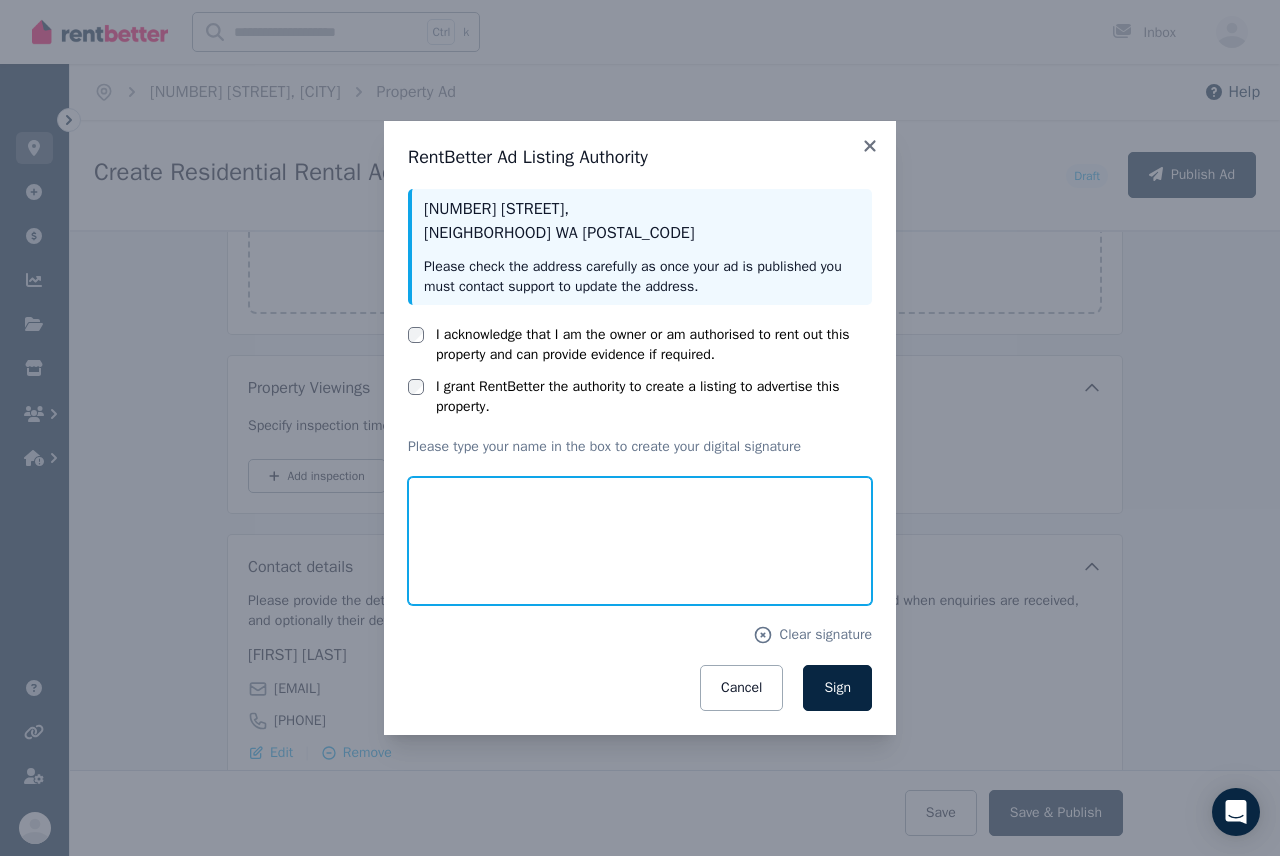 click at bounding box center (640, 541) 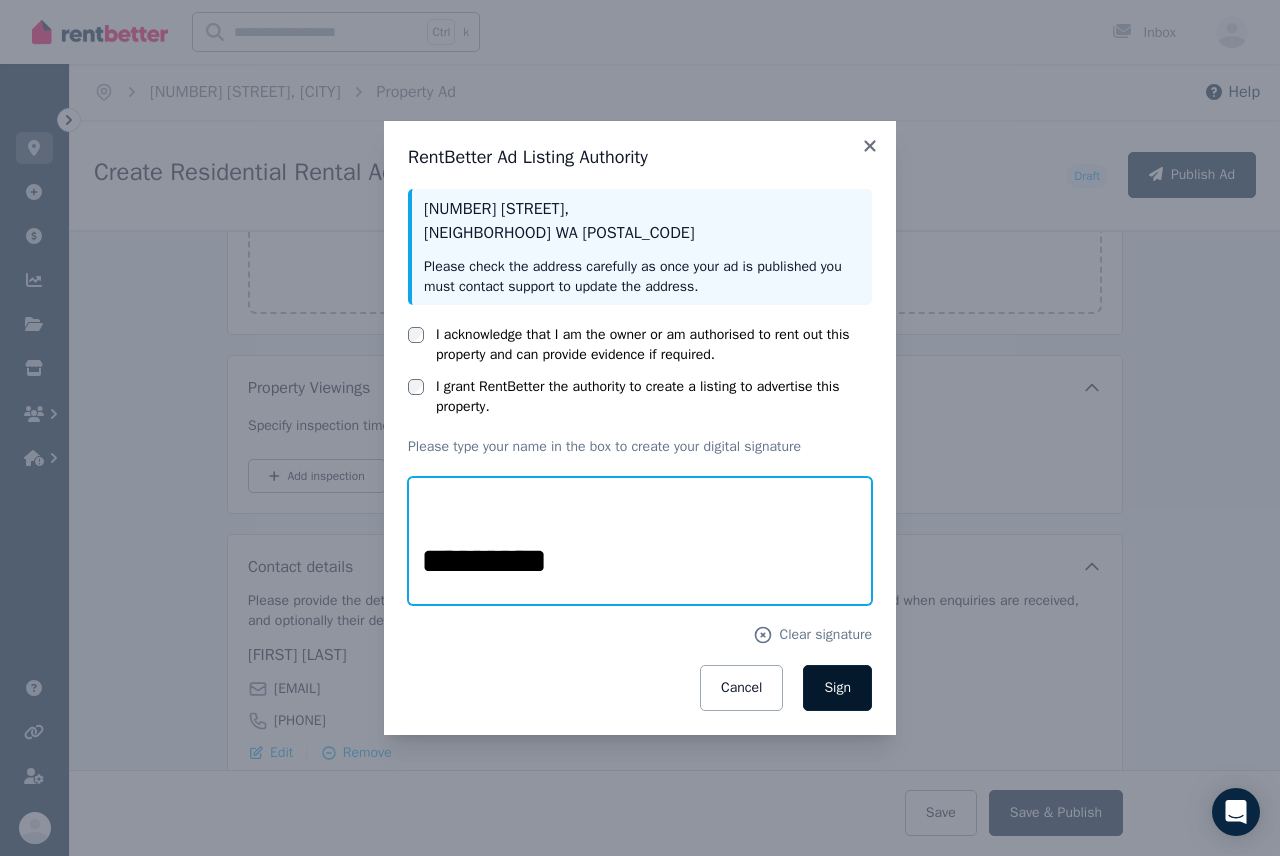 type on "*********" 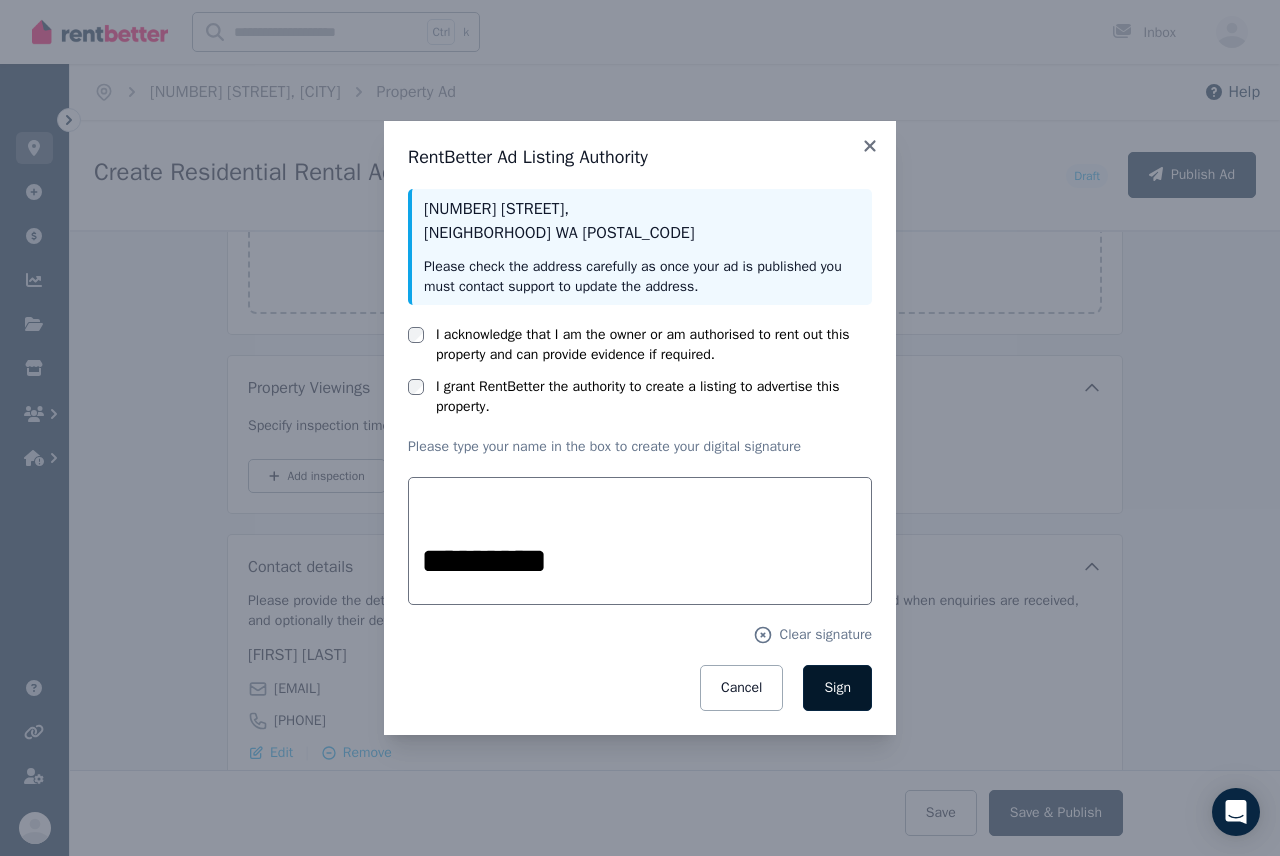 click on "Sign" at bounding box center [837, 687] 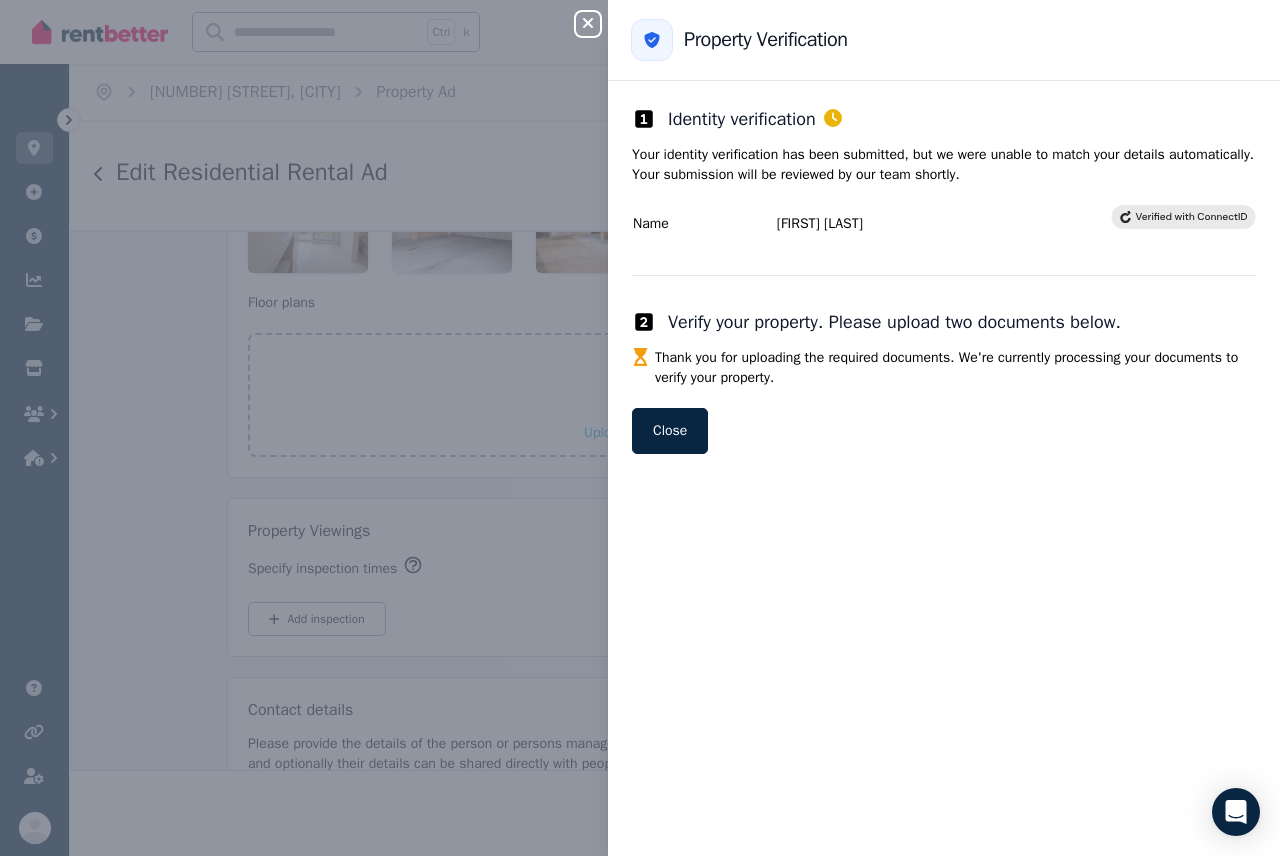 scroll, scrollTop: 3545, scrollLeft: 0, axis: vertical 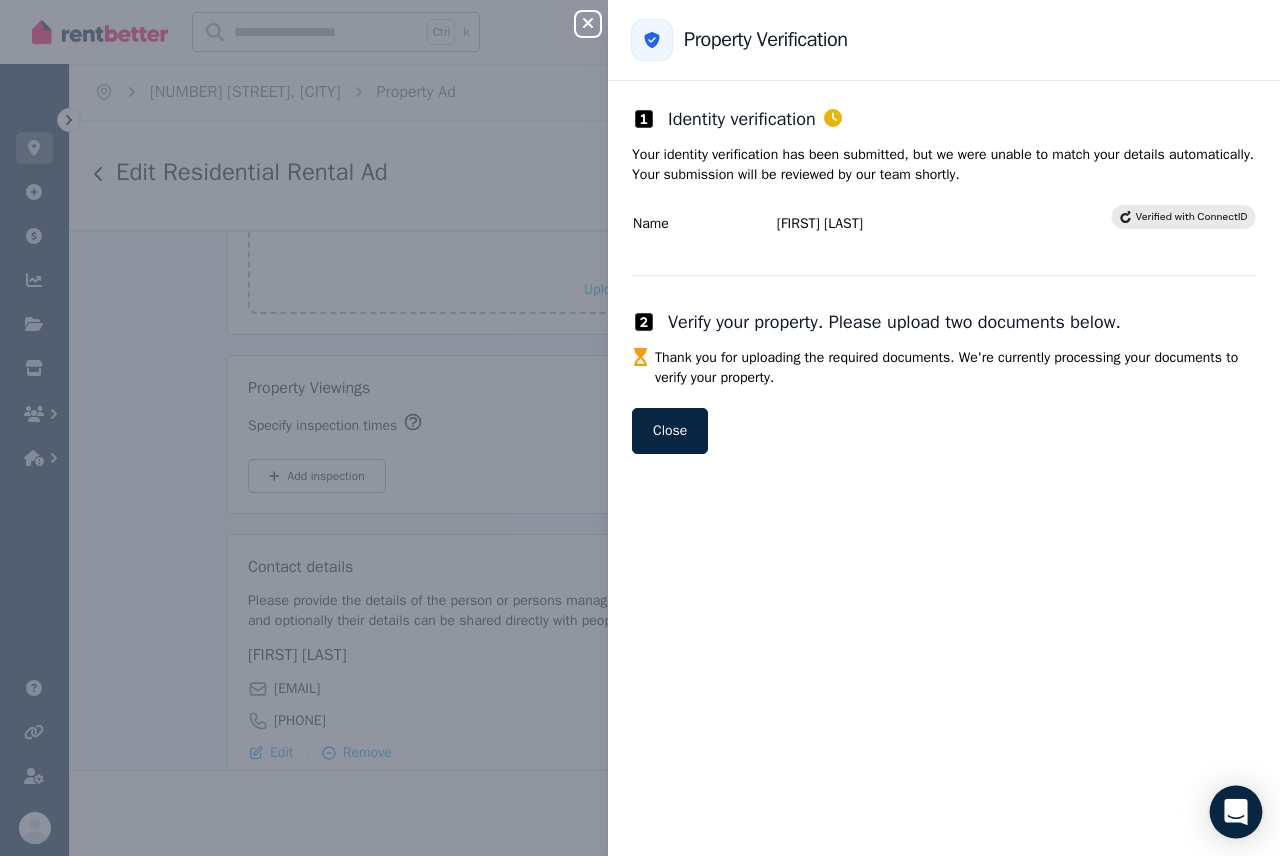 click 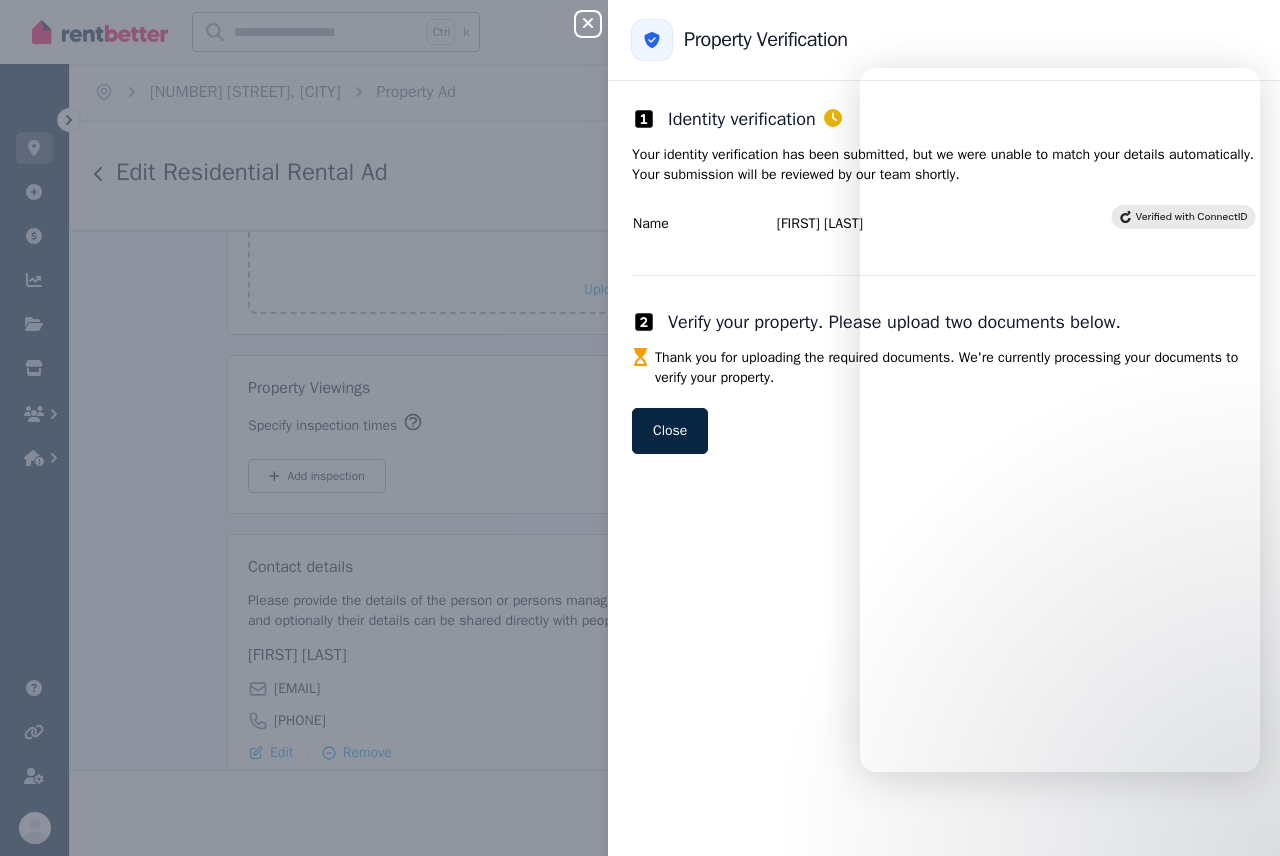 click 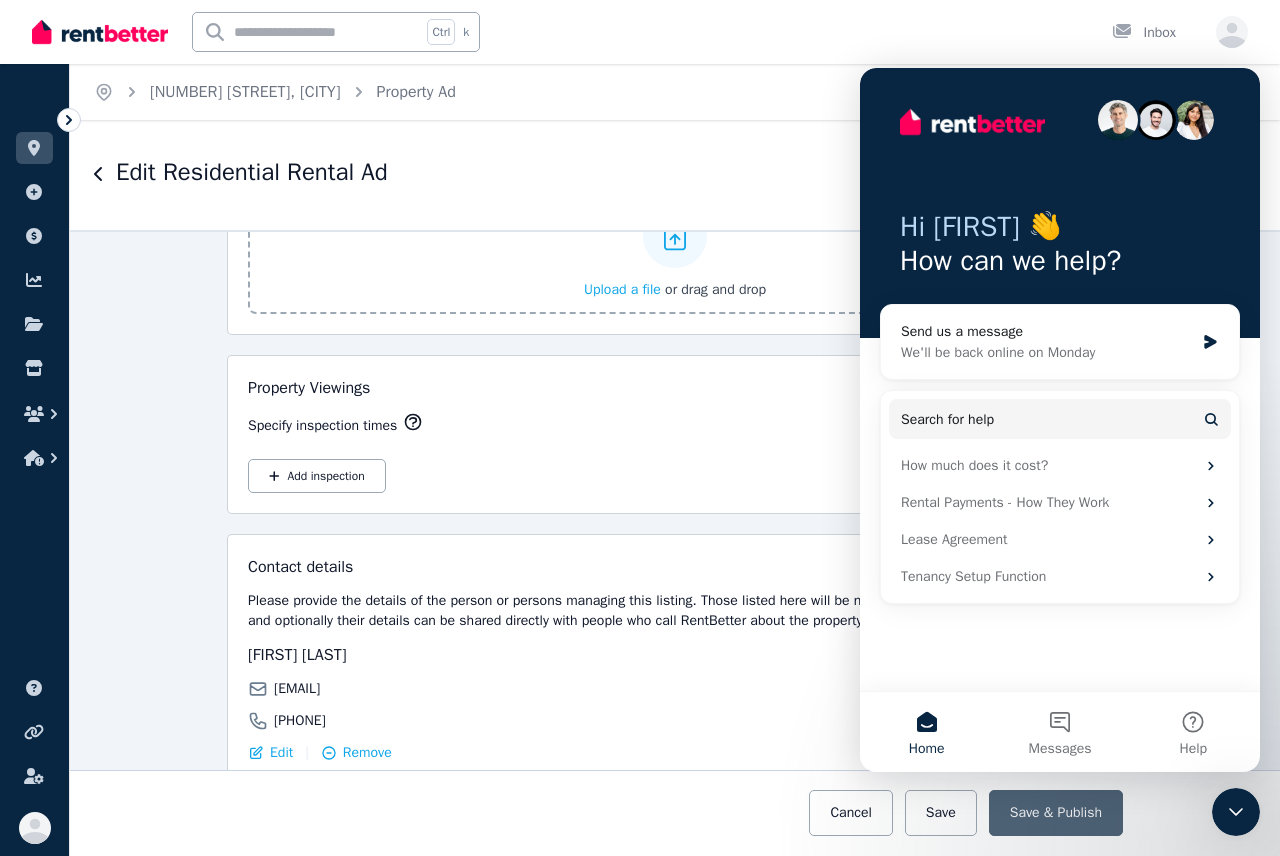 scroll, scrollTop: 0, scrollLeft: 0, axis: both 